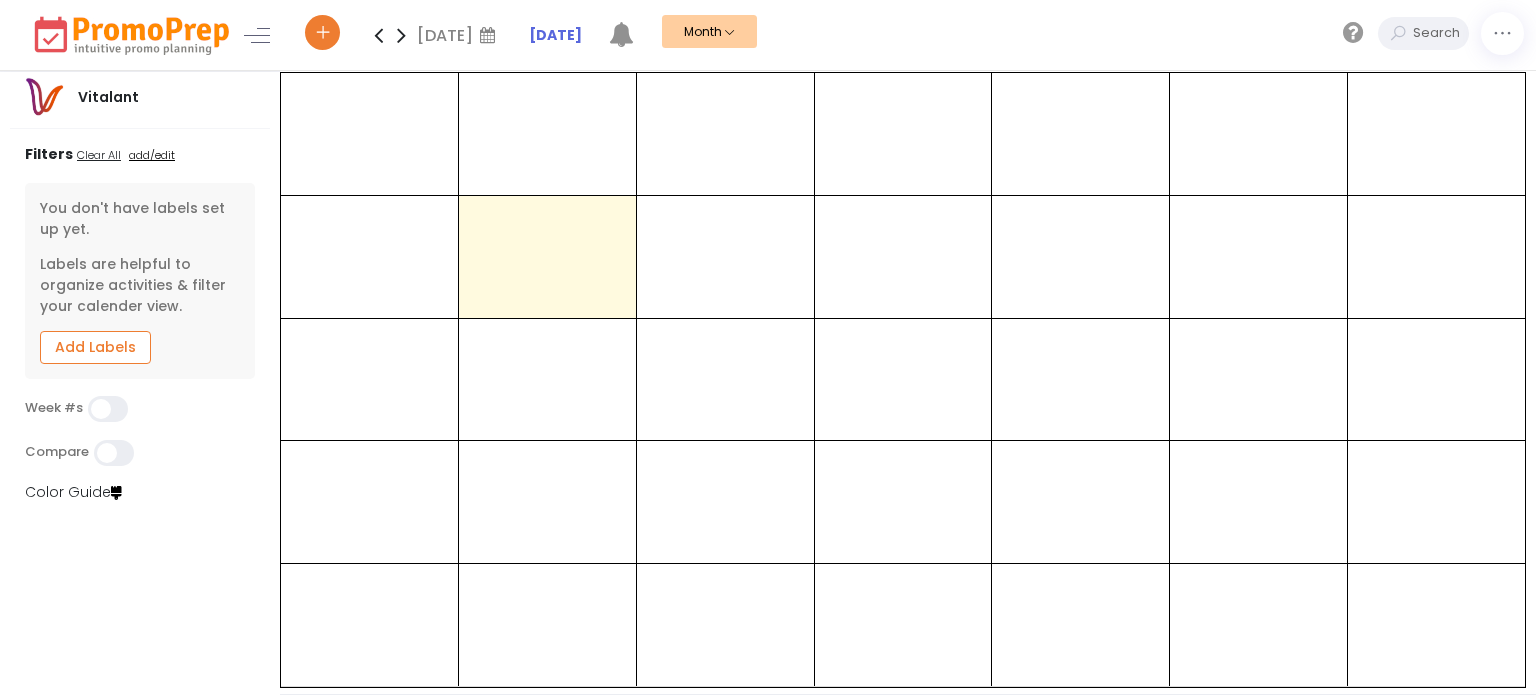 scroll, scrollTop: 0, scrollLeft: 0, axis: both 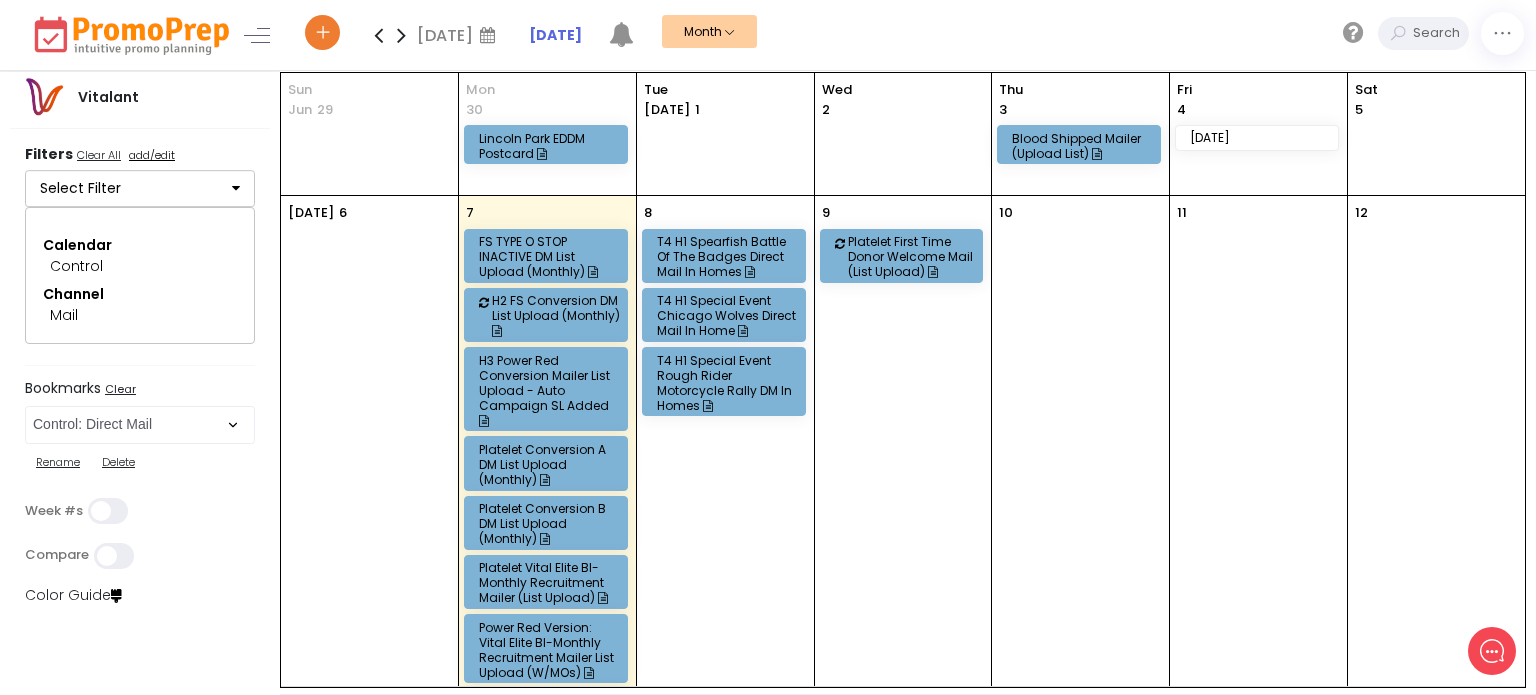 click on "Platelet Vital Elite BI-Monthly Recruitment Mailer (List Upload)" at bounding box center (549, 582) 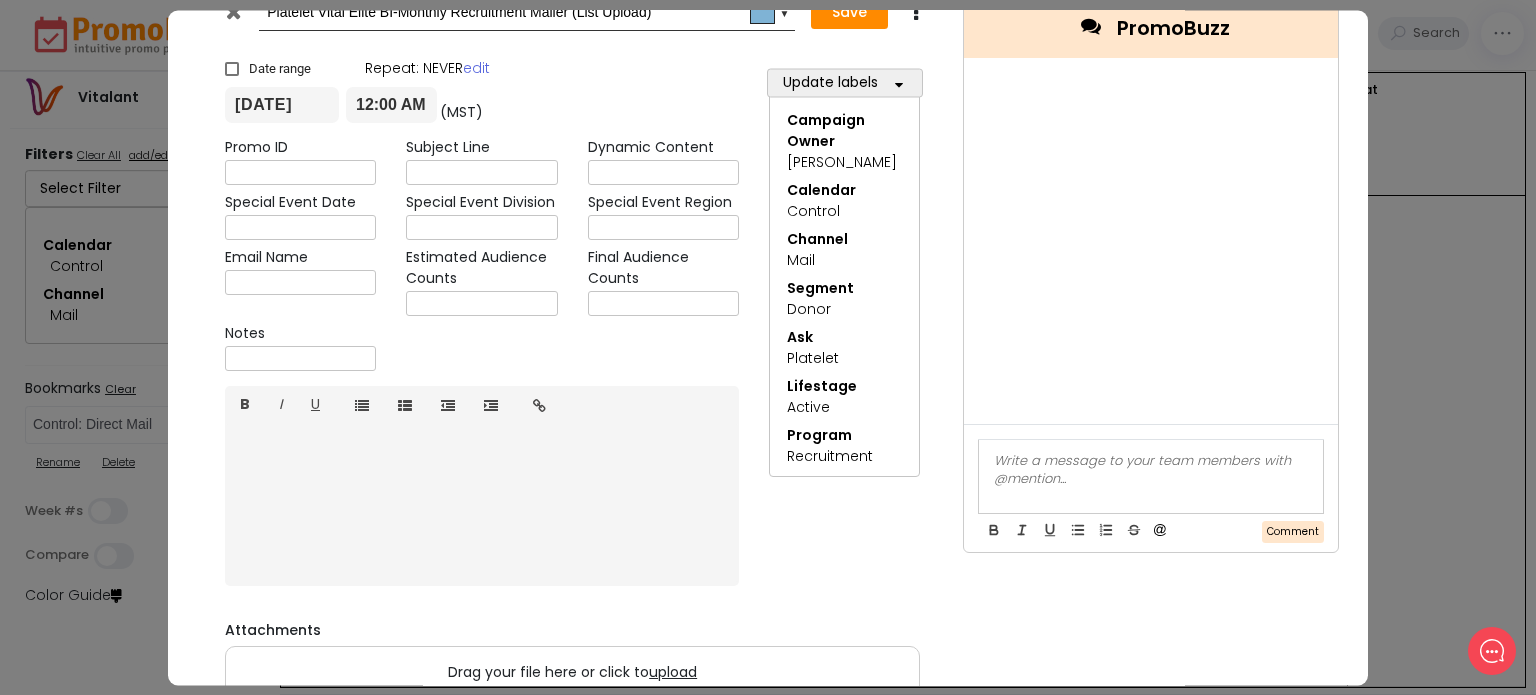scroll, scrollTop: 0, scrollLeft: 0, axis: both 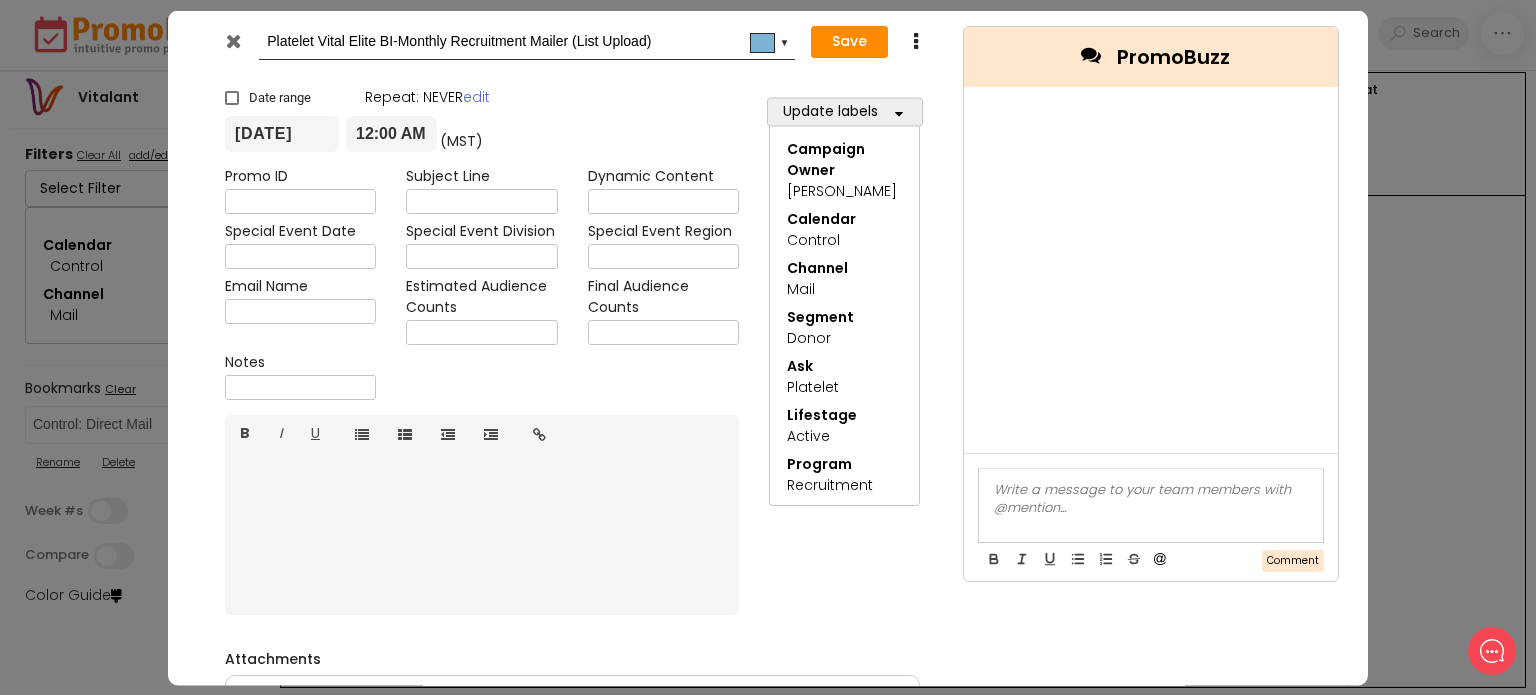 click at bounding box center (233, 40) 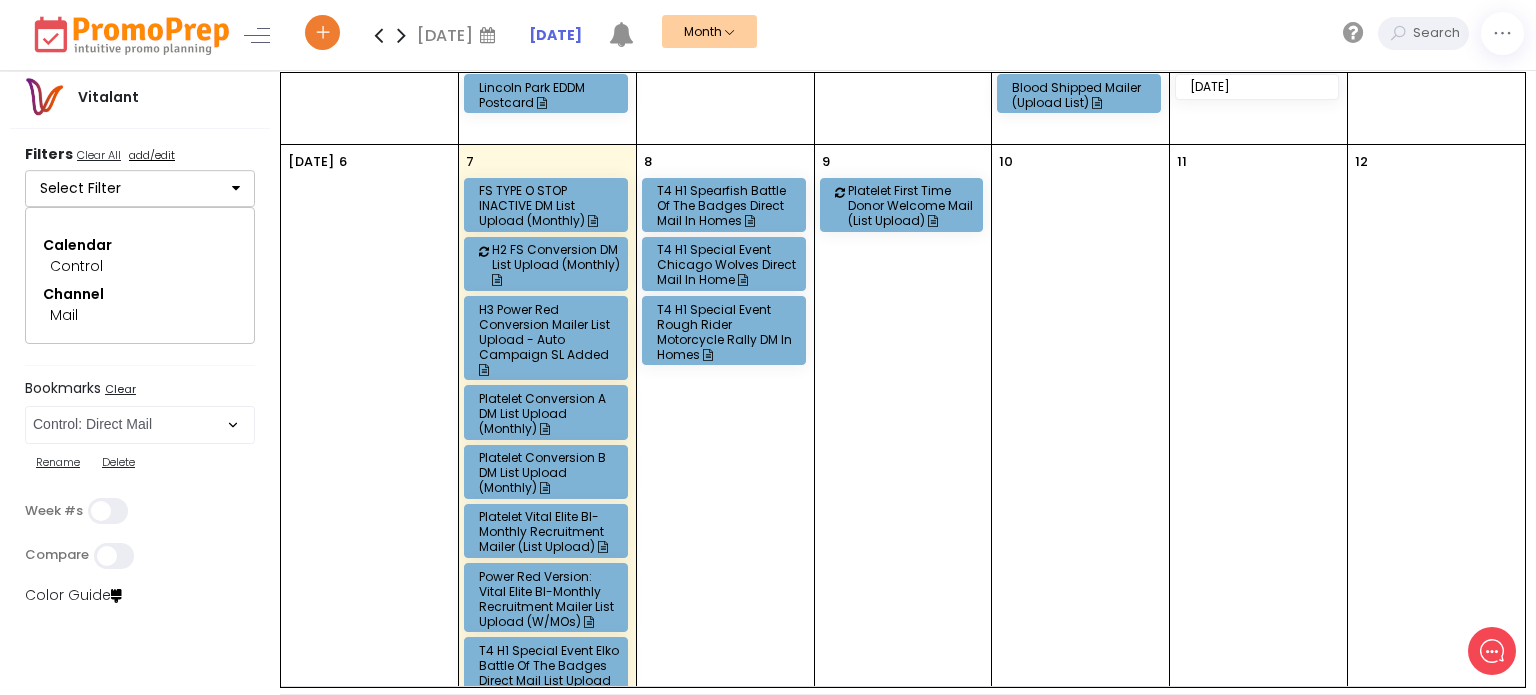 scroll, scrollTop: 100, scrollLeft: 0, axis: vertical 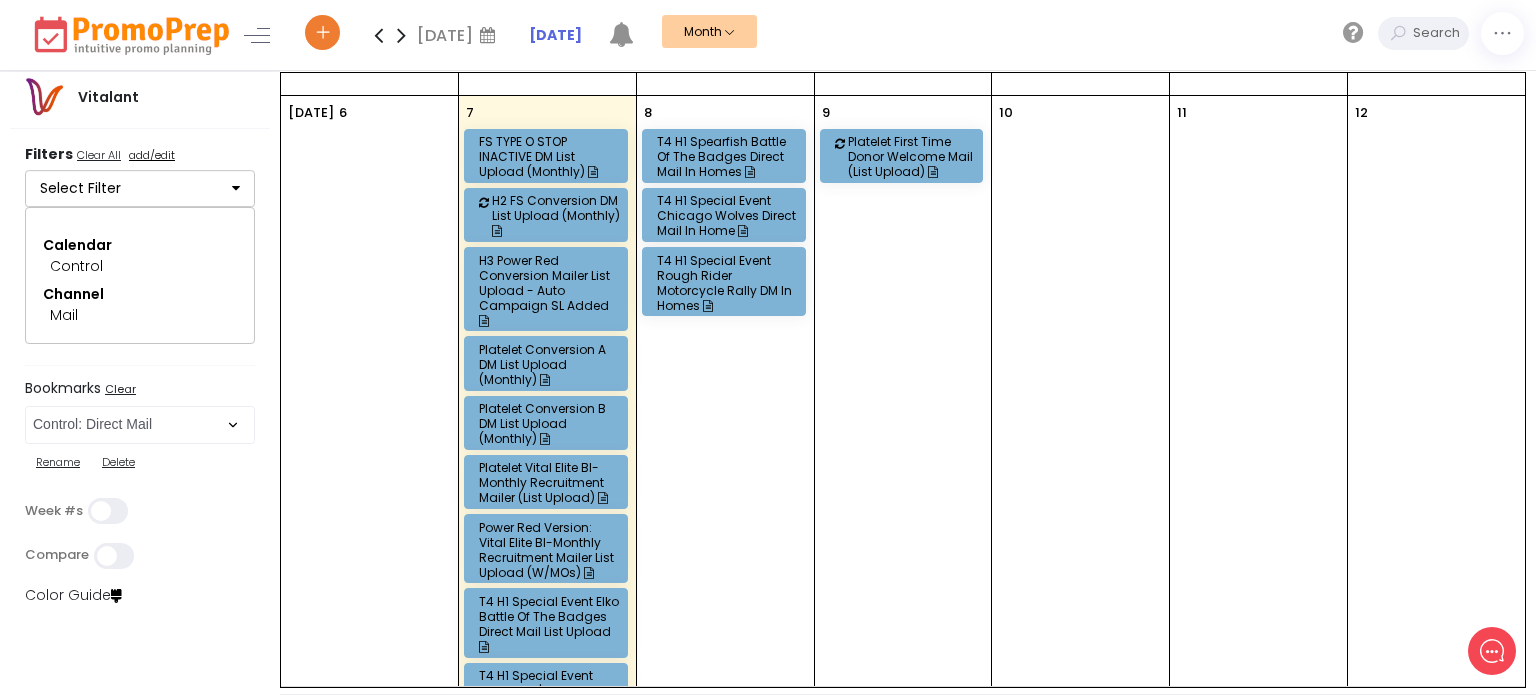 click on "Platelet Vital Elite BI-Monthly Recruitment Mailer (List Upload)" at bounding box center [549, 482] 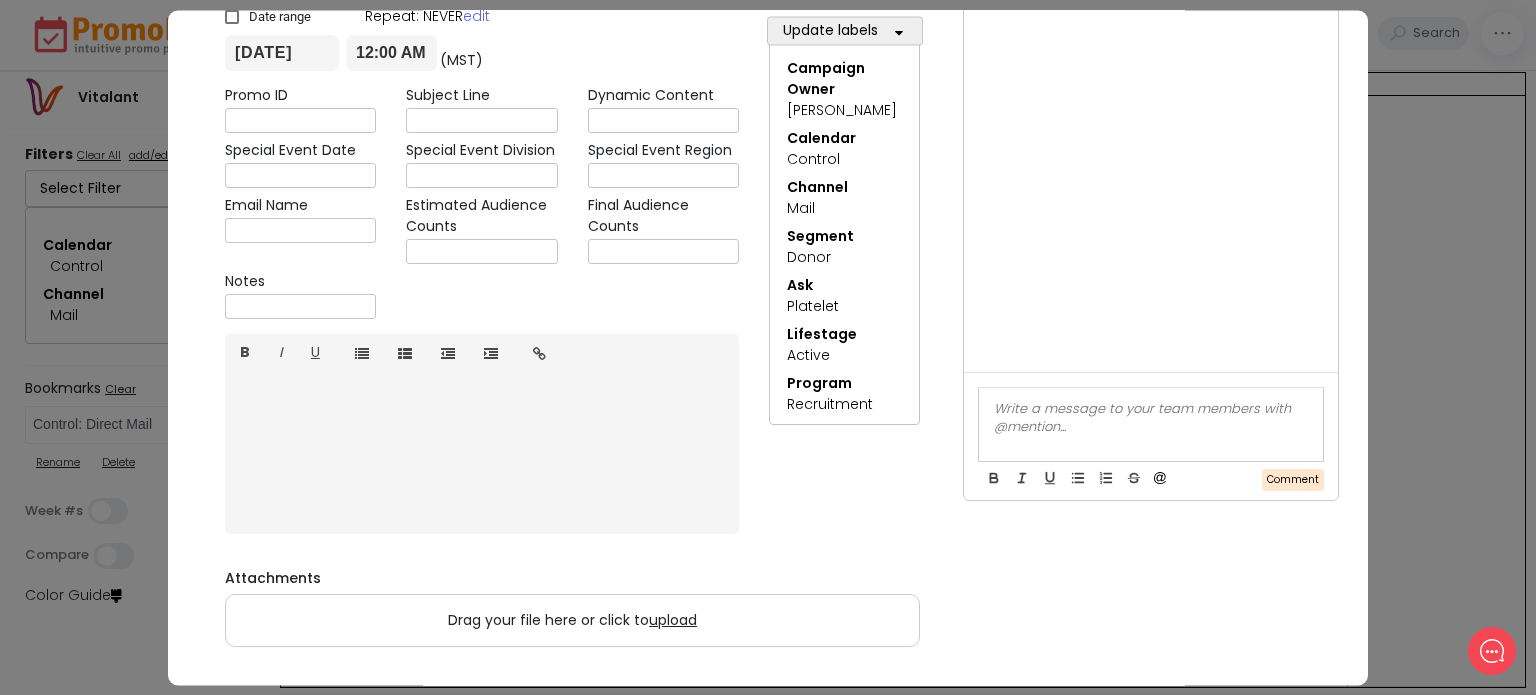 scroll, scrollTop: 0, scrollLeft: 0, axis: both 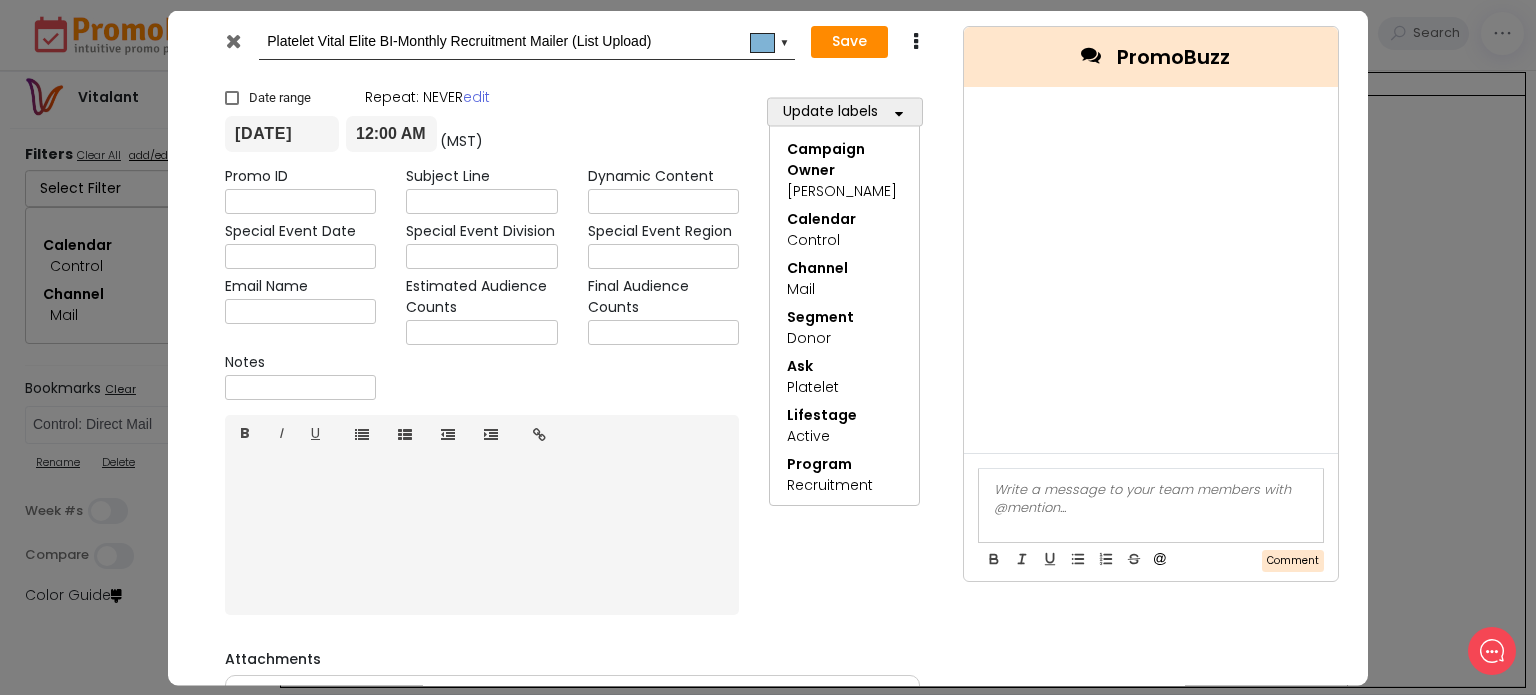 click at bounding box center [233, 40] 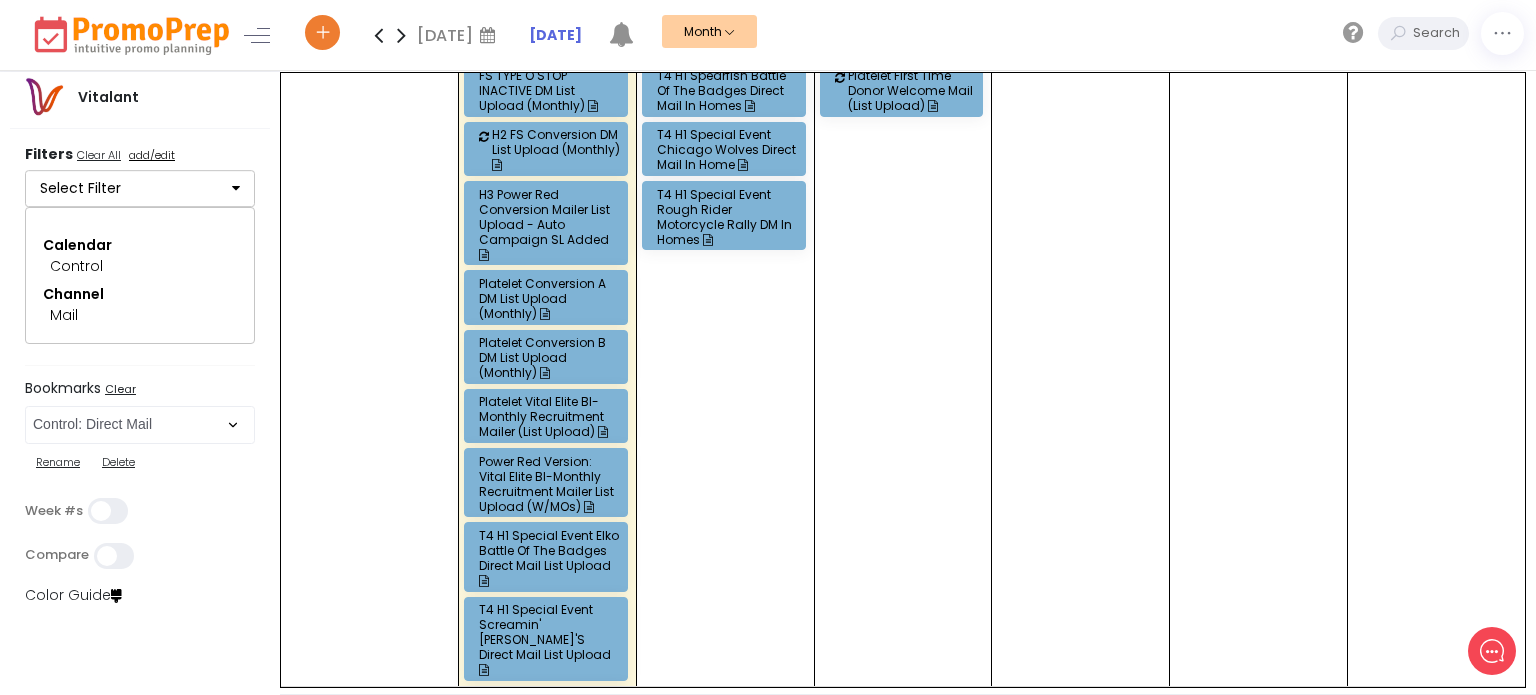 scroll, scrollTop: 200, scrollLeft: 0, axis: vertical 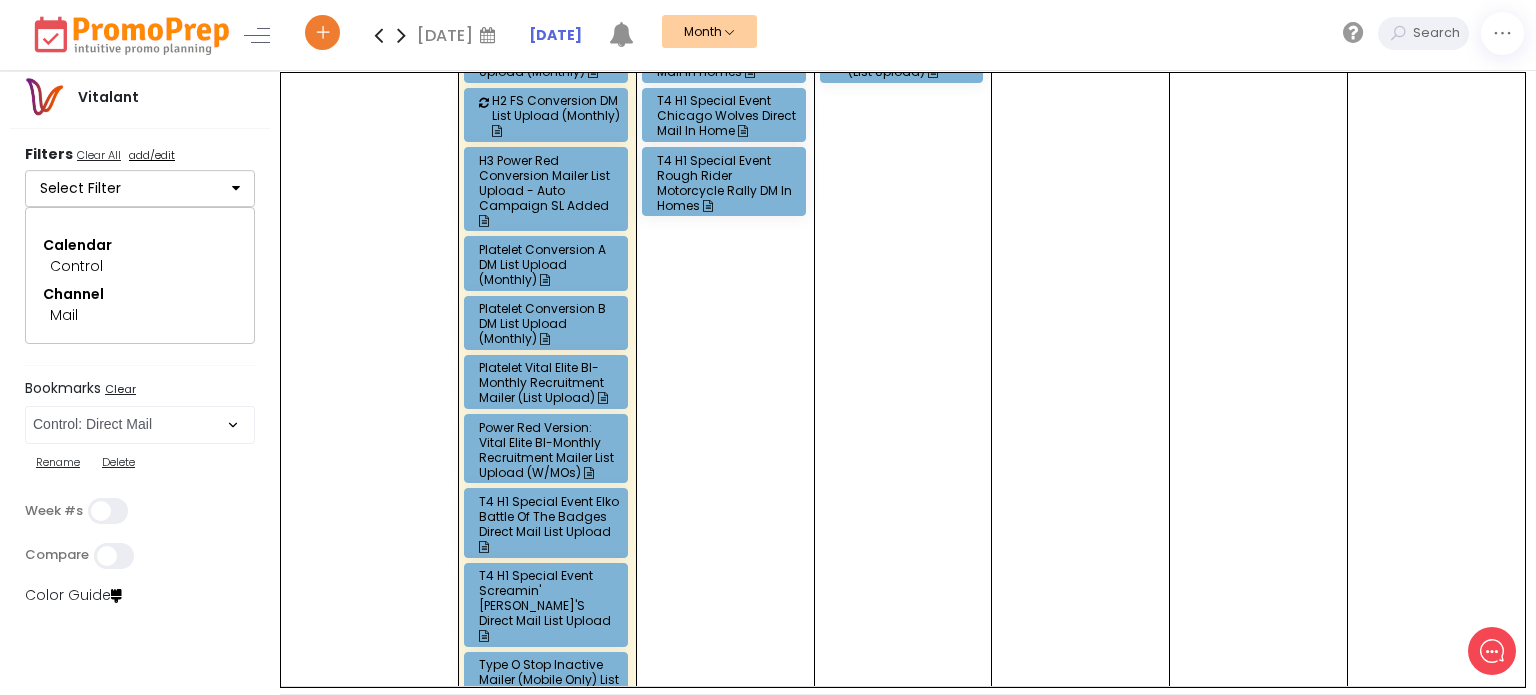 click on "Power Red Version: Vital Elite BI-Monthly Recruitment Mailer List Upload (w/MOs)" at bounding box center [549, 450] 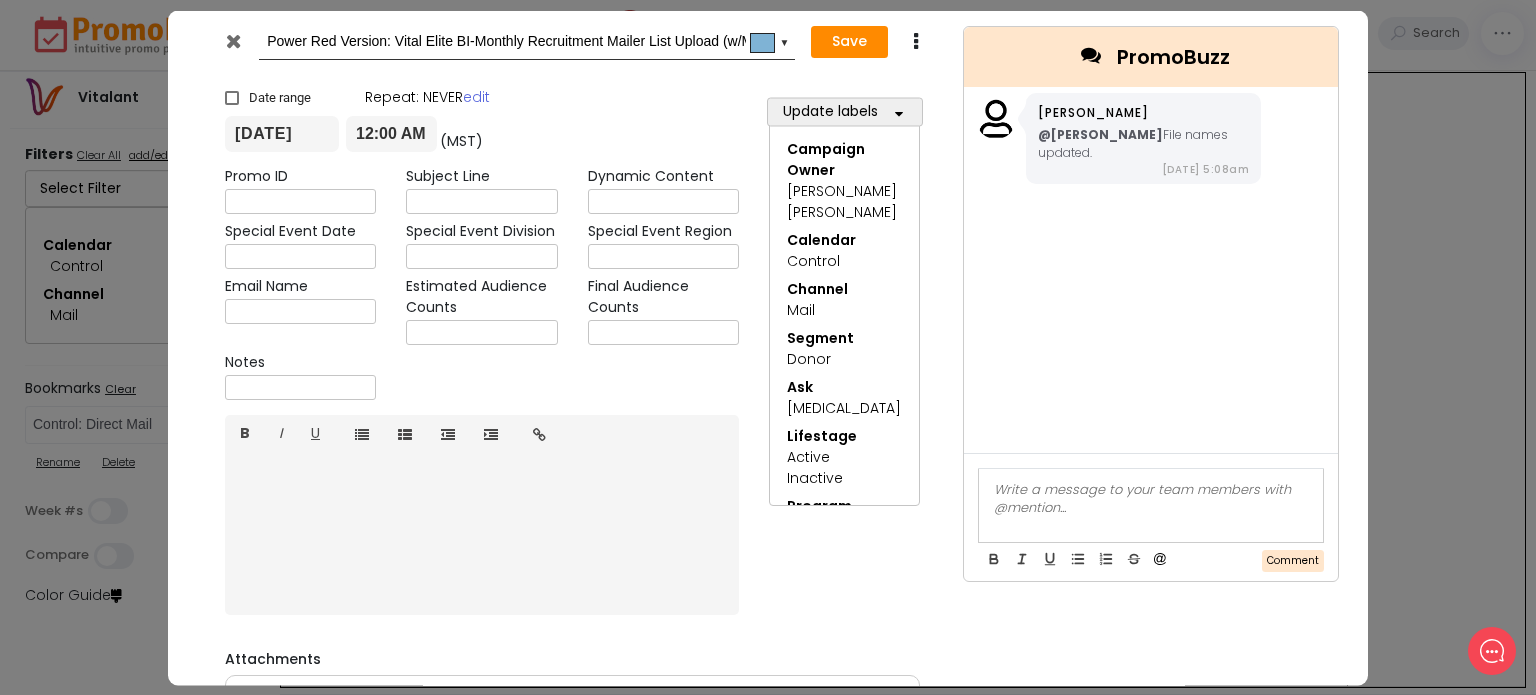 click at bounding box center [233, 40] 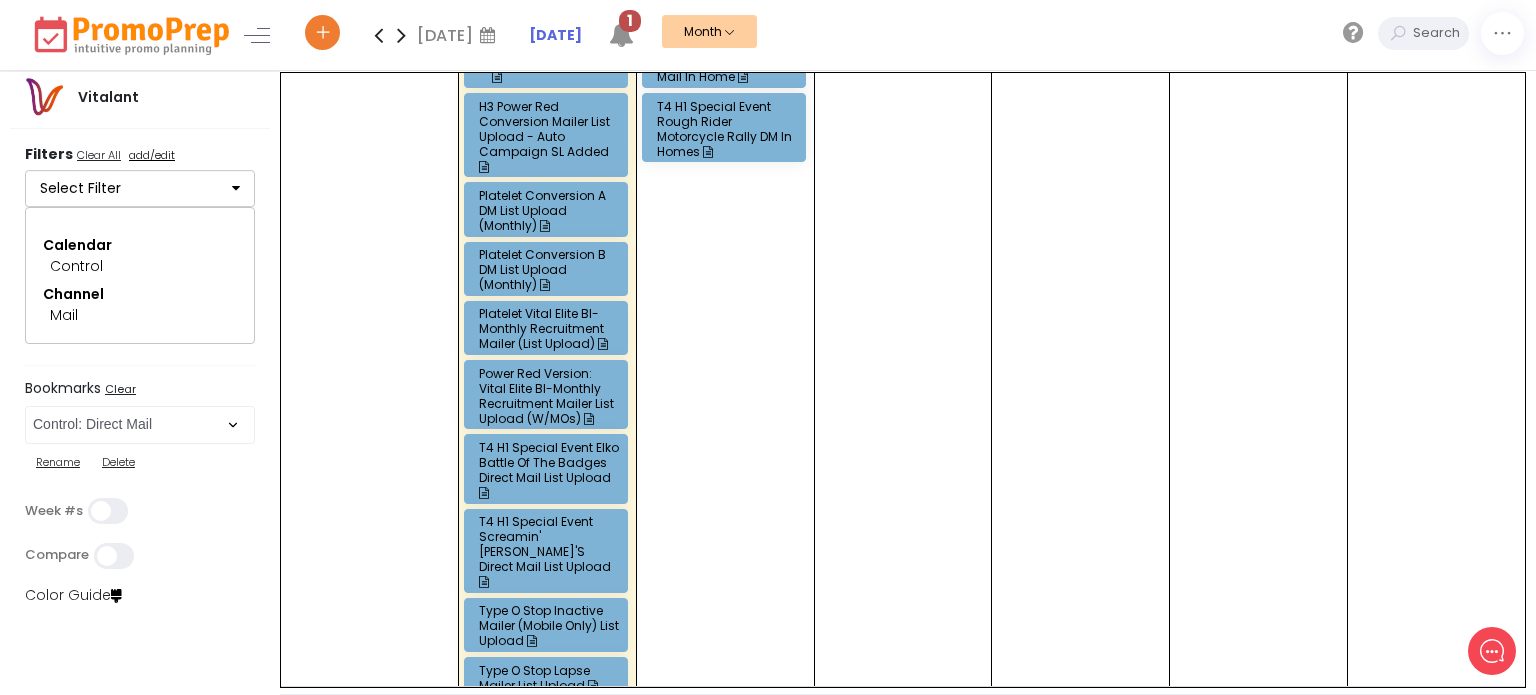 scroll, scrollTop: 300, scrollLeft: 0, axis: vertical 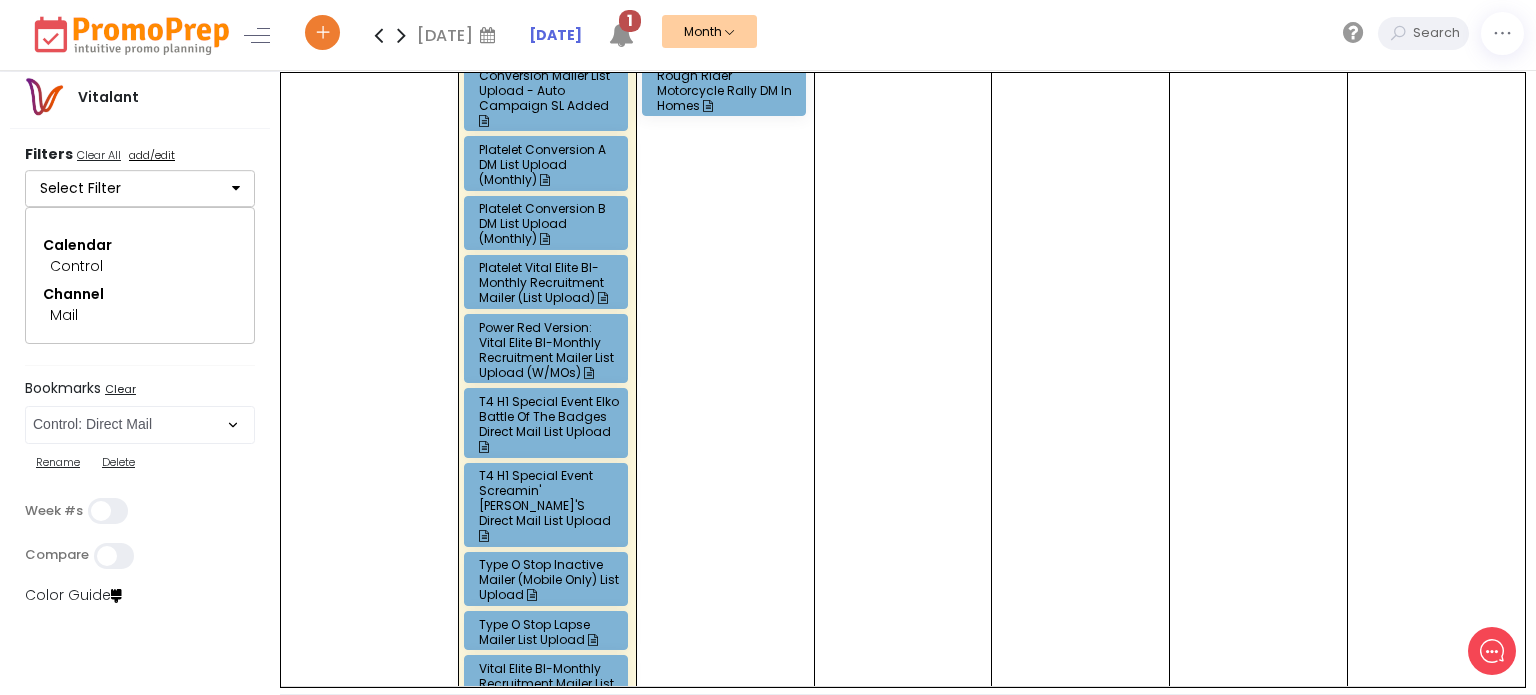 click on "Vital Elite BI-Monthly Recruitment Mailer List Upload (w/MOs)" at bounding box center [549, 683] 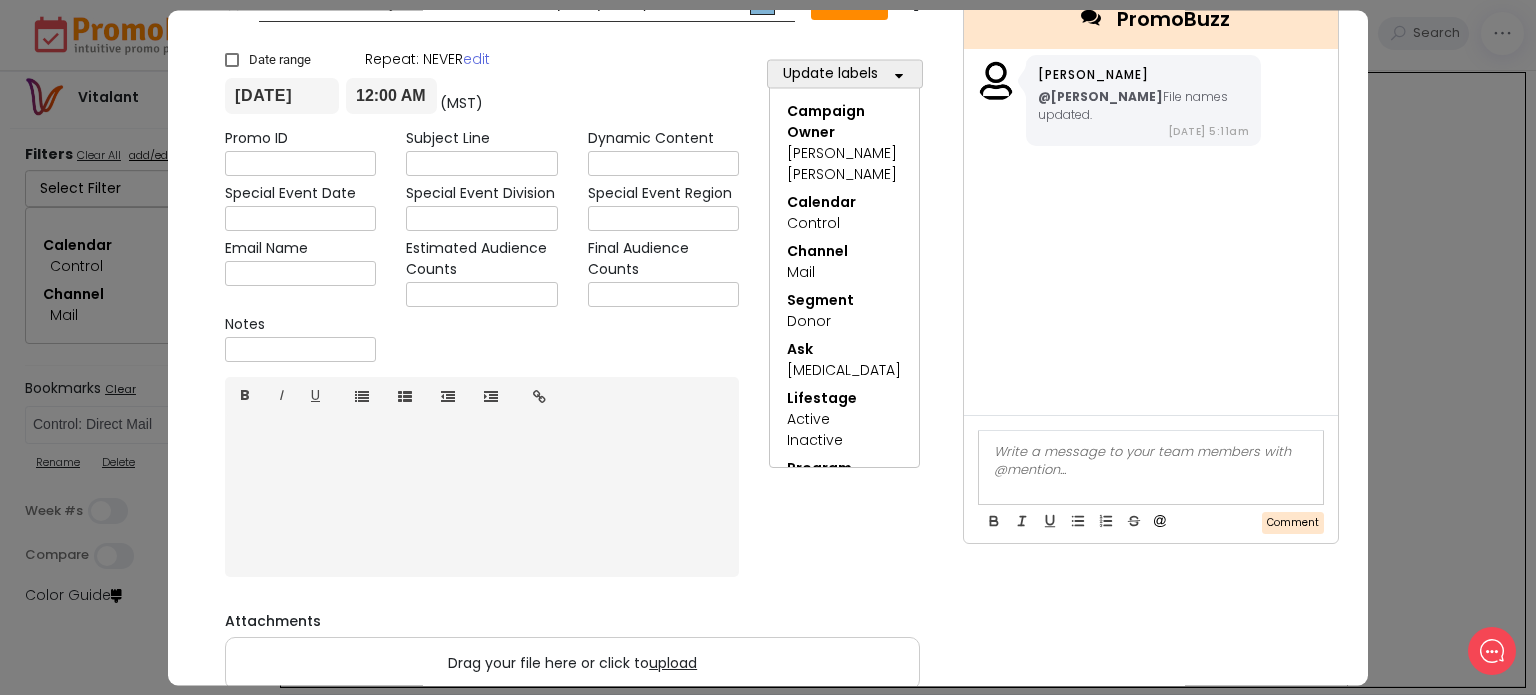 scroll, scrollTop: 0, scrollLeft: 0, axis: both 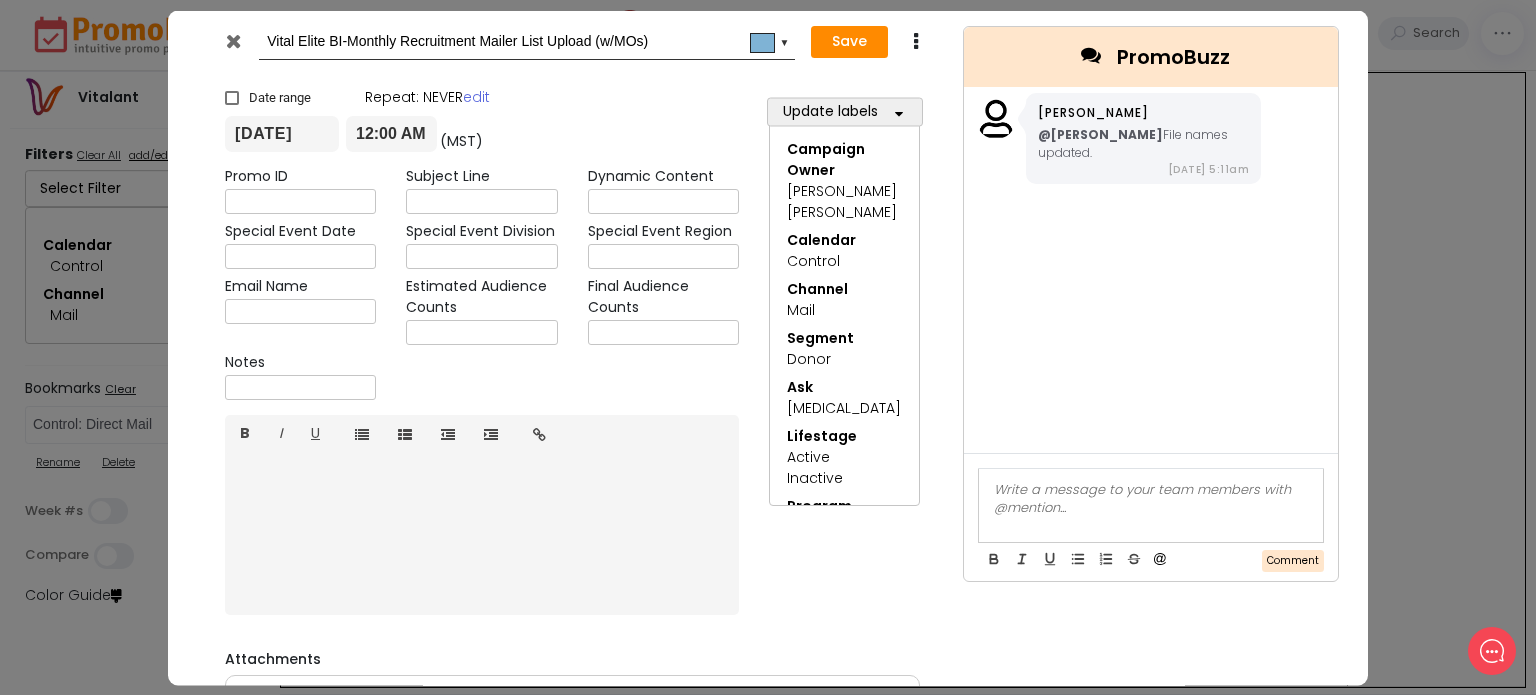 click at bounding box center [233, 40] 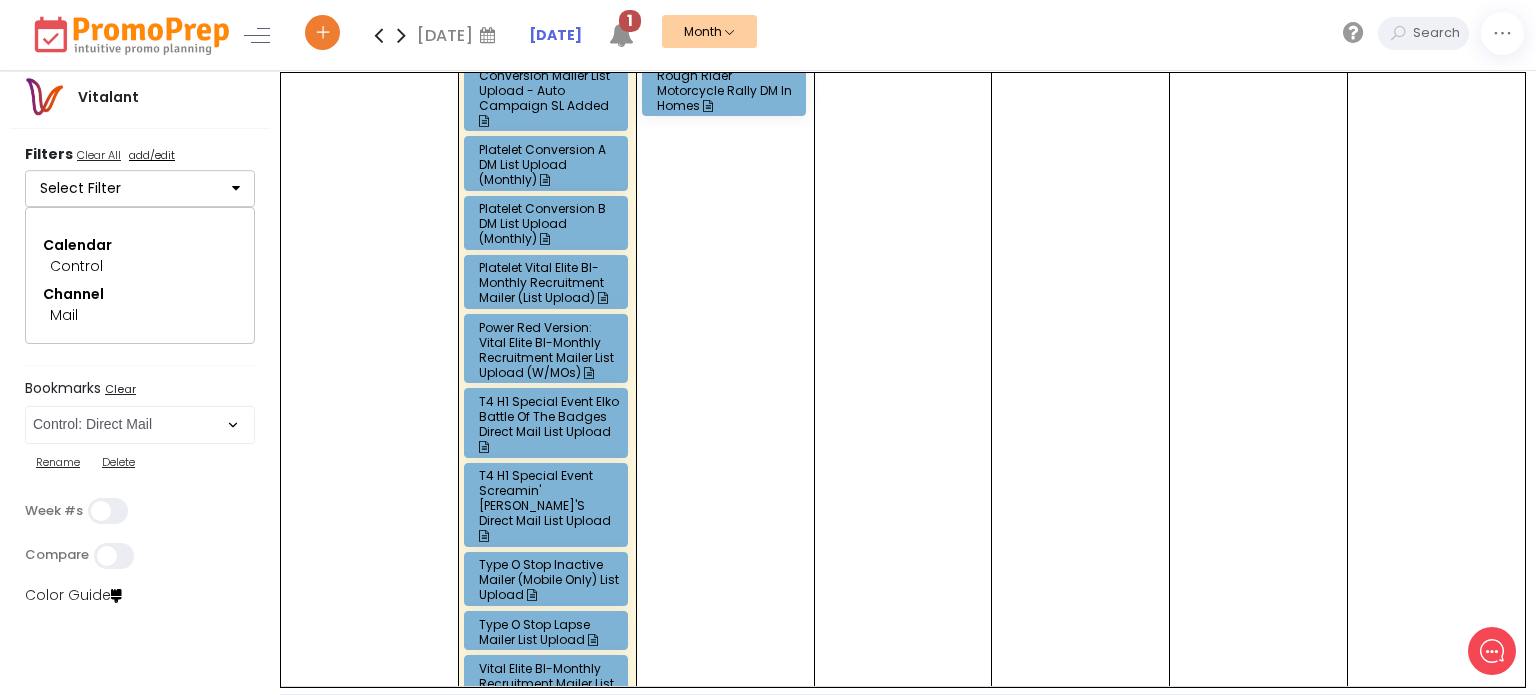 click on "Type O Stop Inactive Mailer (Mobile Only) List Upload" at bounding box center (549, 579) 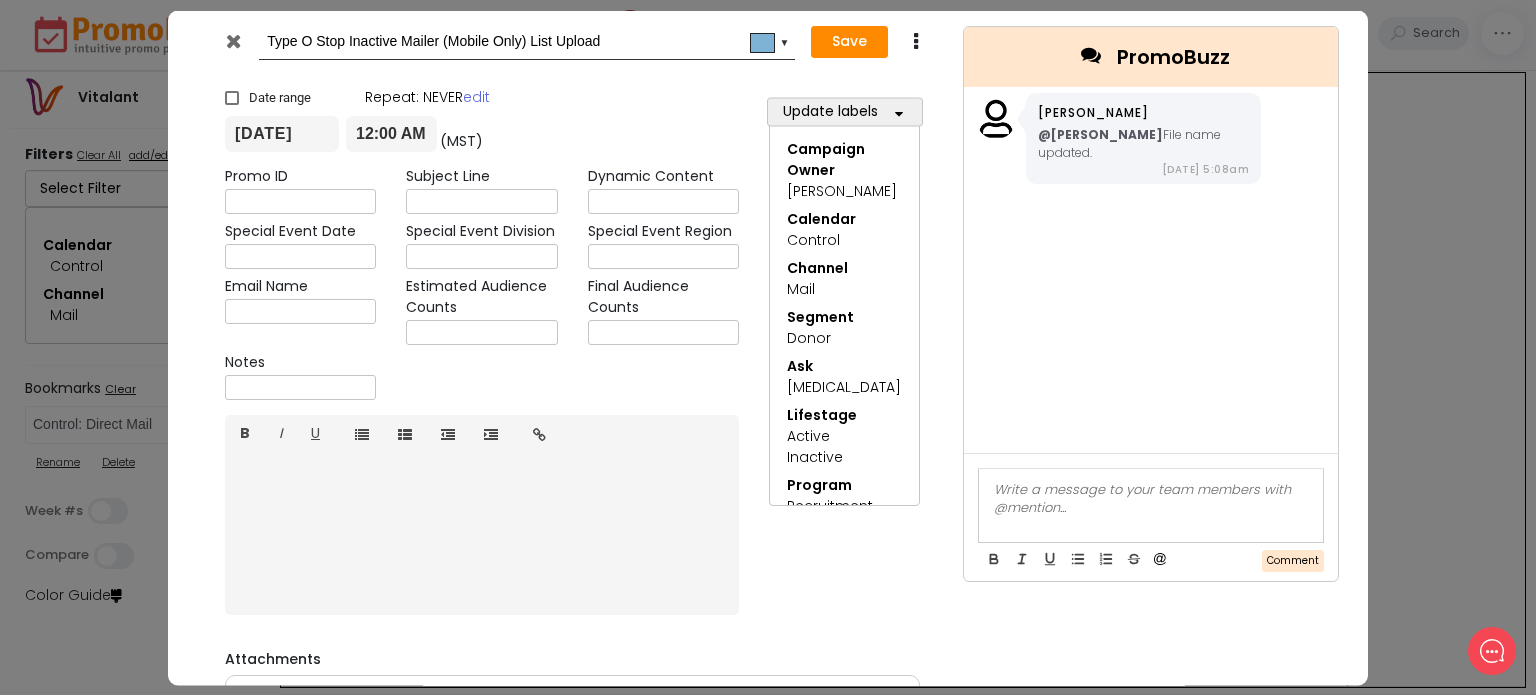 click at bounding box center [233, 40] 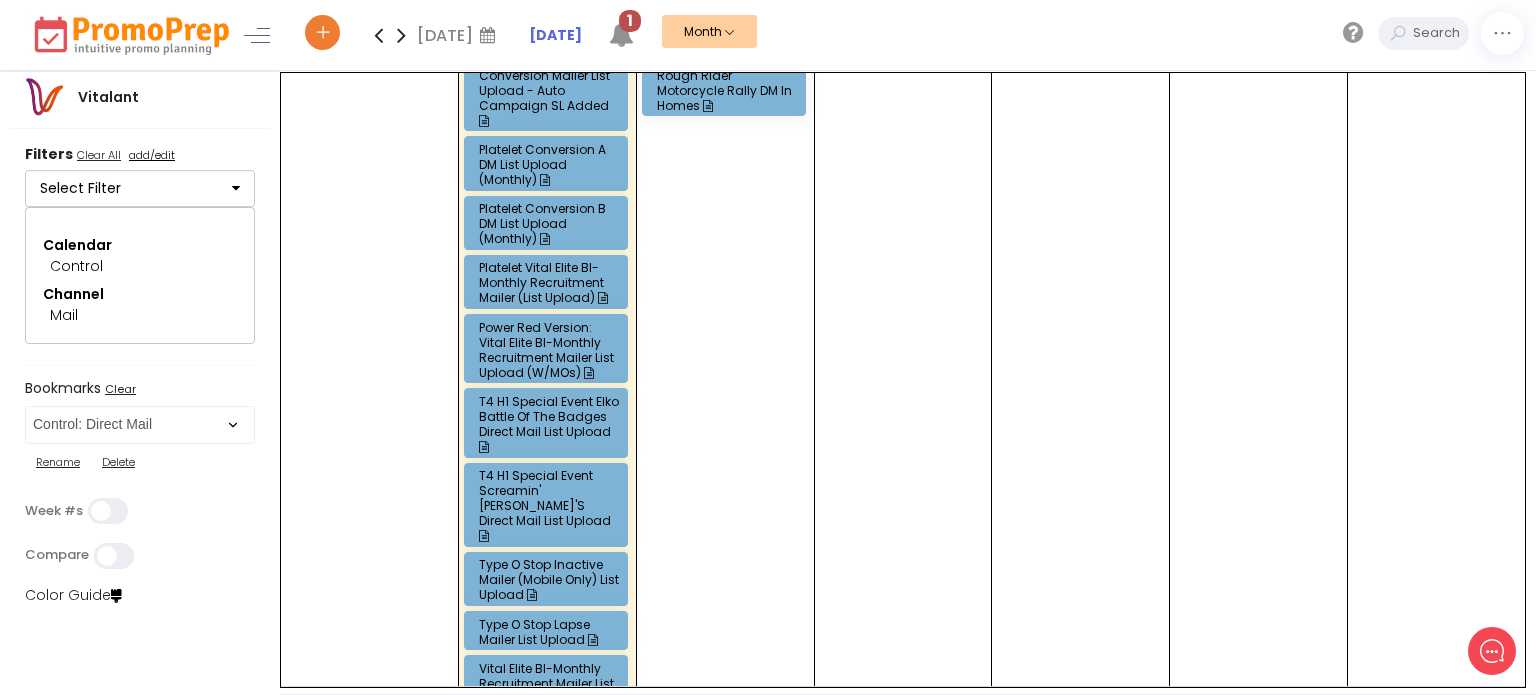 click on "Type O Stop Lapse Mailer List Upload" at bounding box center (549, 632) 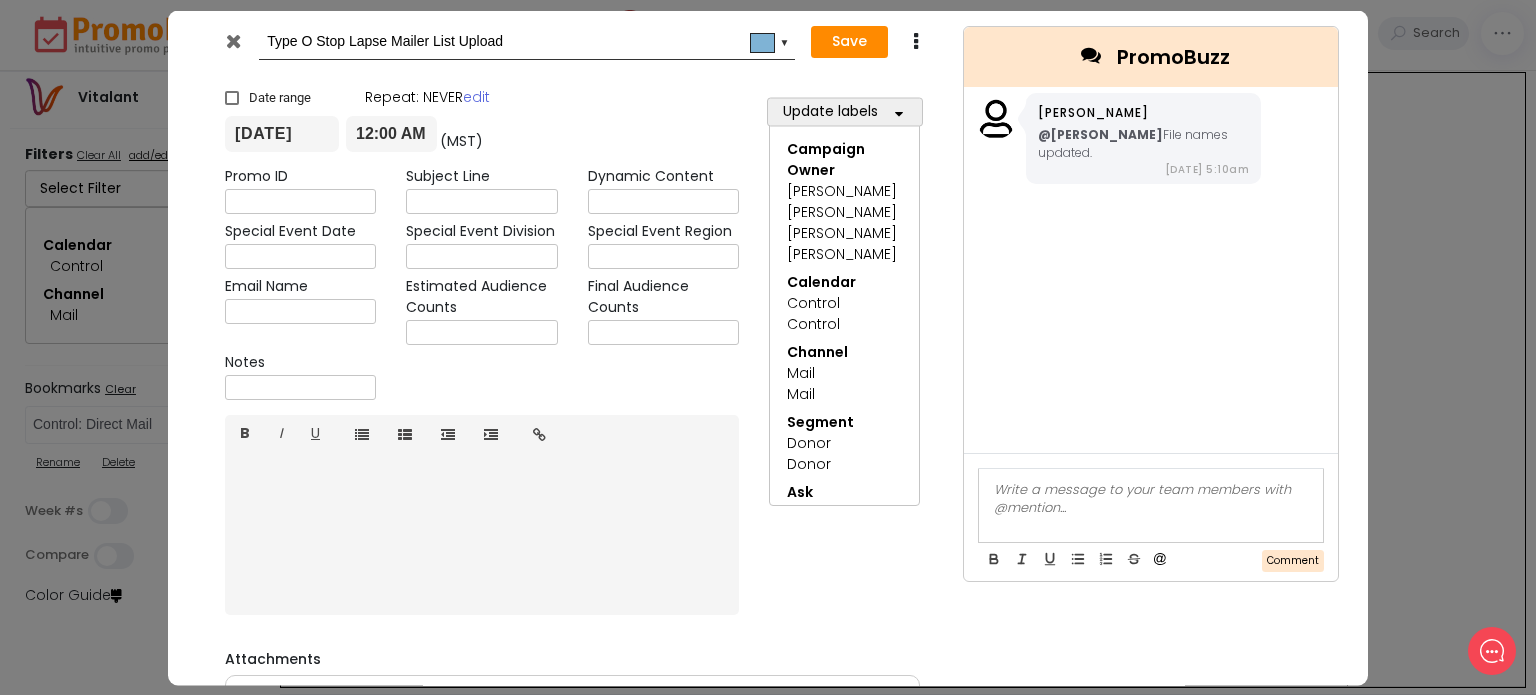 click at bounding box center (233, 40) 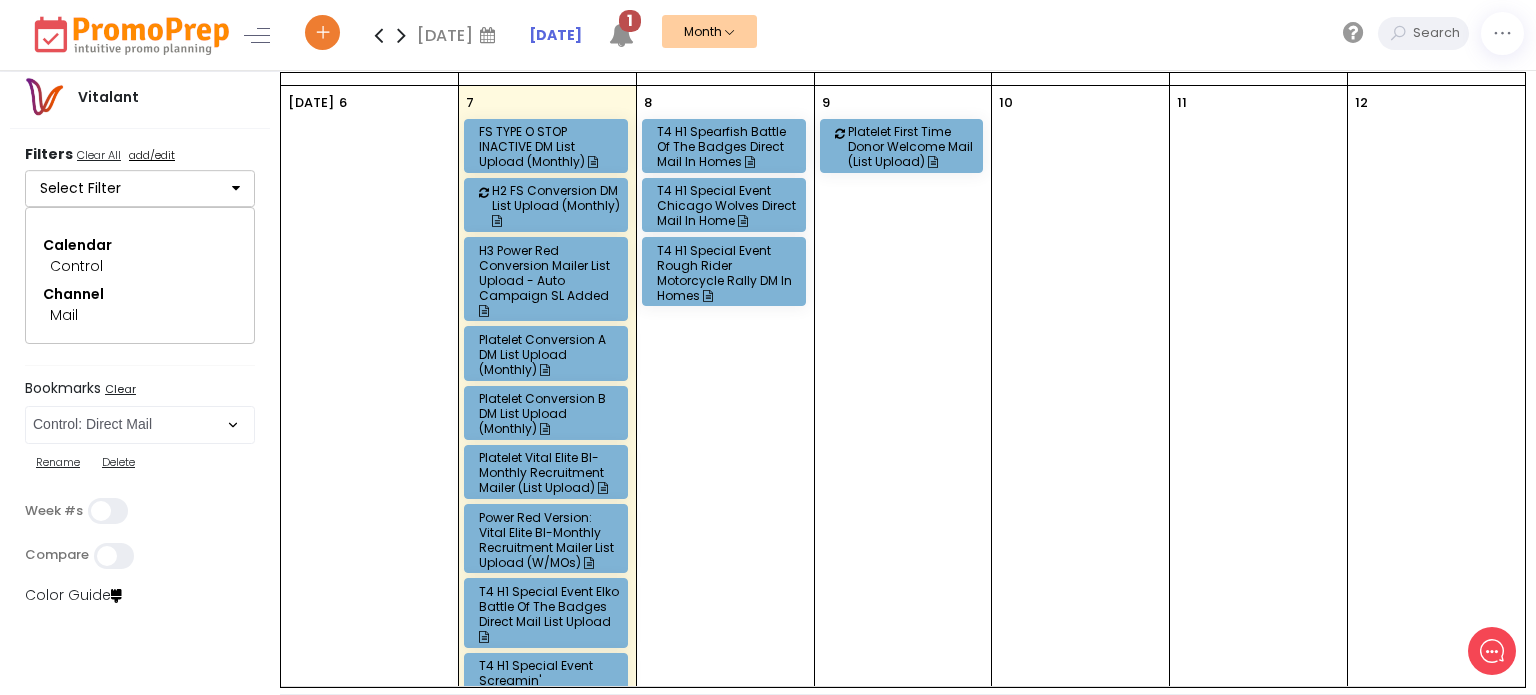 scroll, scrollTop: 100, scrollLeft: 0, axis: vertical 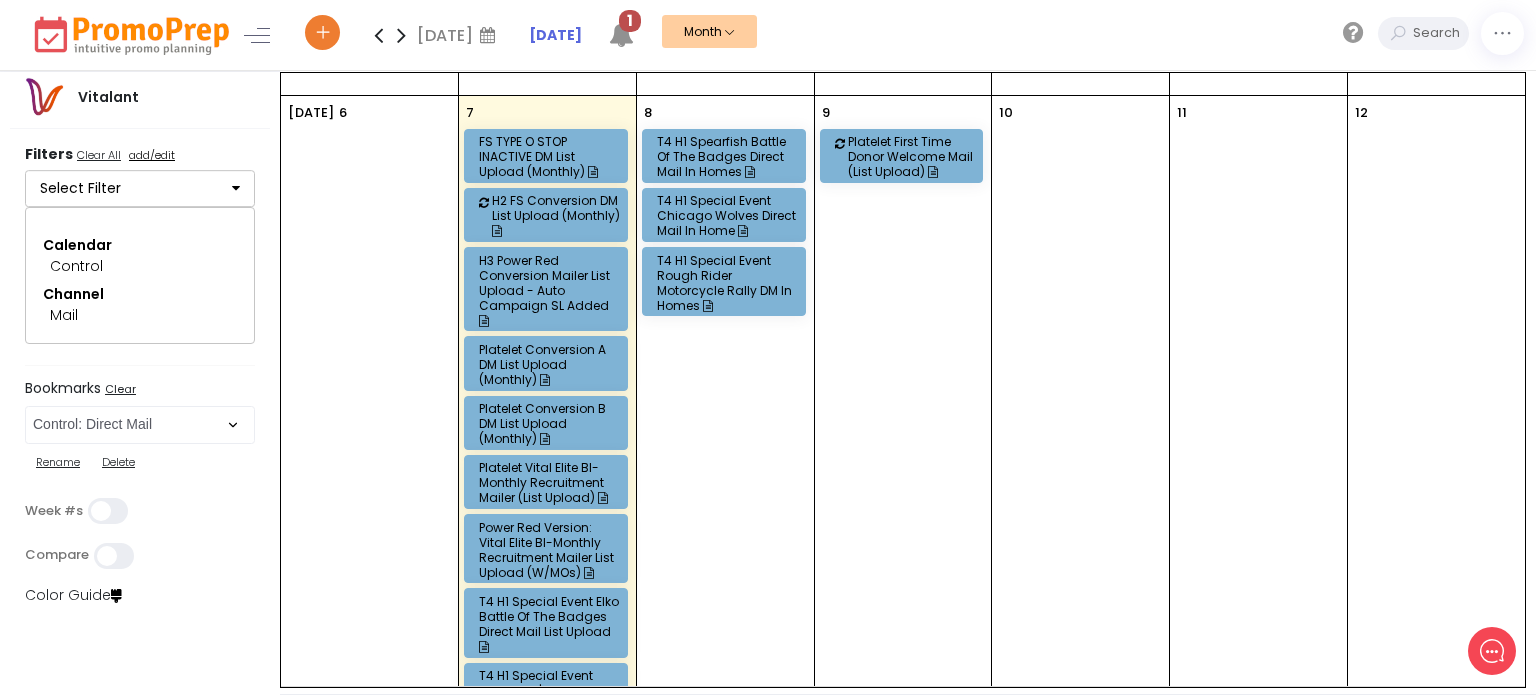 click on "FS TYPE O STOP INACTIVE DM List Upload (Monthly)" at bounding box center (549, 156) 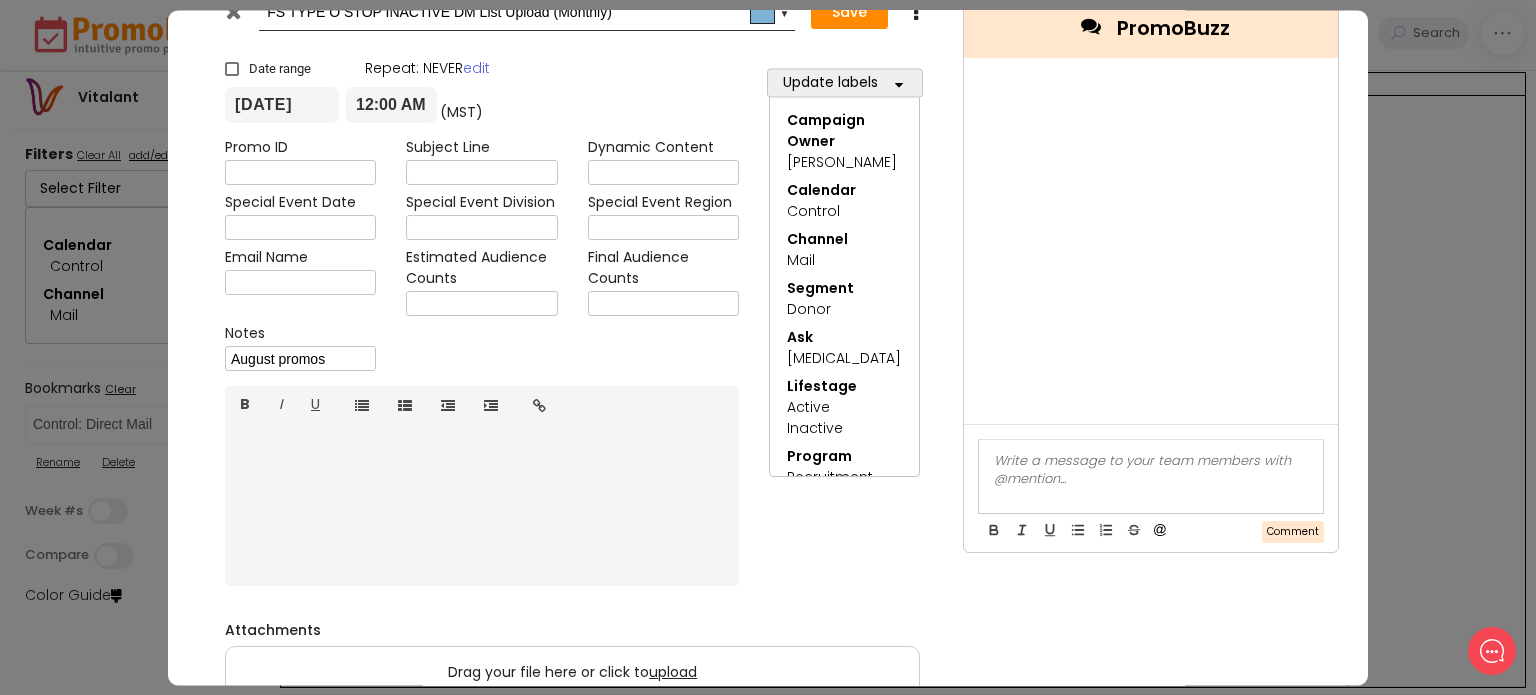 scroll, scrollTop: 0, scrollLeft: 0, axis: both 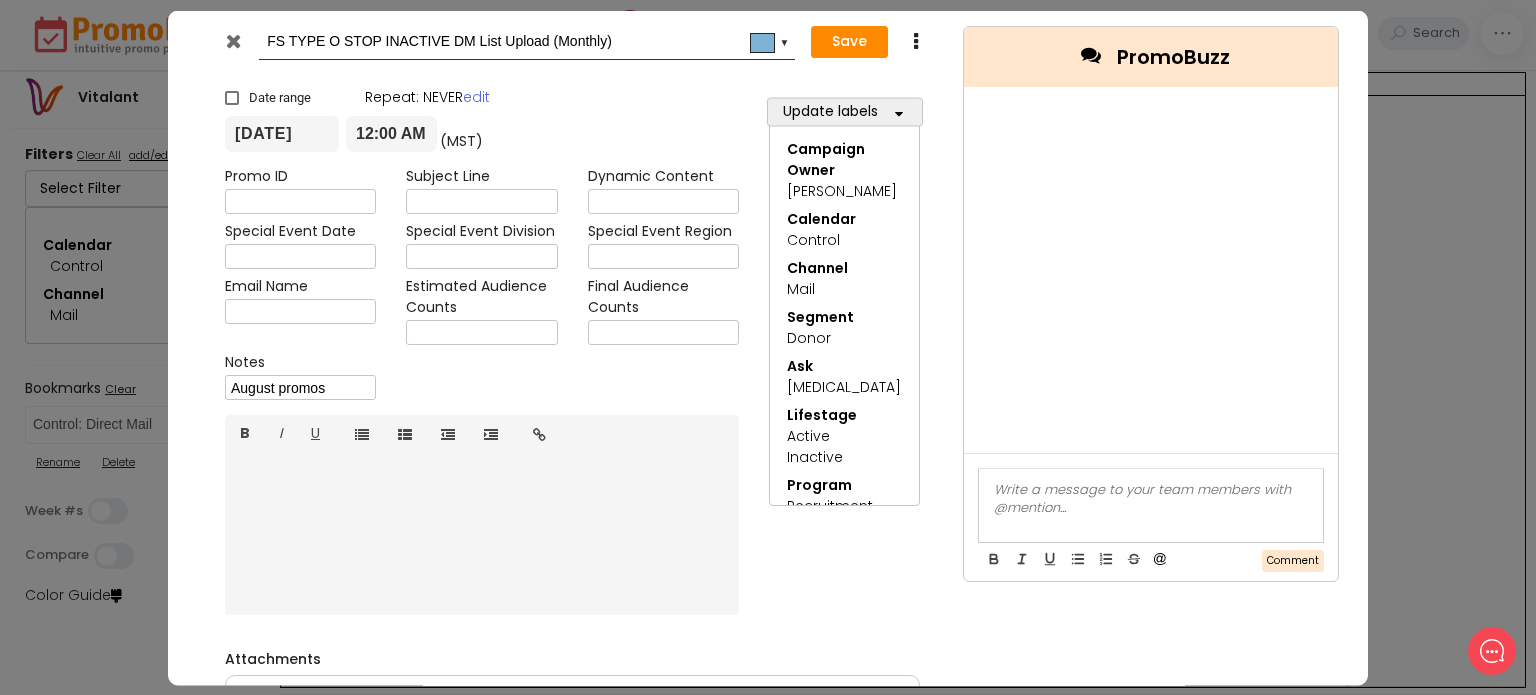 click at bounding box center [233, 40] 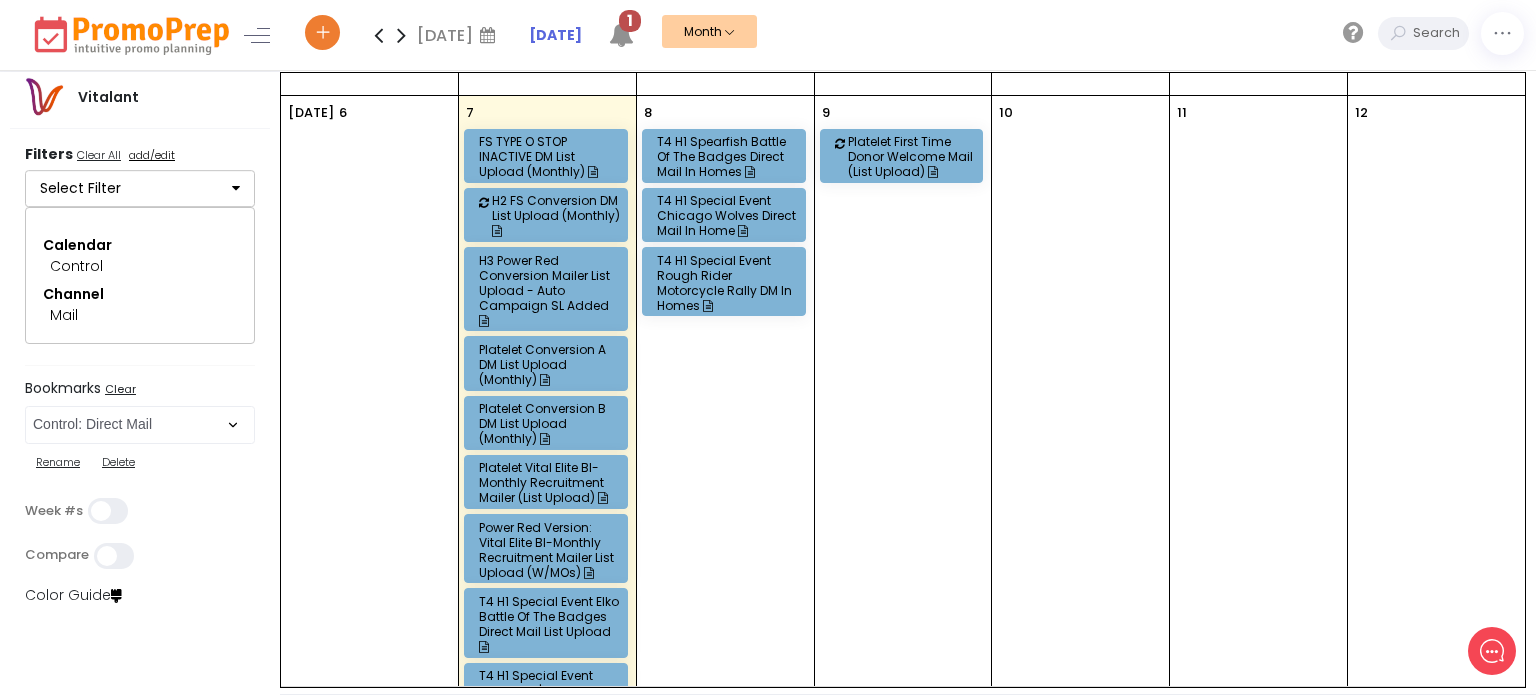 click on "H2 FS Conversion DM List Upload (monthly)" at bounding box center (562, 215) 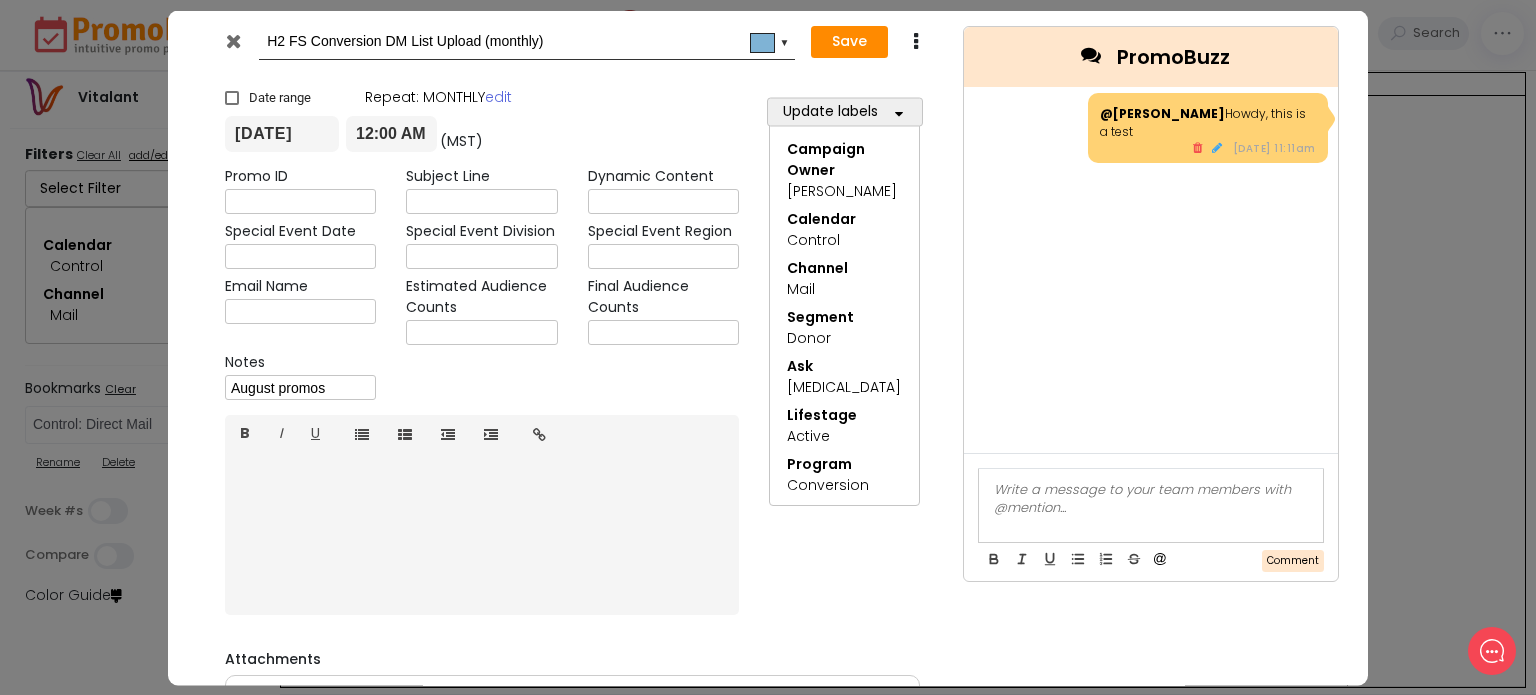 click on "H2 FS Conversion DM List Upload (monthly) #7fb3d5 ▼" at bounding box center [503, 41] 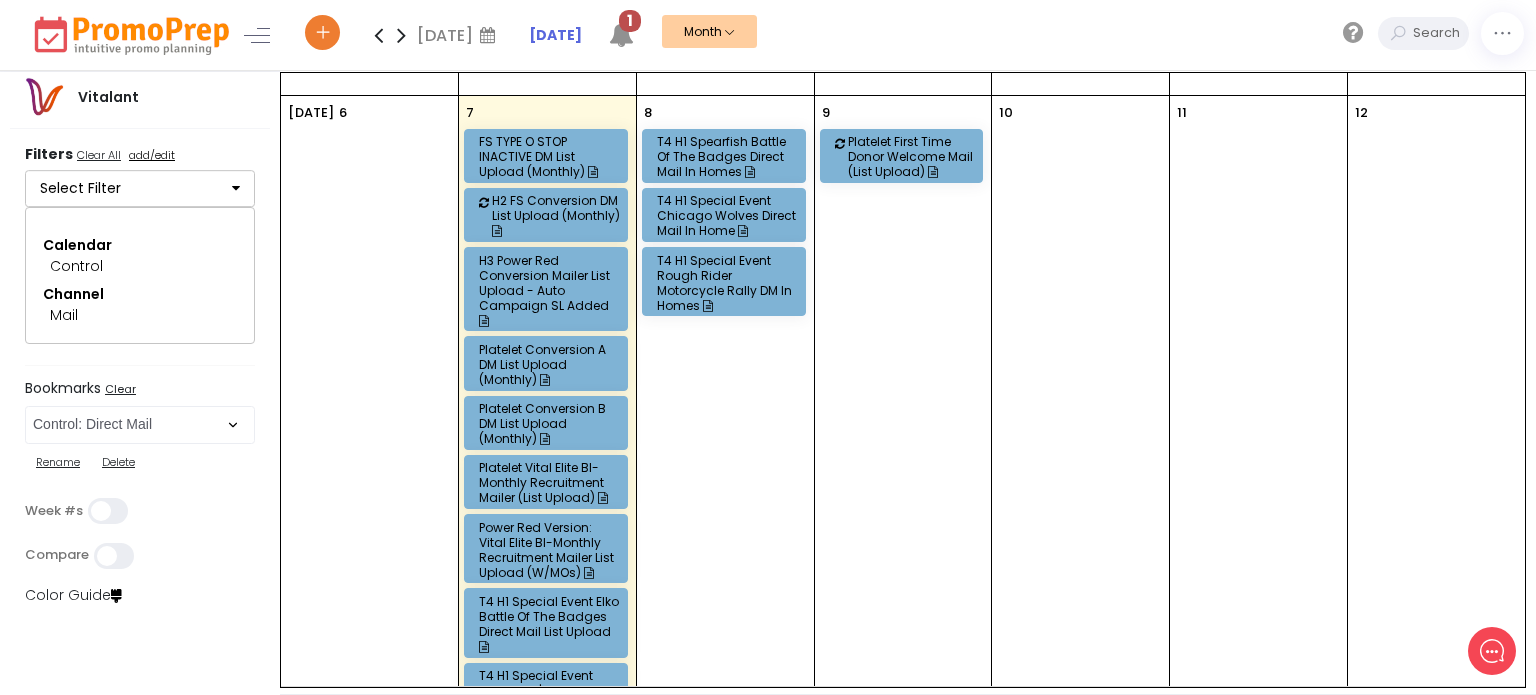 click on "H3 Power Red Conversion Mailer List Upload - Auto Campaign SL Added" at bounding box center [549, 290] 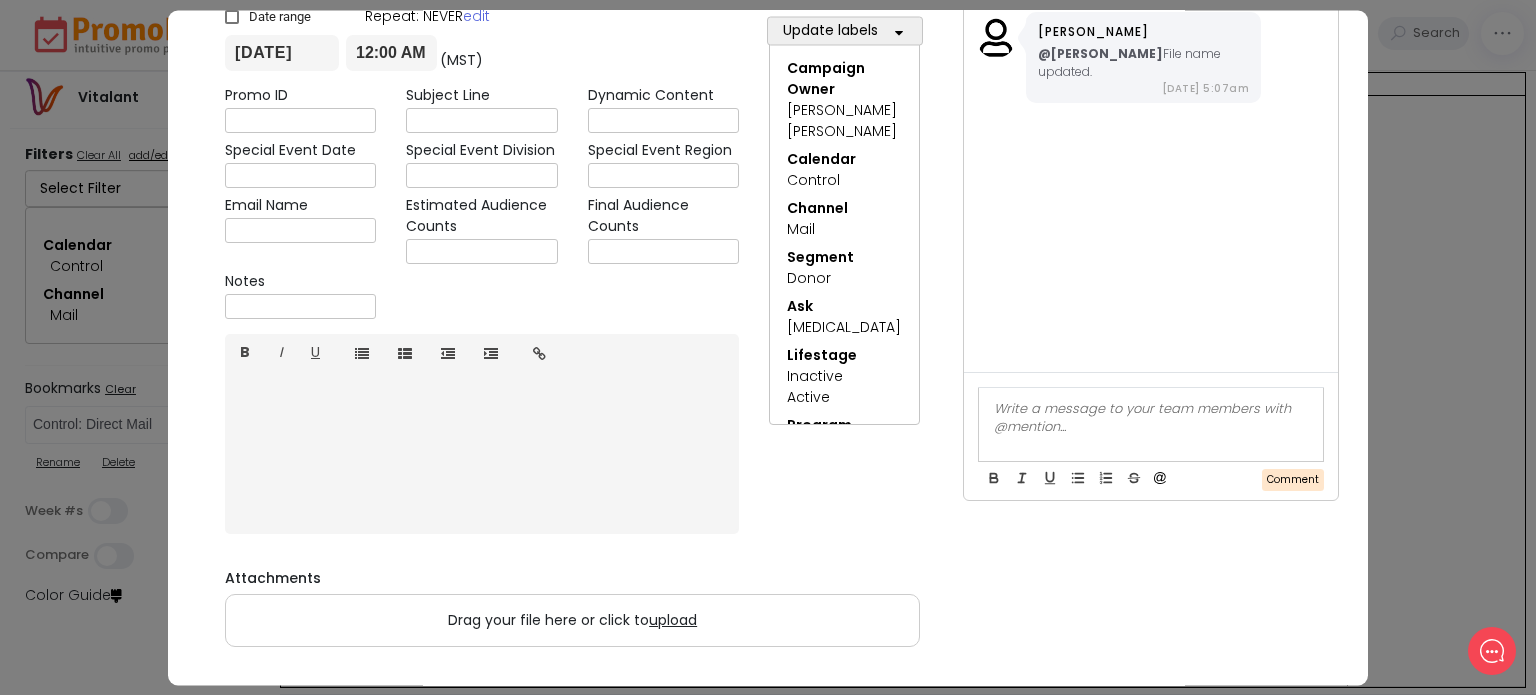 scroll, scrollTop: 0, scrollLeft: 0, axis: both 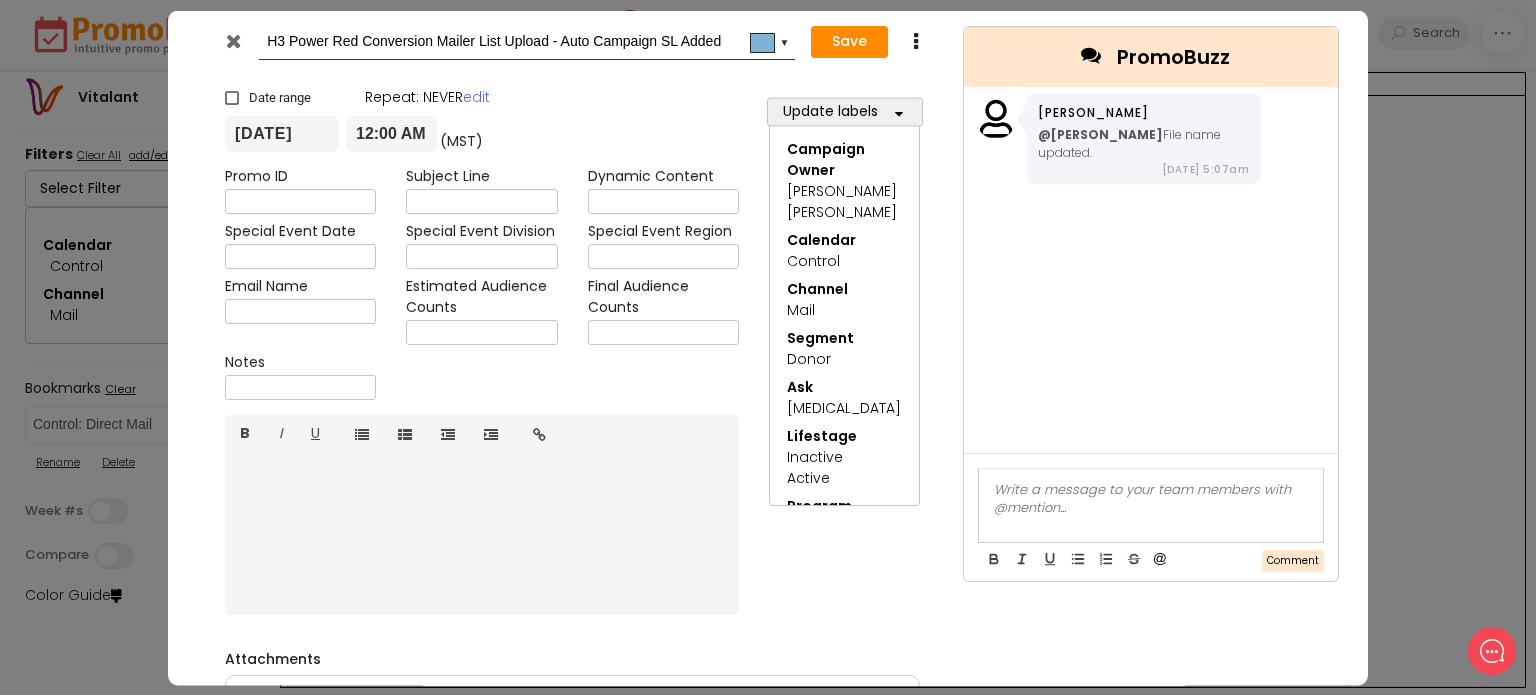 click at bounding box center (233, 40) 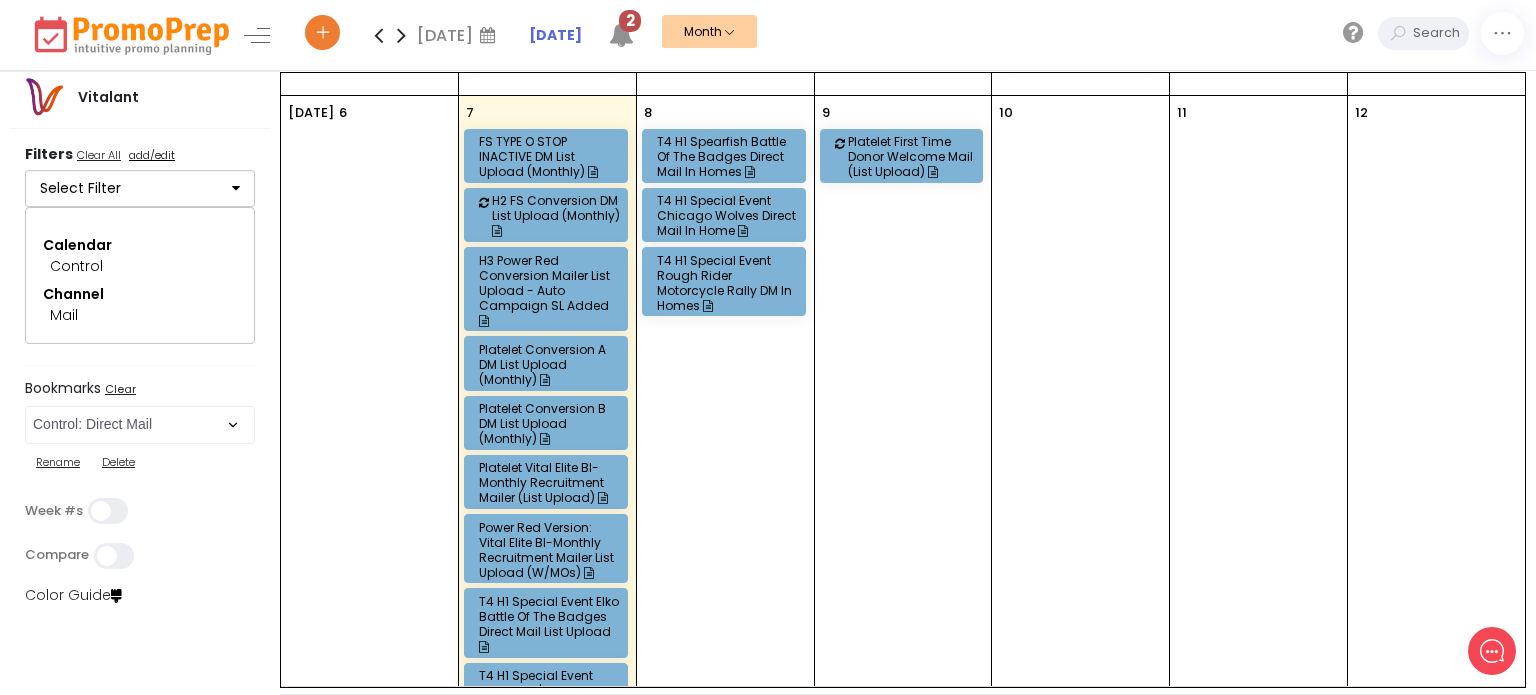 click on "Platelet Conversion A DM List Upload (monthly)" at bounding box center [549, 364] 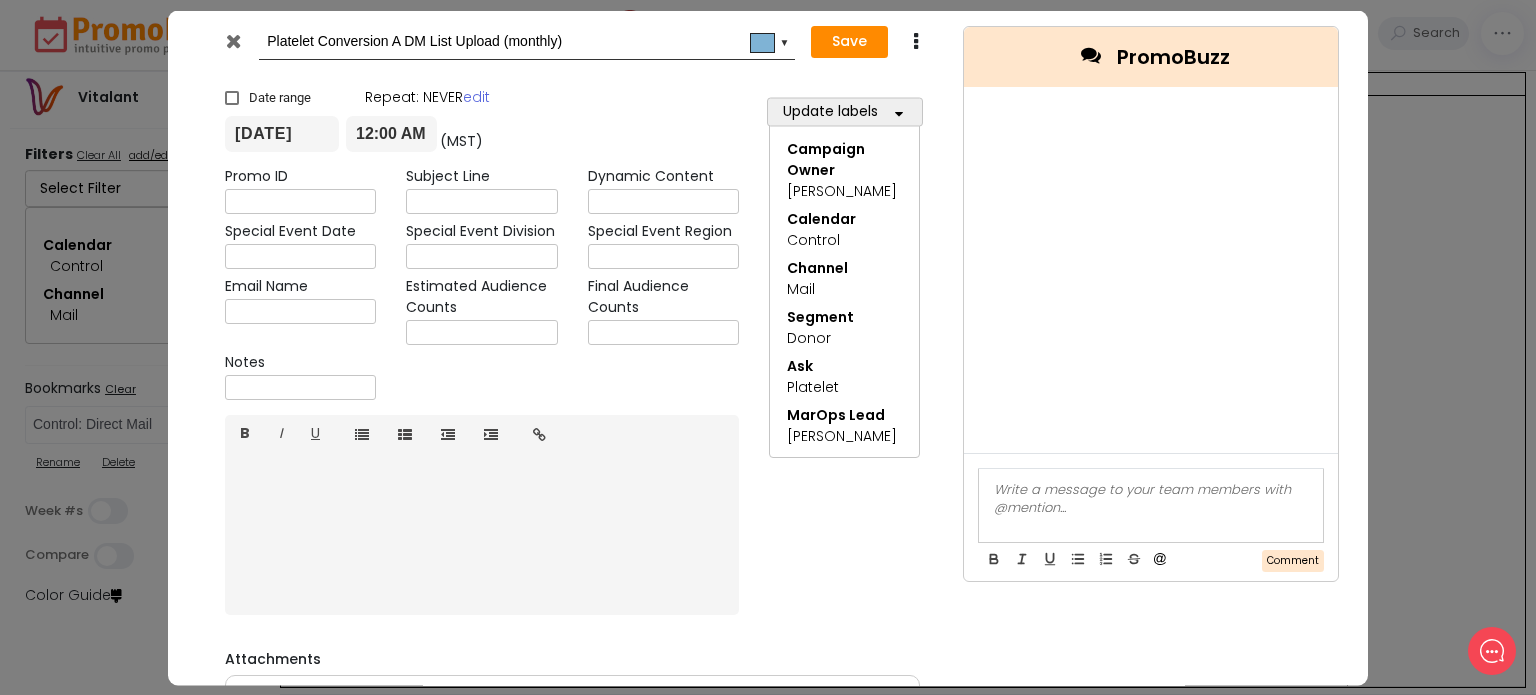 click at bounding box center (233, 40) 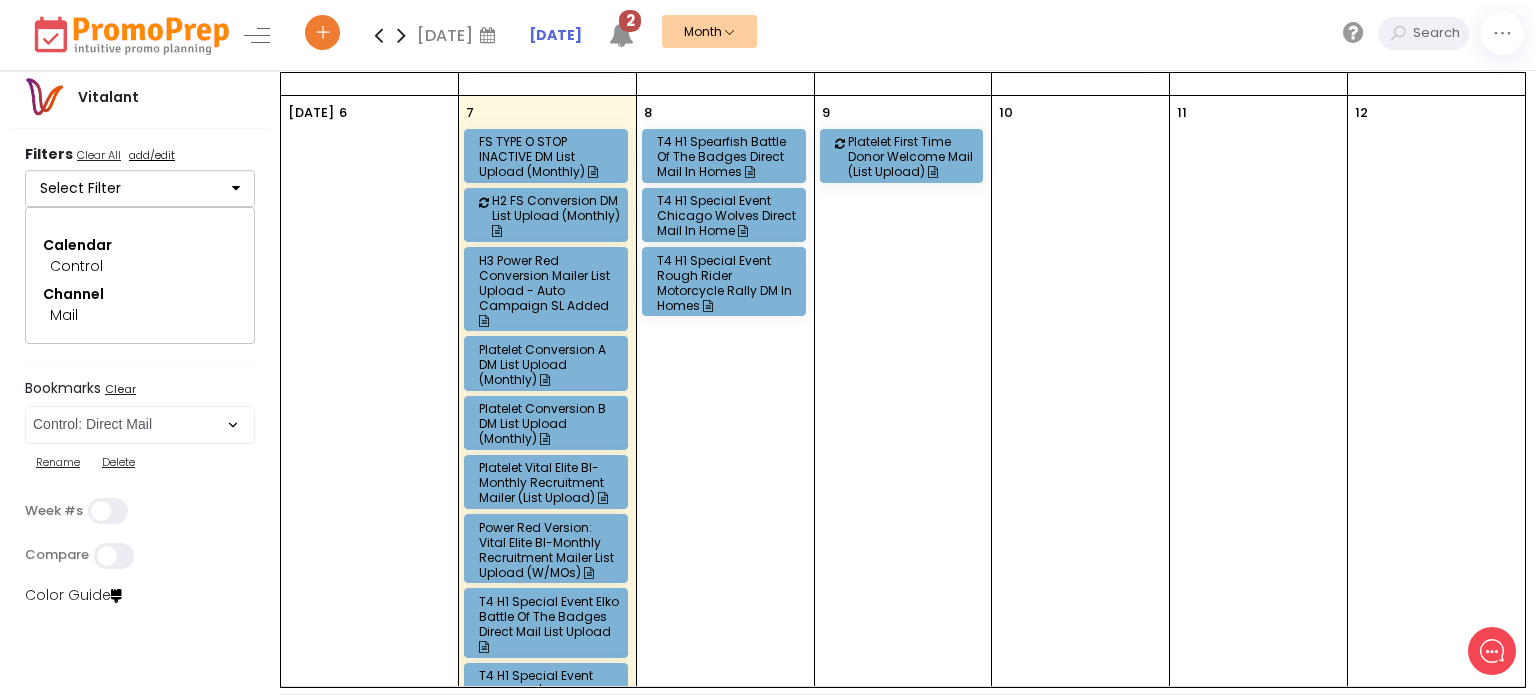 click on "Platelet Conversion B DM List Upload (monthly)" at bounding box center (549, 423) 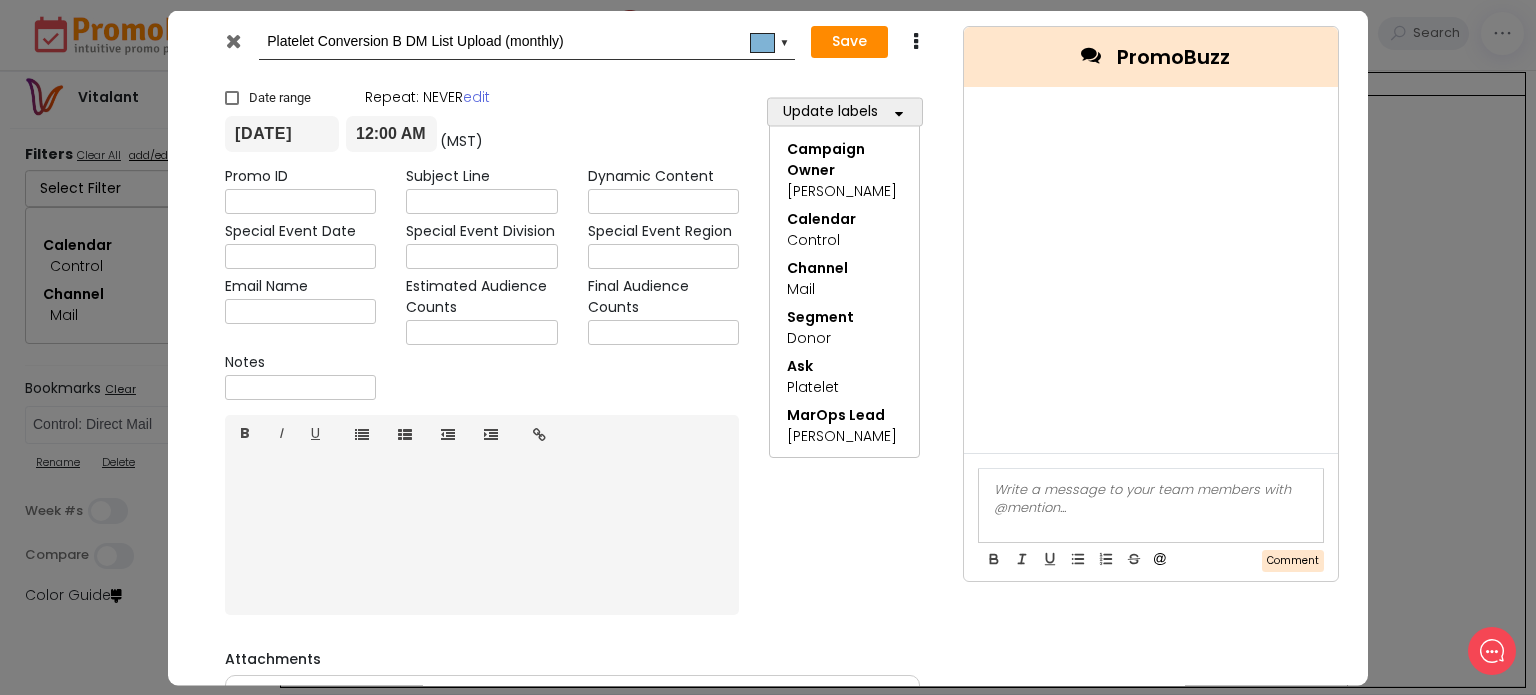 click at bounding box center (233, 40) 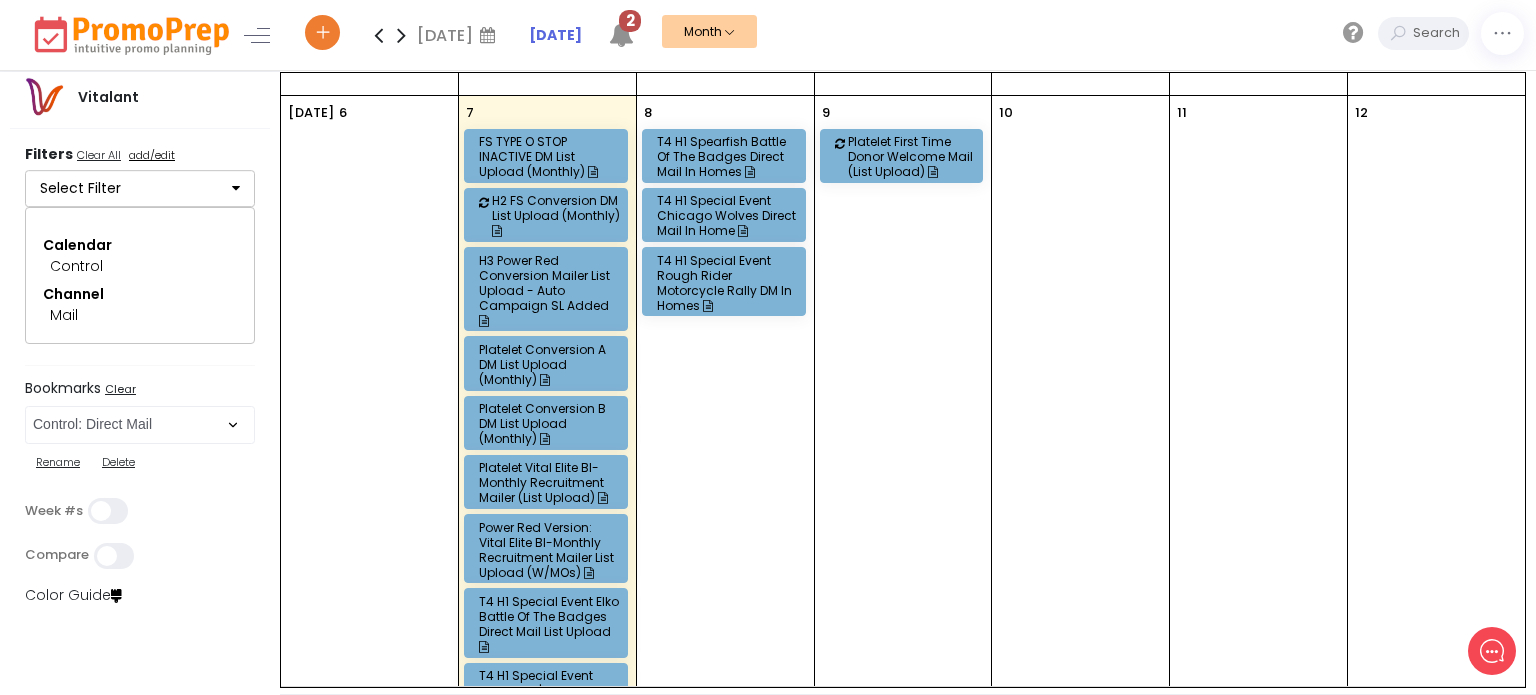 click on "Platelet Vital Elite BI-Monthly Recruitment Mailer (List Upload)" at bounding box center (549, 482) 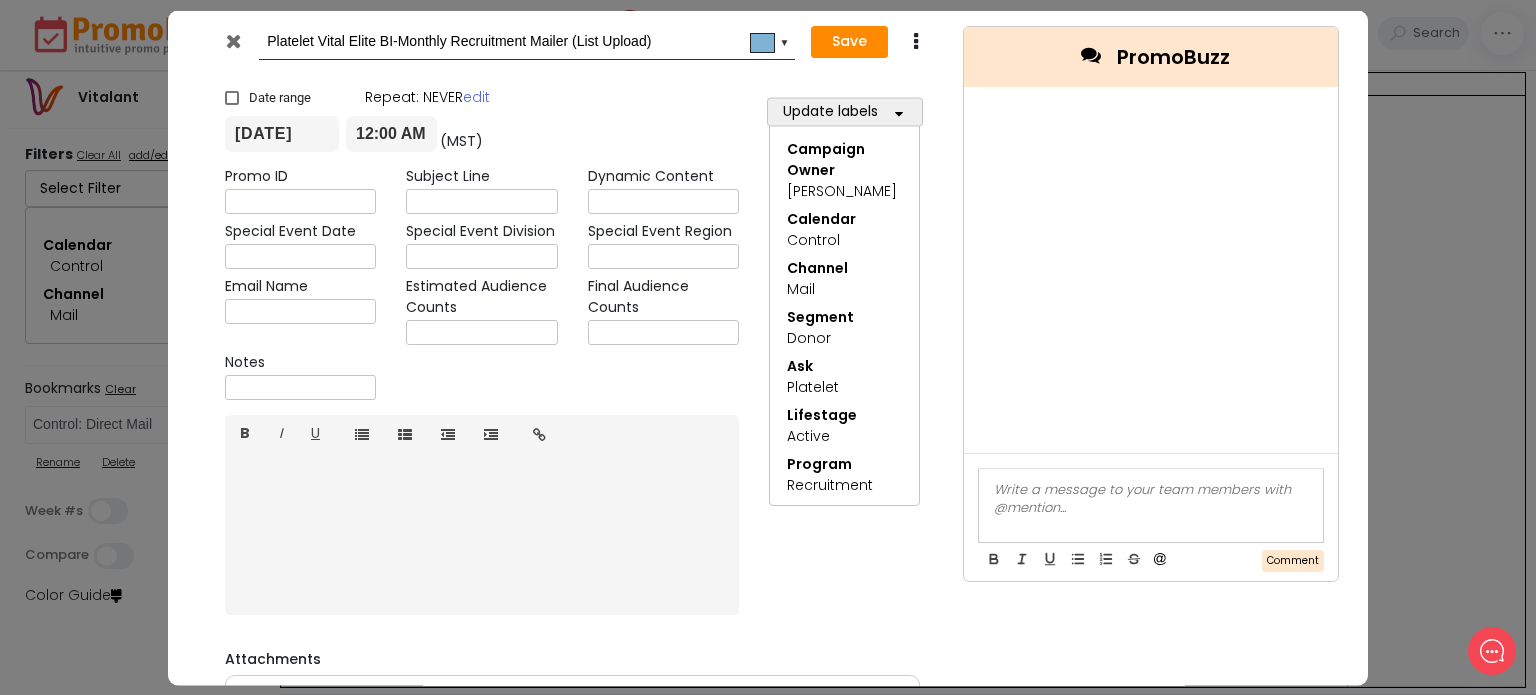 click at bounding box center [233, 40] 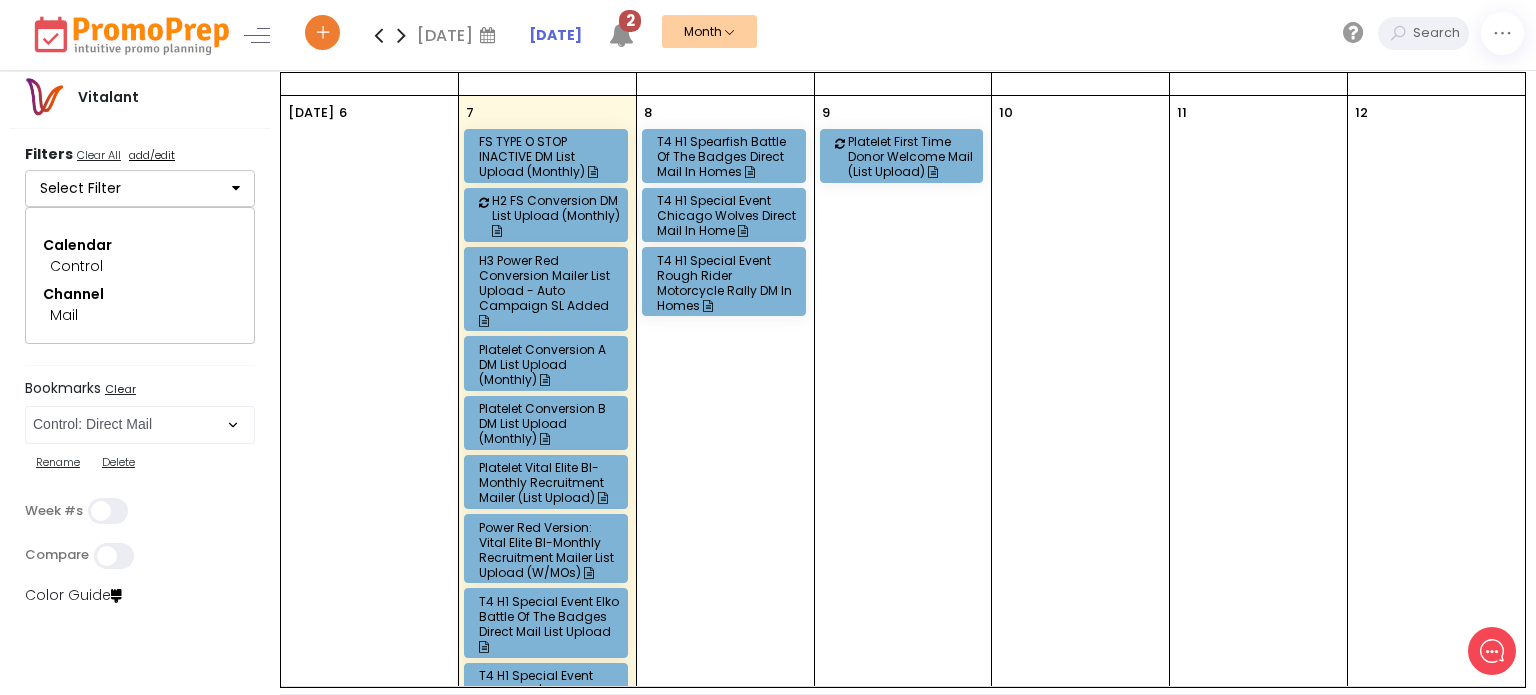click on "Power Red Version: Vital Elite BI-Monthly Recruitment Mailer List Upload (w/MOs)" at bounding box center [549, 550] 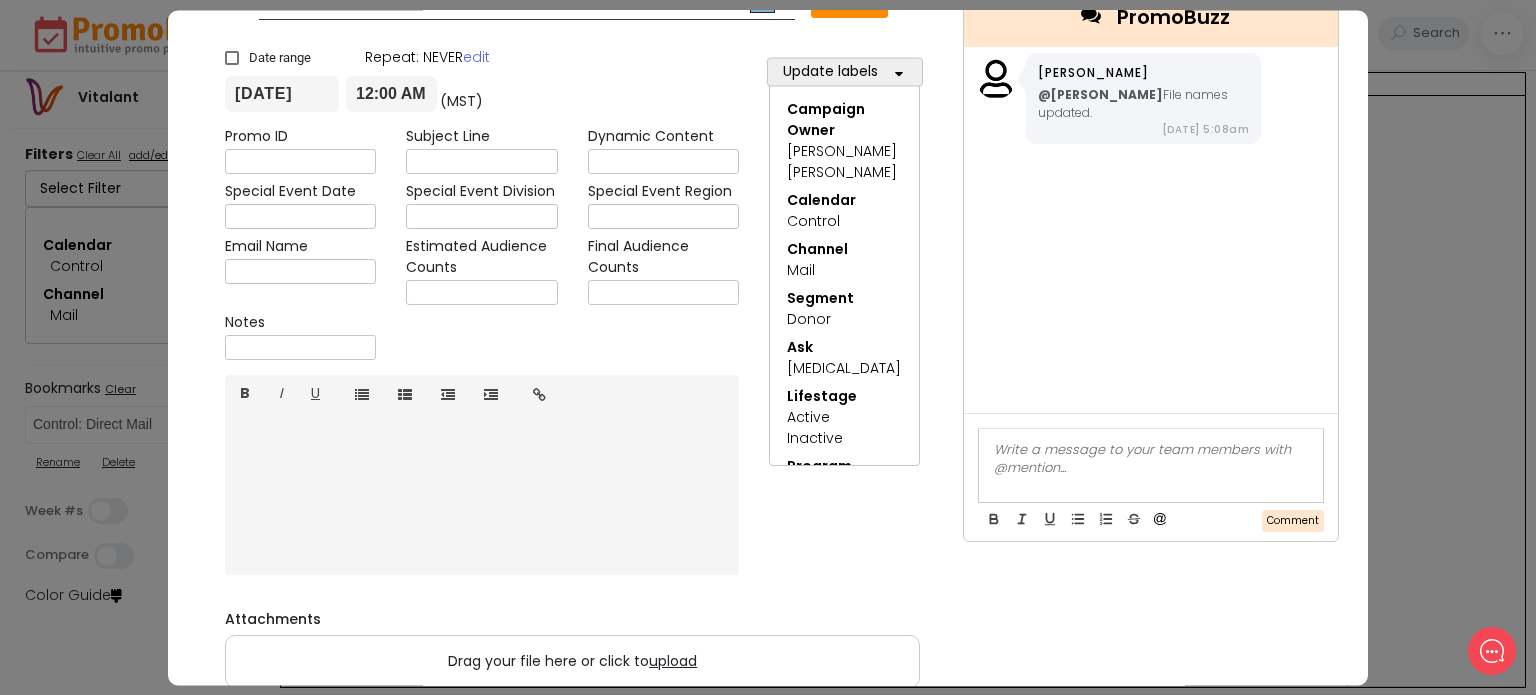 scroll, scrollTop: 0, scrollLeft: 0, axis: both 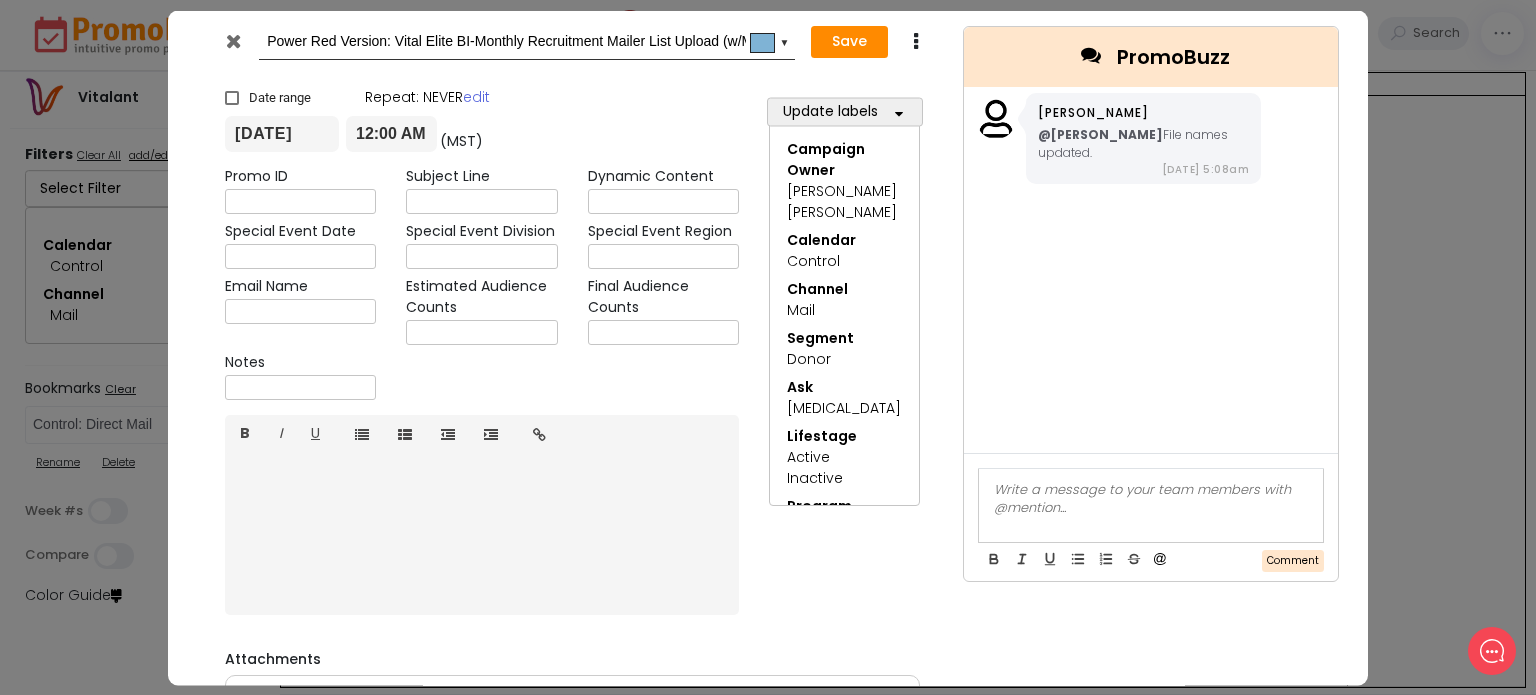 click at bounding box center [233, 40] 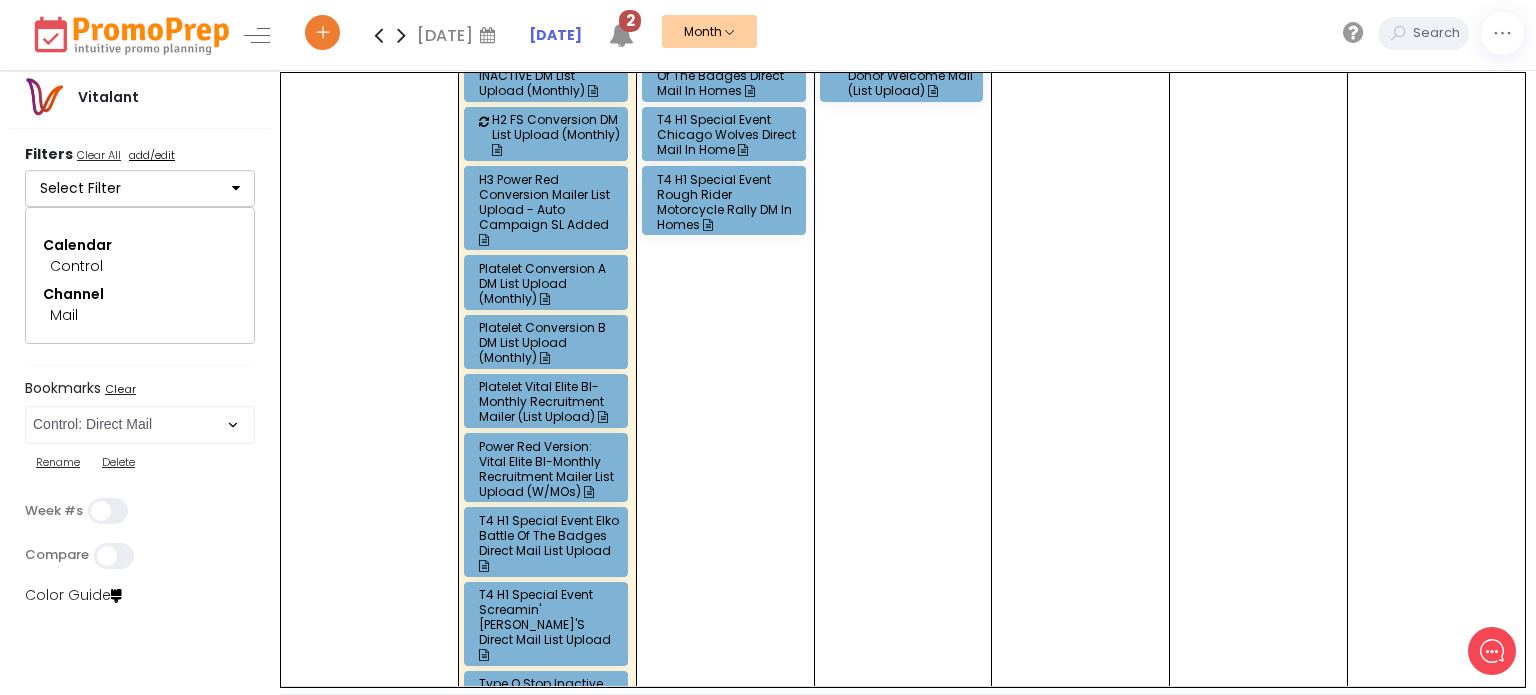 scroll, scrollTop: 300, scrollLeft: 0, axis: vertical 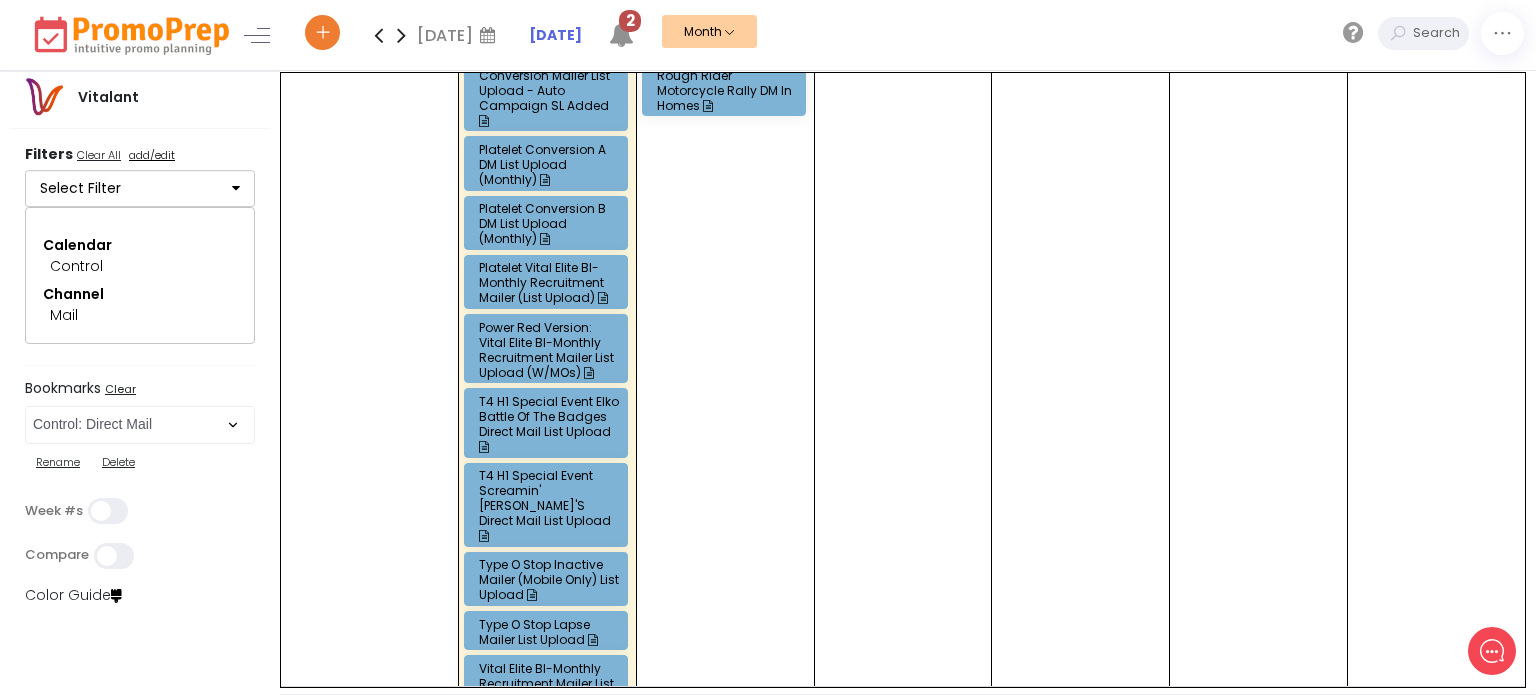 click on "Type O Stop Inactive Mailer (Mobile Only) List Upload" at bounding box center [549, 579] 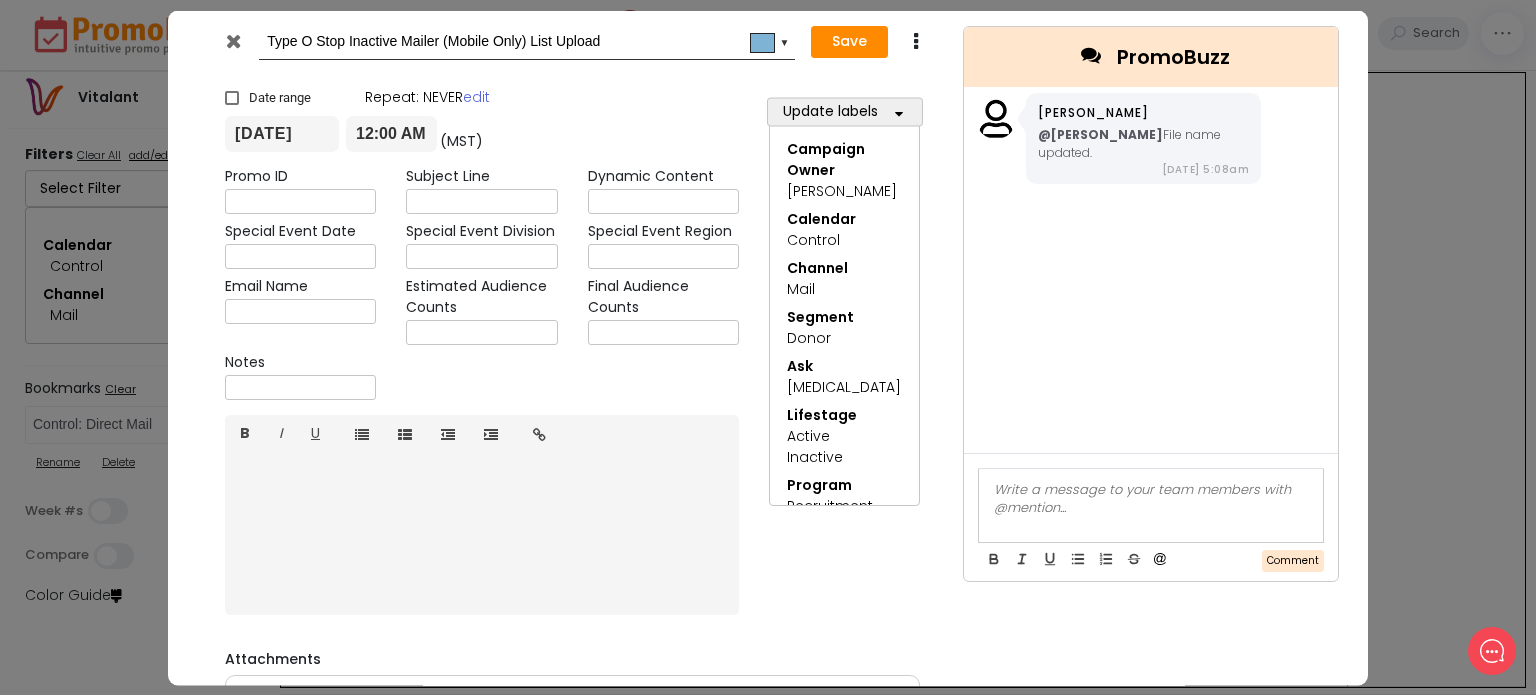 click at bounding box center [235, 45] 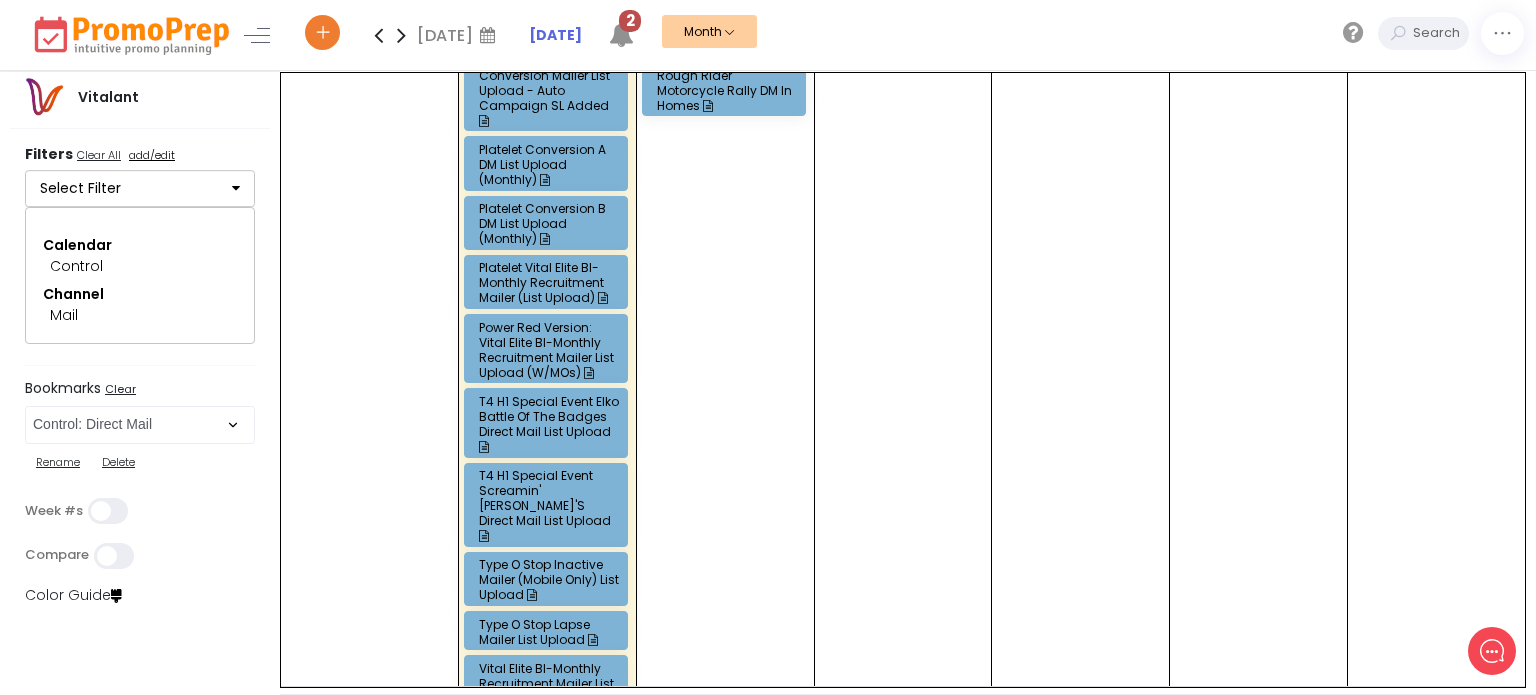 click on "Type O Stop Lapse Mailer List Upload" at bounding box center (549, 632) 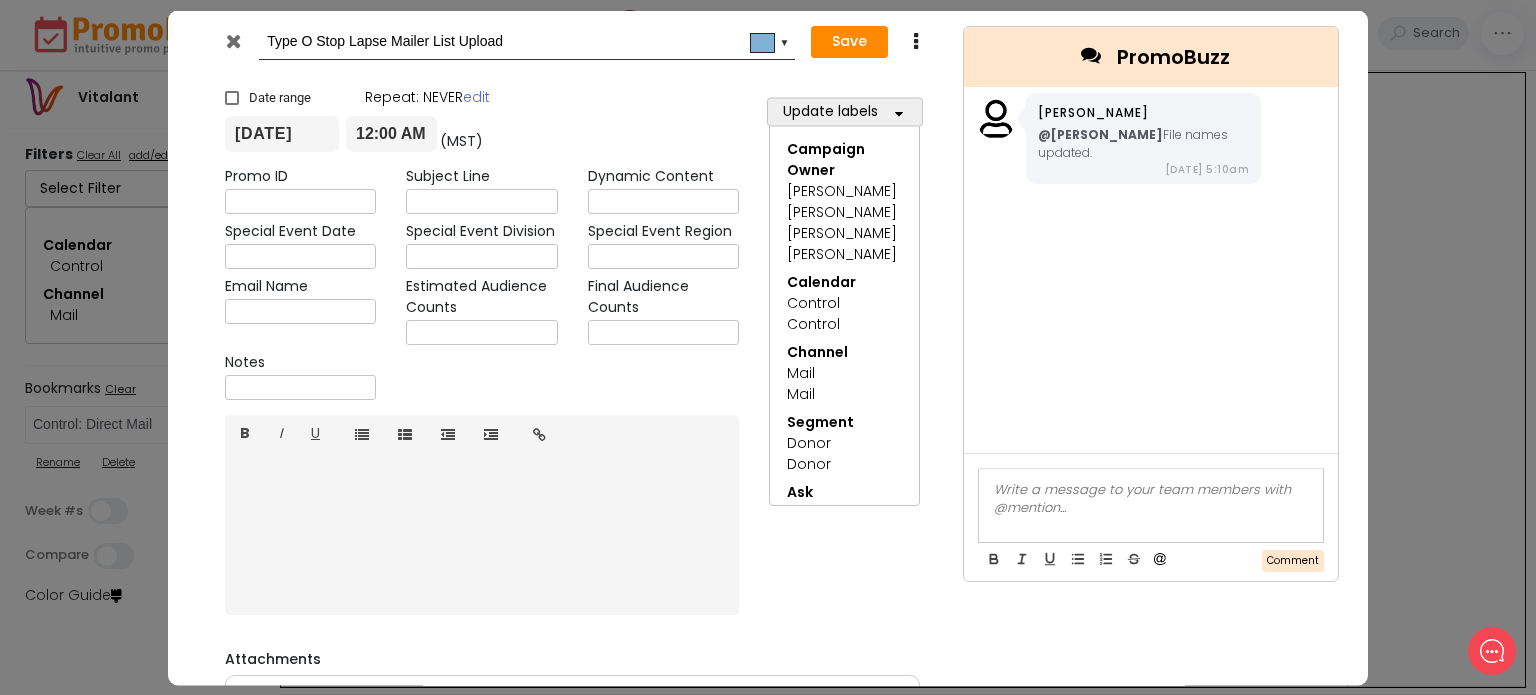 click at bounding box center [233, 40] 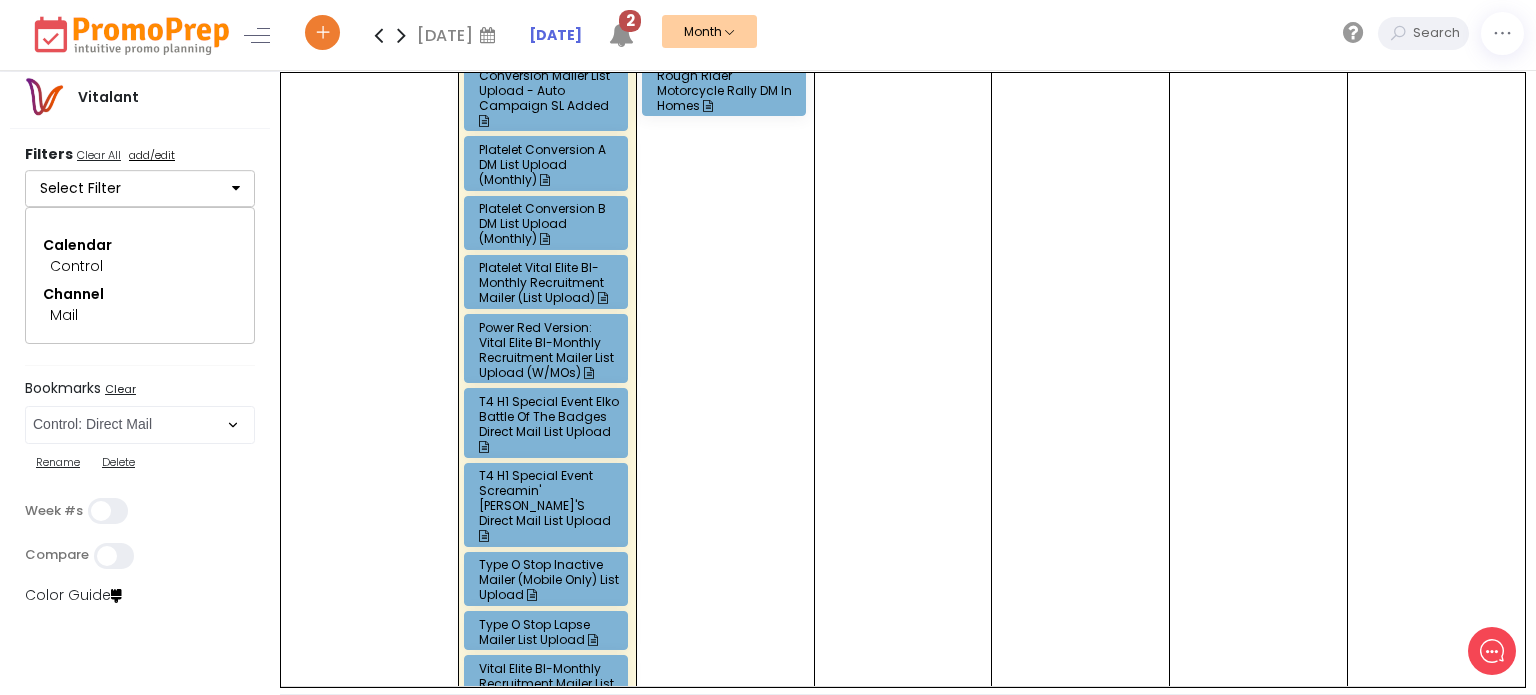 click on "Vital Elite BI-Monthly Recruitment Mailer List Upload (w/MOs)" at bounding box center [549, 683] 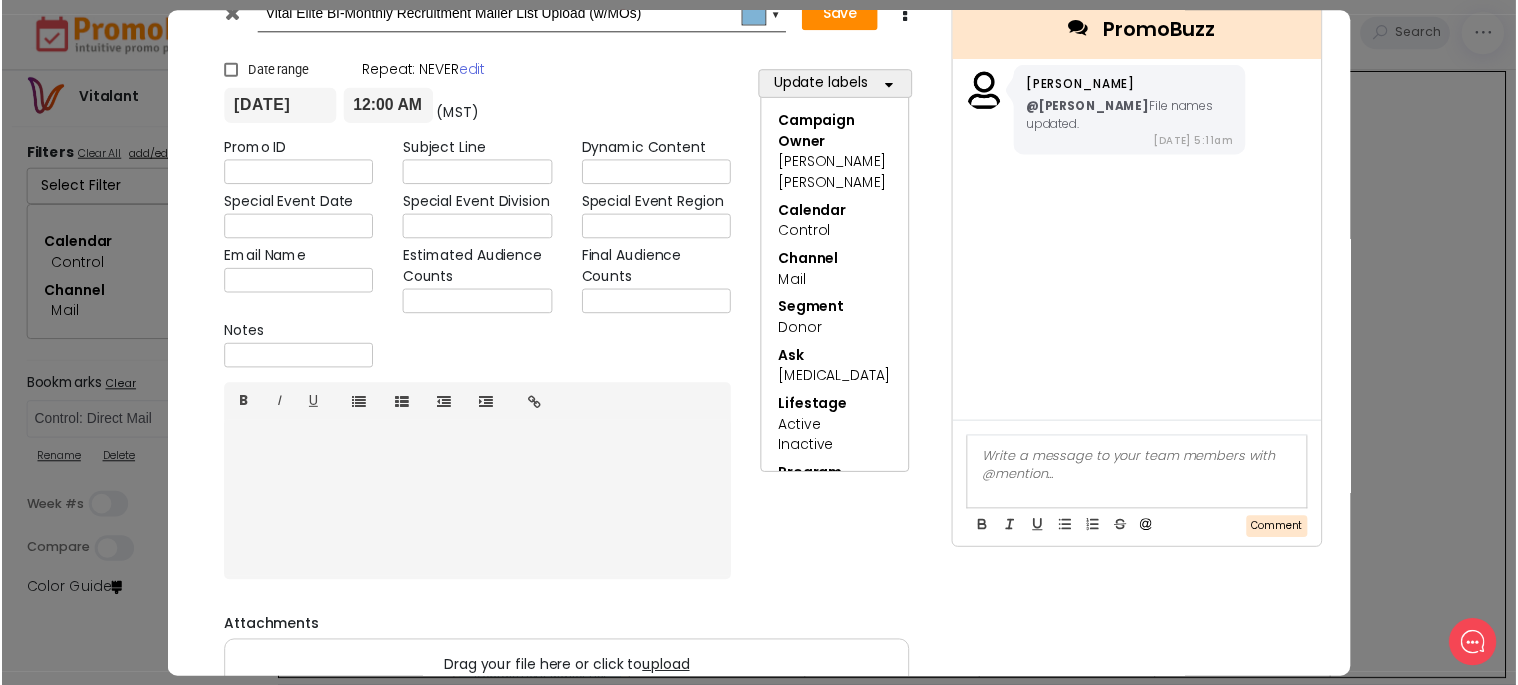 scroll, scrollTop: 0, scrollLeft: 0, axis: both 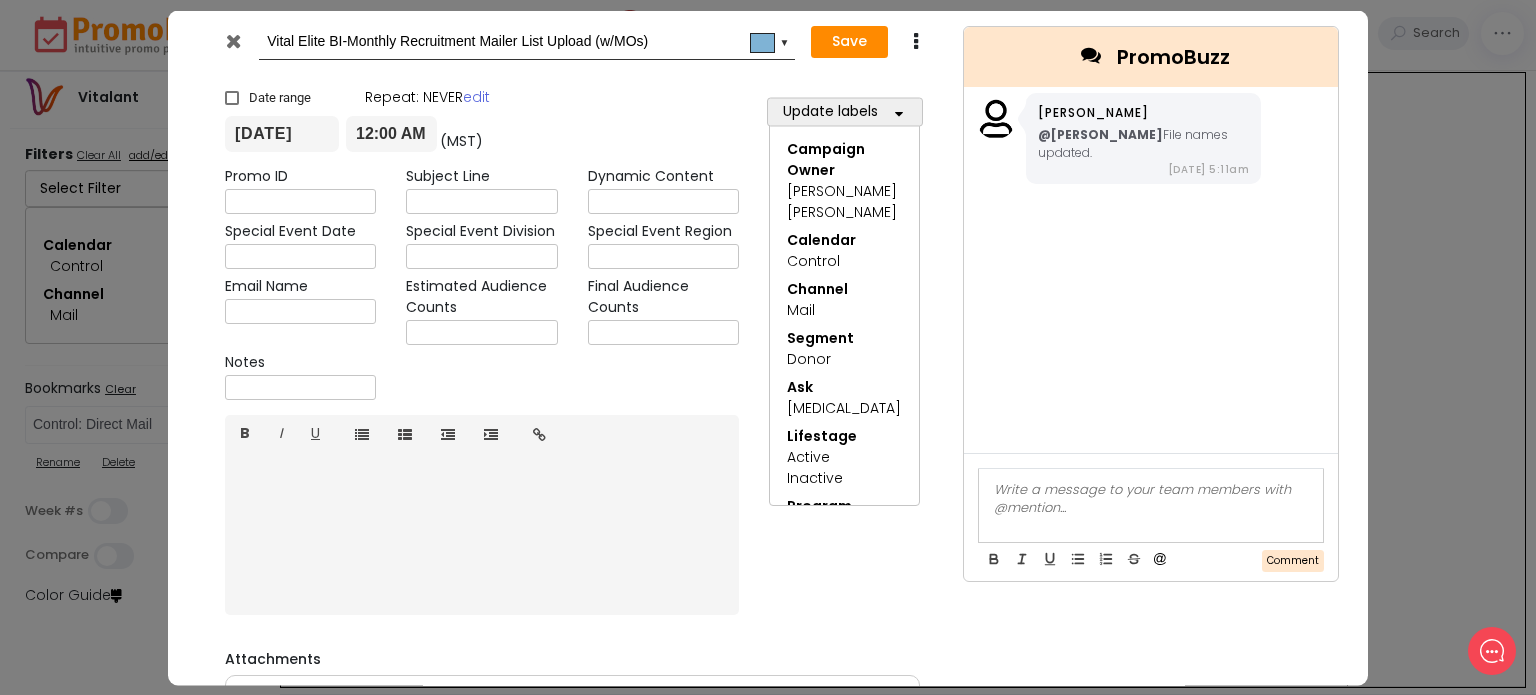 click at bounding box center (233, 40) 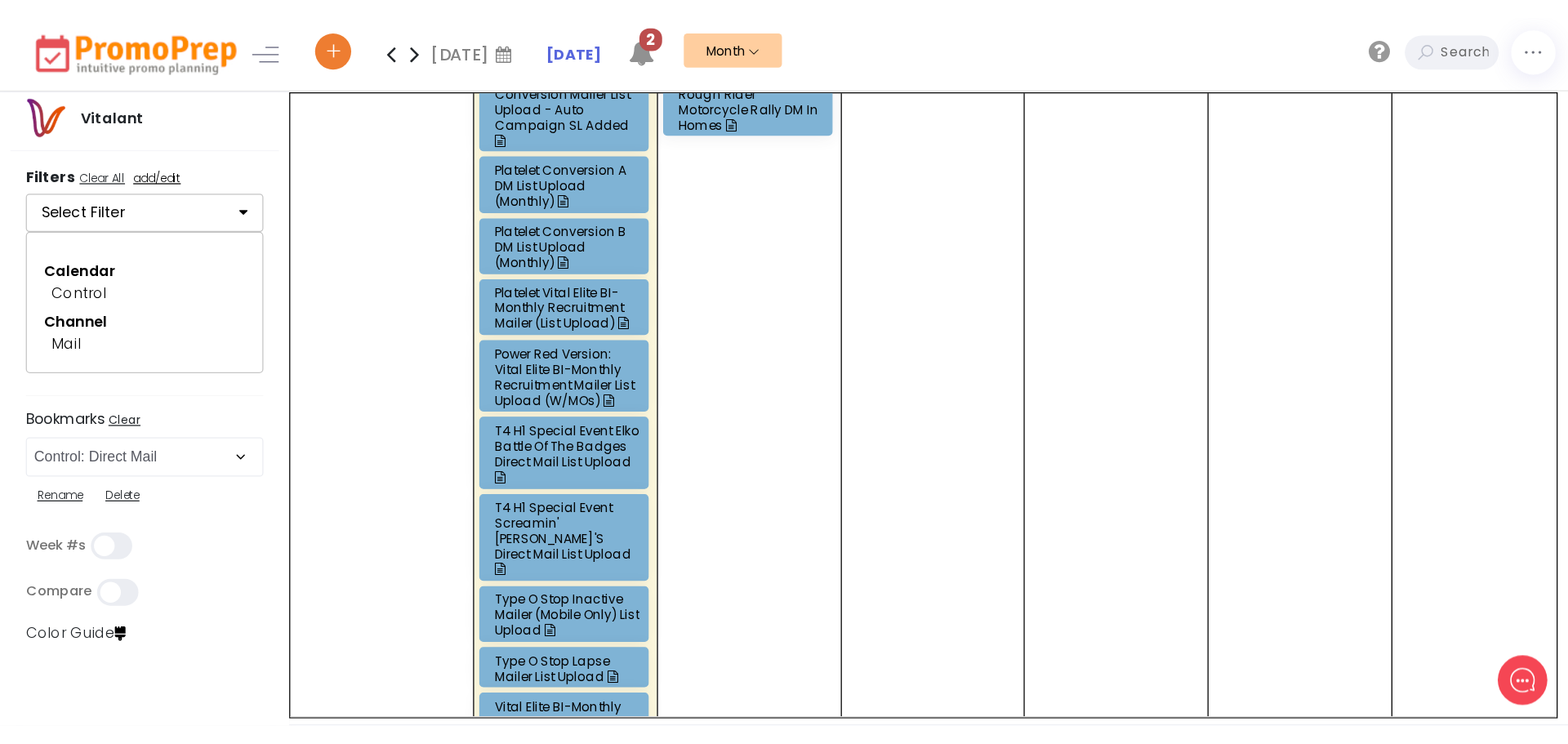 scroll, scrollTop: 245, scrollLeft: 0, axis: vertical 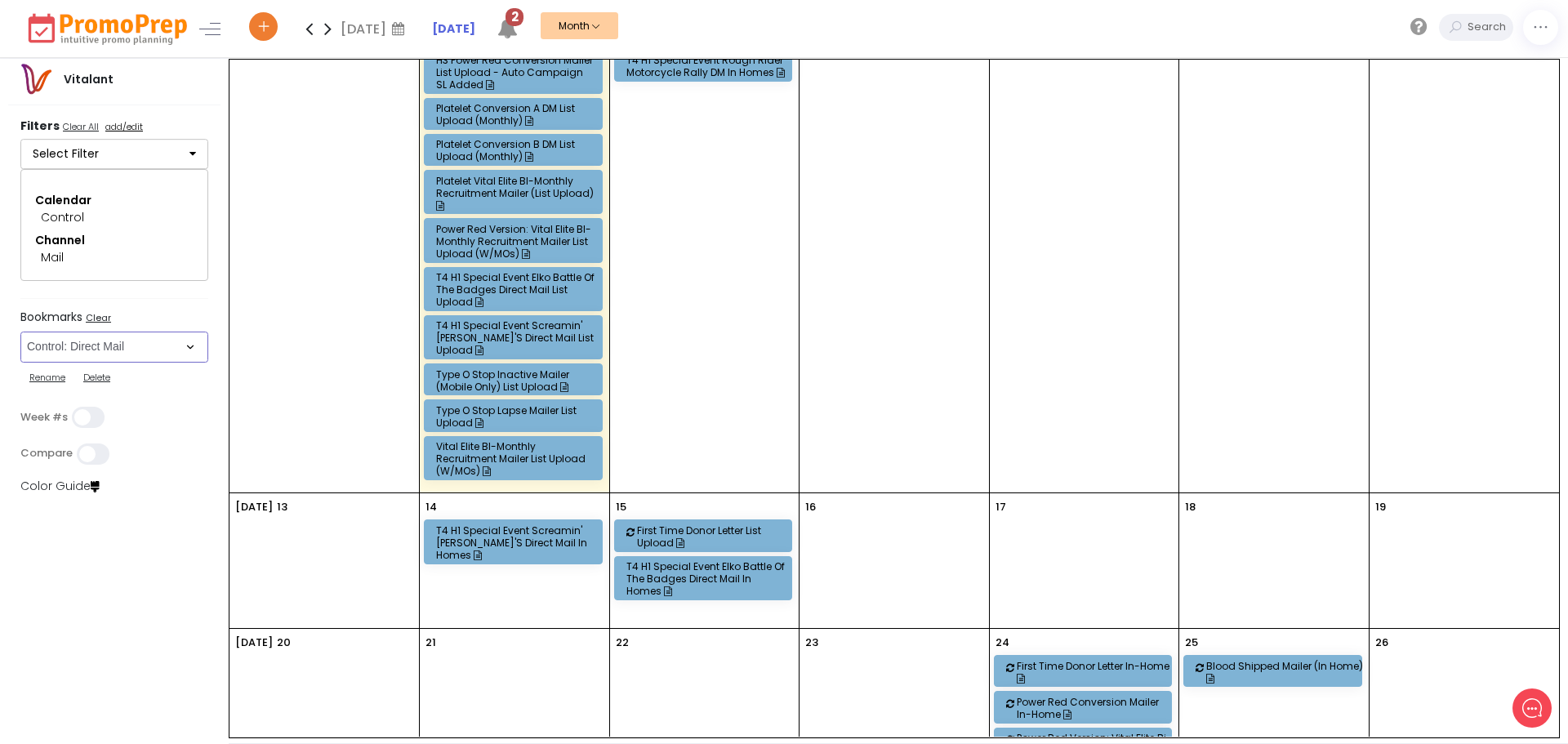 click on "Select Bookmark  Auto: SMS   BVR: Control, Customer, Field, Transactional   Control: Direct Mail   Control: Email   Control: Mail and Ads   Control: SMS   EMAIL   Fulfillment: FCI email included   Fulfillment: Redemption list only   Phone   Promo/Fulfillment   Push   Push and Message Center   Push: All   SMS: Control, Customer, Field, Transactional   SMS/MMS (Control, Cust, Field)   Special Events" at bounding box center (114, 347) 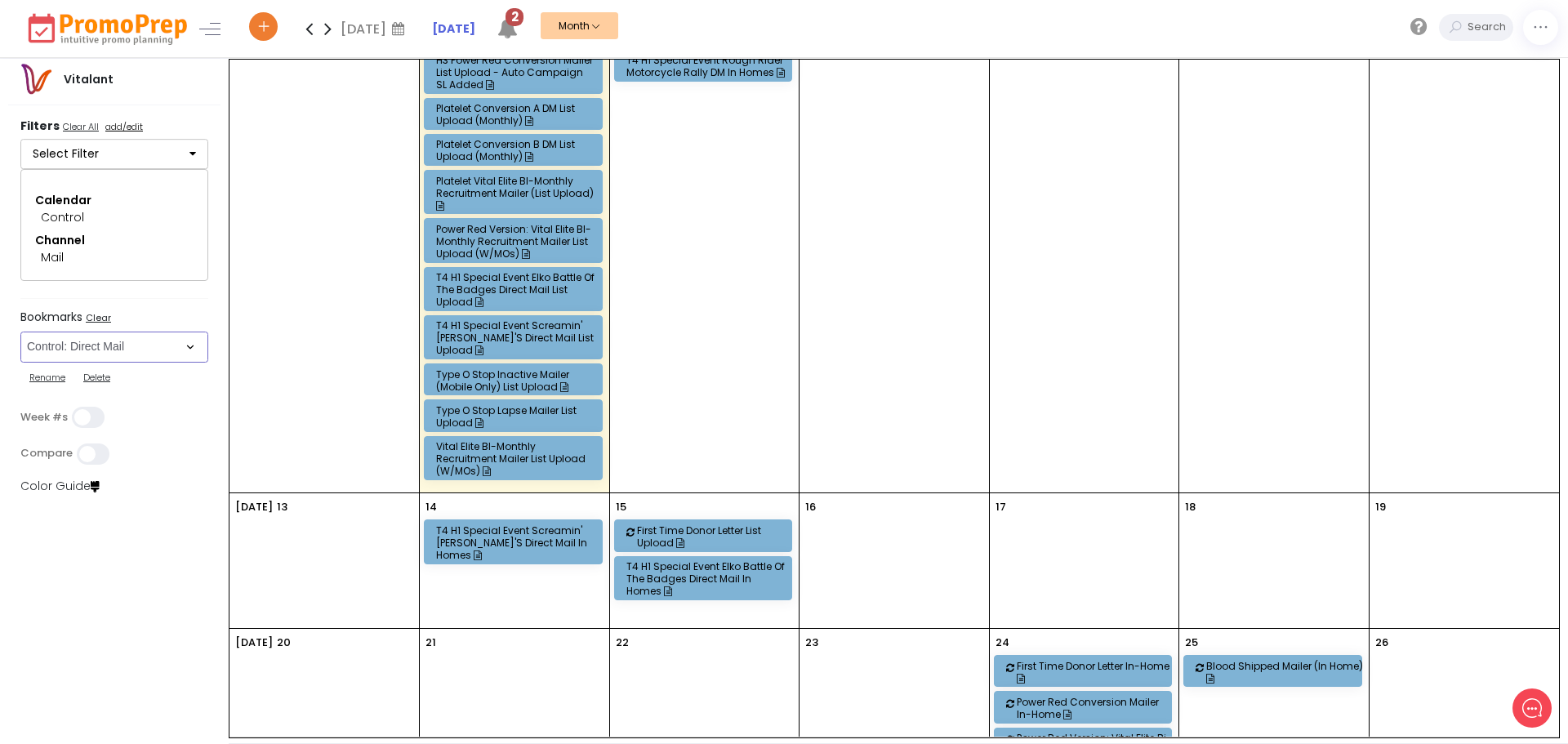 select on "58" 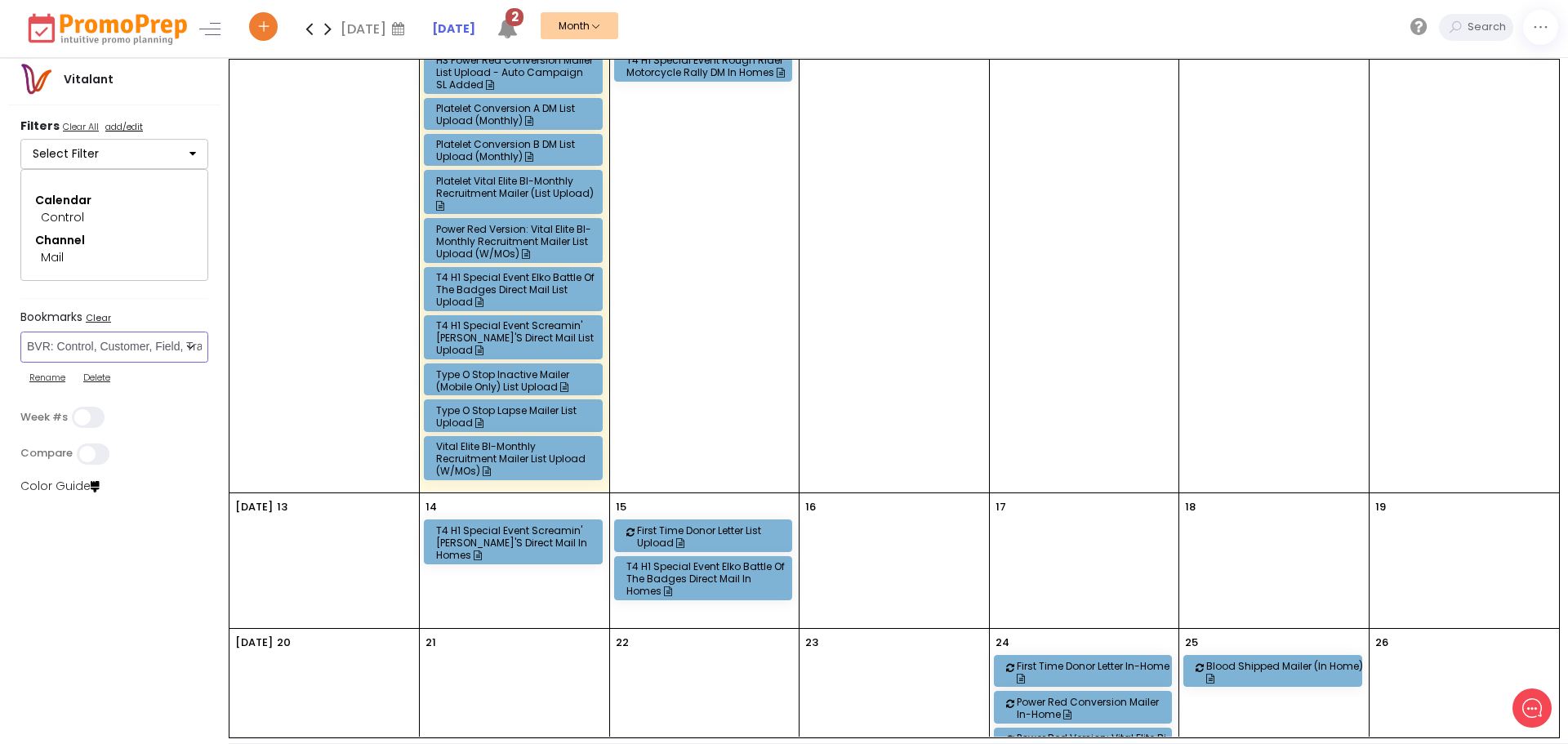 click on "Select Bookmark  Auto: SMS   BVR: Control, Customer, Field, Transactional   Control: Direct Mail   Control: Email   Control: Mail and Ads   Control: SMS   EMAIL   Fulfillment: FCI email included   Fulfillment: Redemption list only   Phone   Promo/Fulfillment   Push   Push and Message Center   Push: All   SMS: Control, Customer, Field, Transactional   SMS/MMS (Control, Cust, Field)   Special Events" at bounding box center [114, 347] 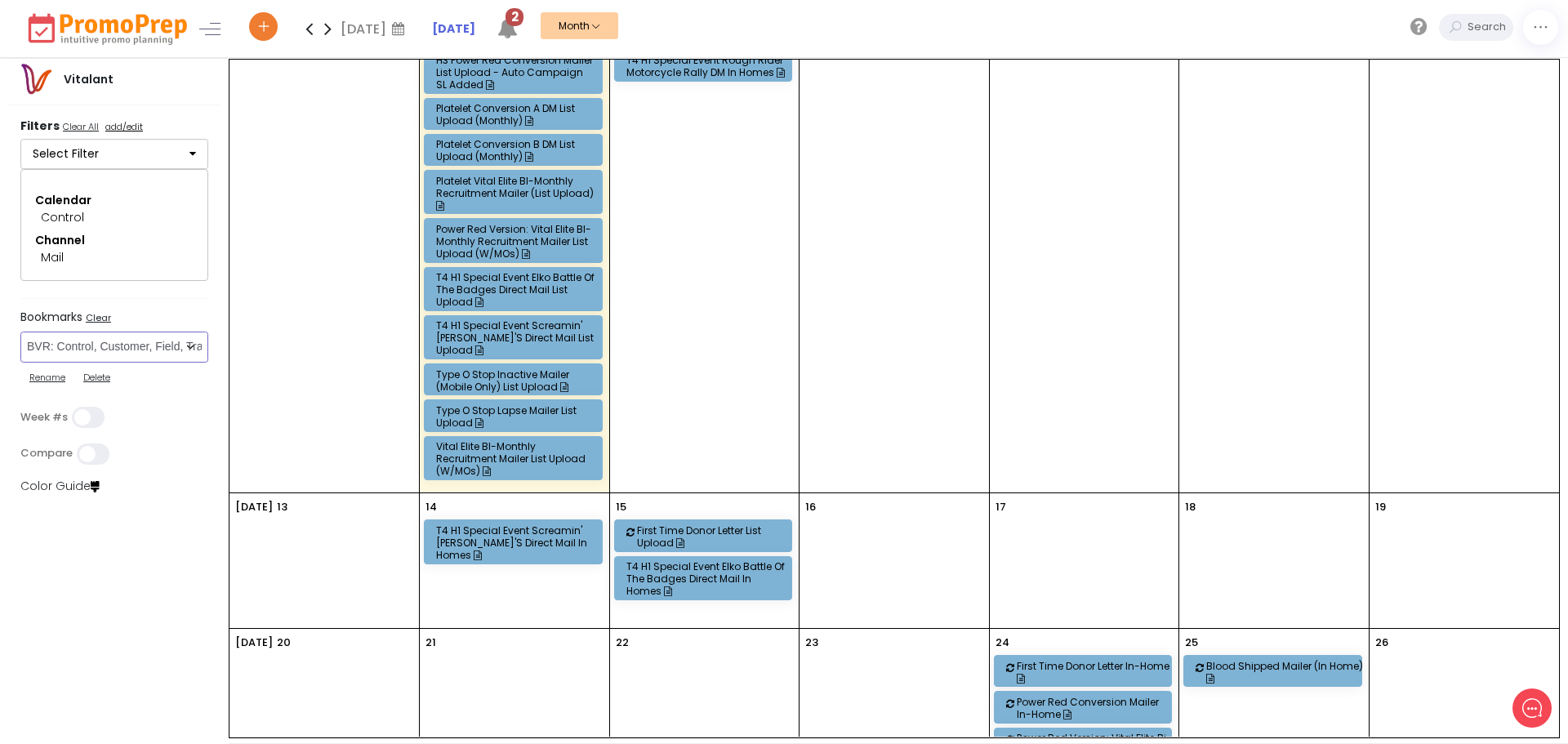 scroll, scrollTop: 0, scrollLeft: 0, axis: both 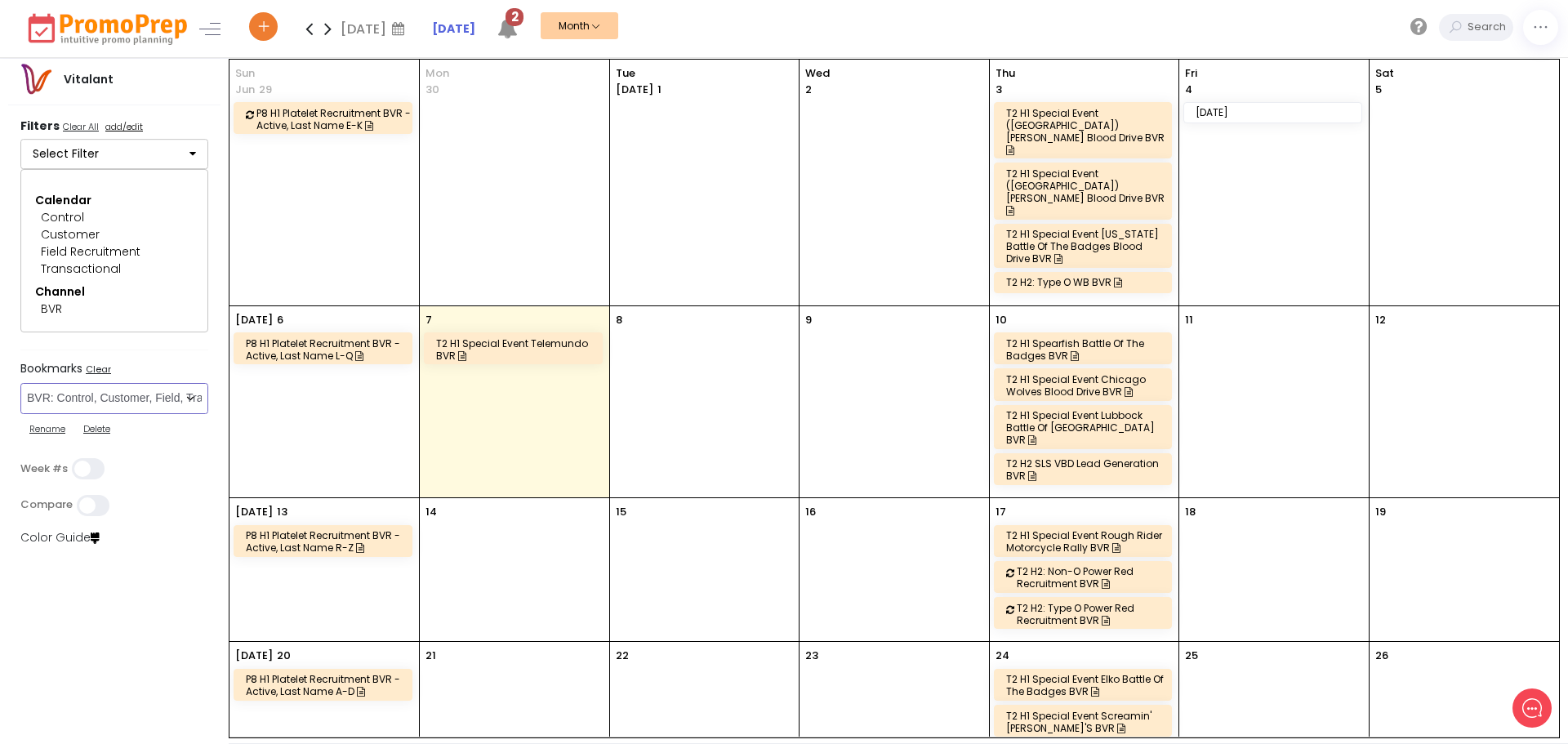 click on "T2 H2 SLS VBD Lead Generation BVR" at bounding box center (1085, 470) 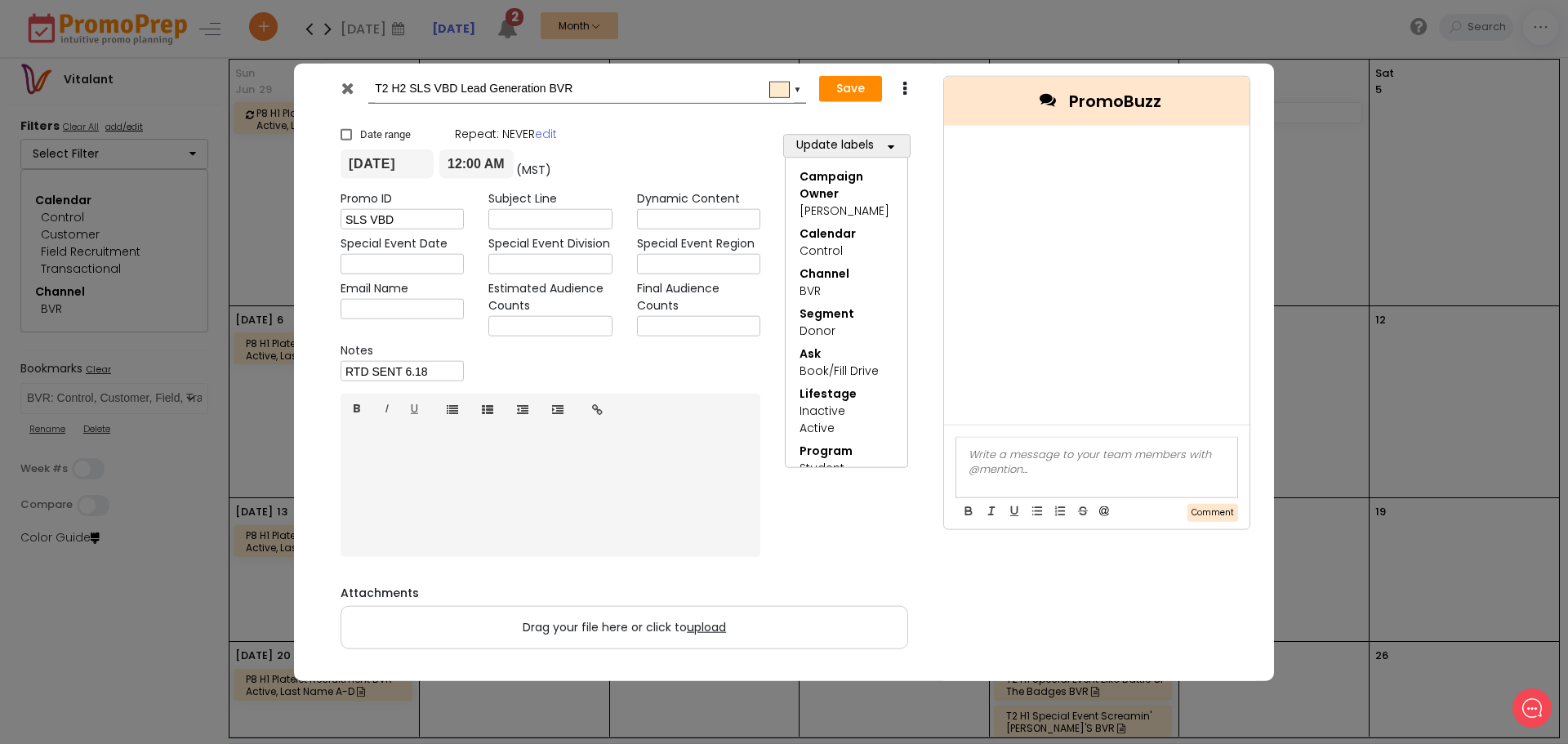 click at bounding box center [347, 87] 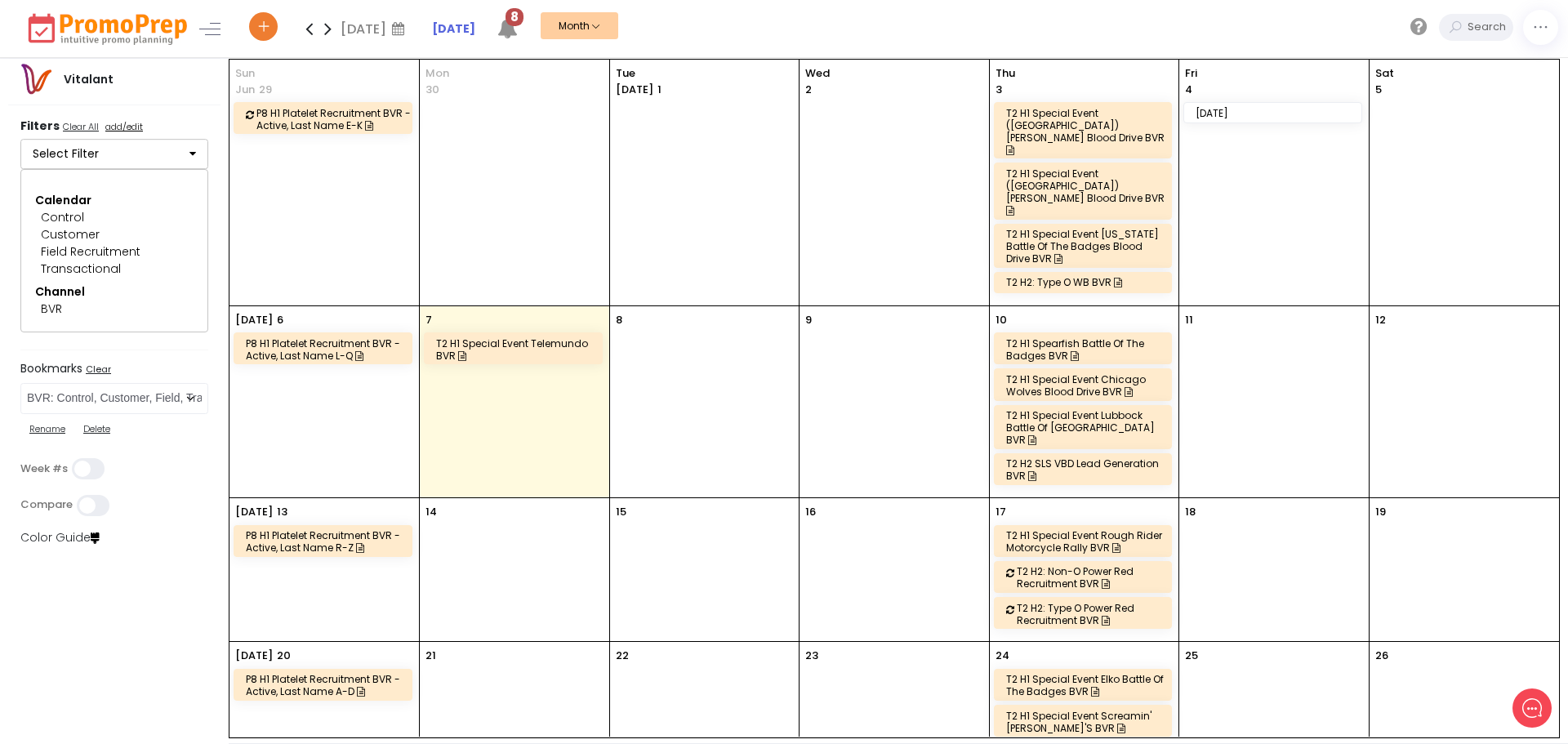 click on "Select Filter" at bounding box center [114, 154] 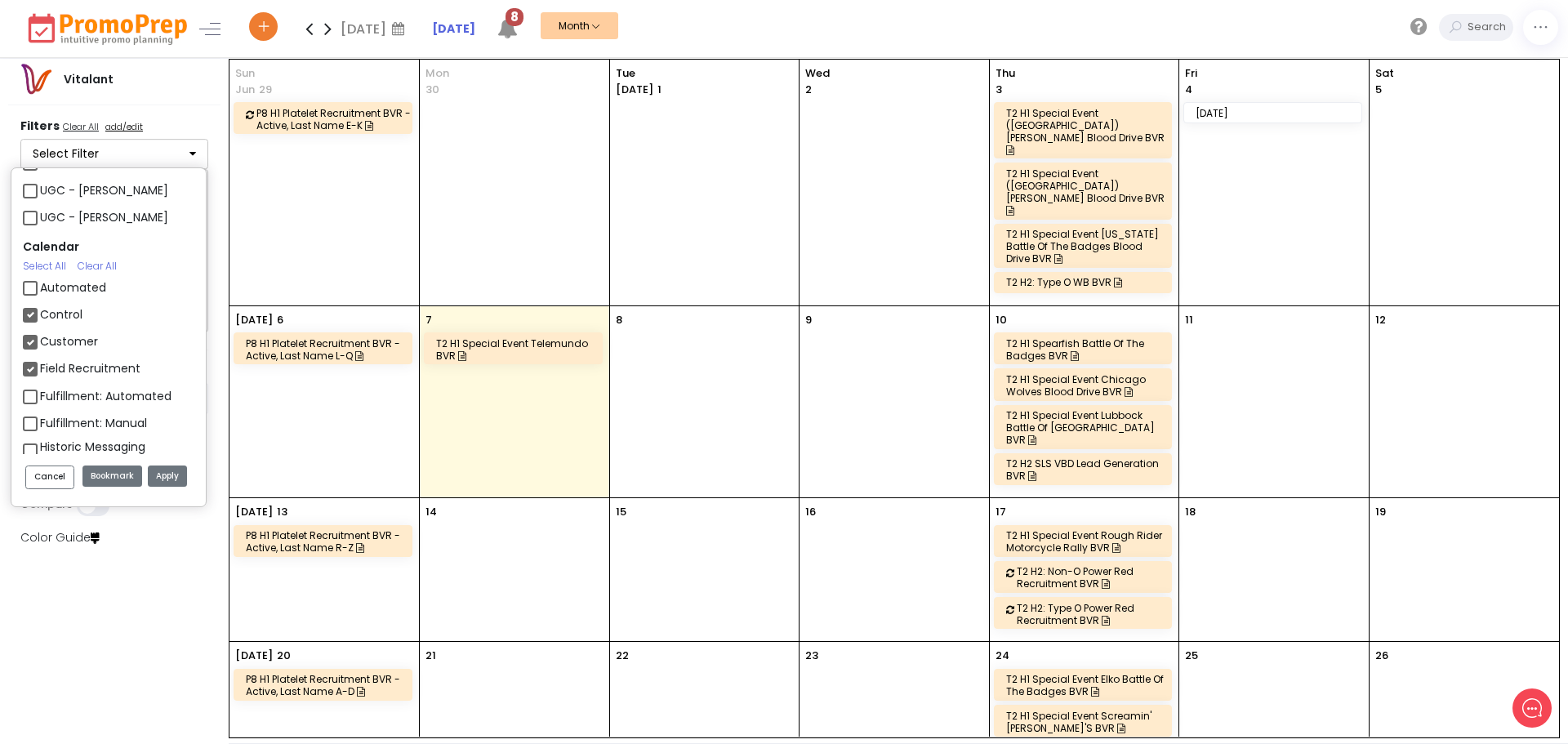 scroll, scrollTop: 980, scrollLeft: 0, axis: vertical 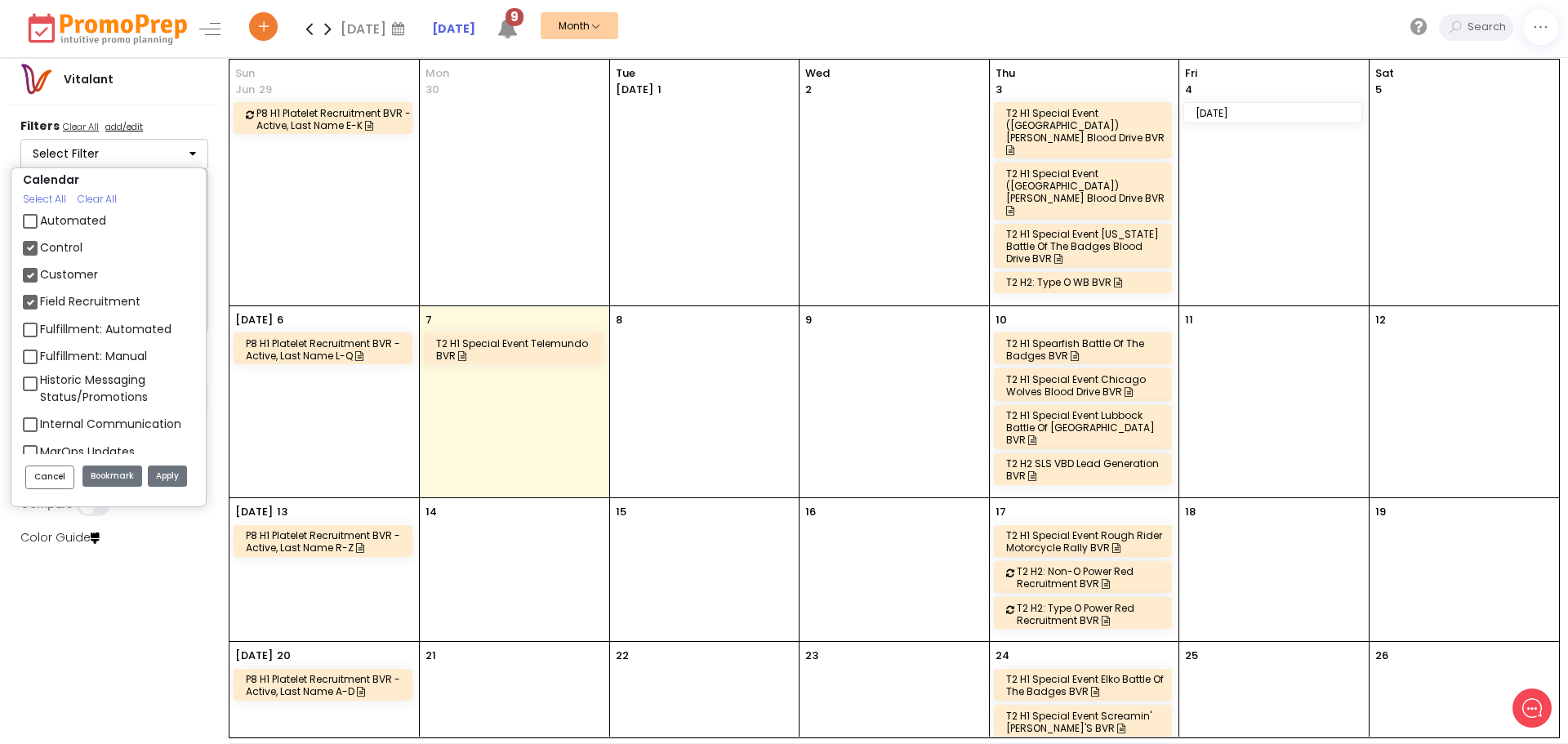 click on "Control" at bounding box center [61, 247] 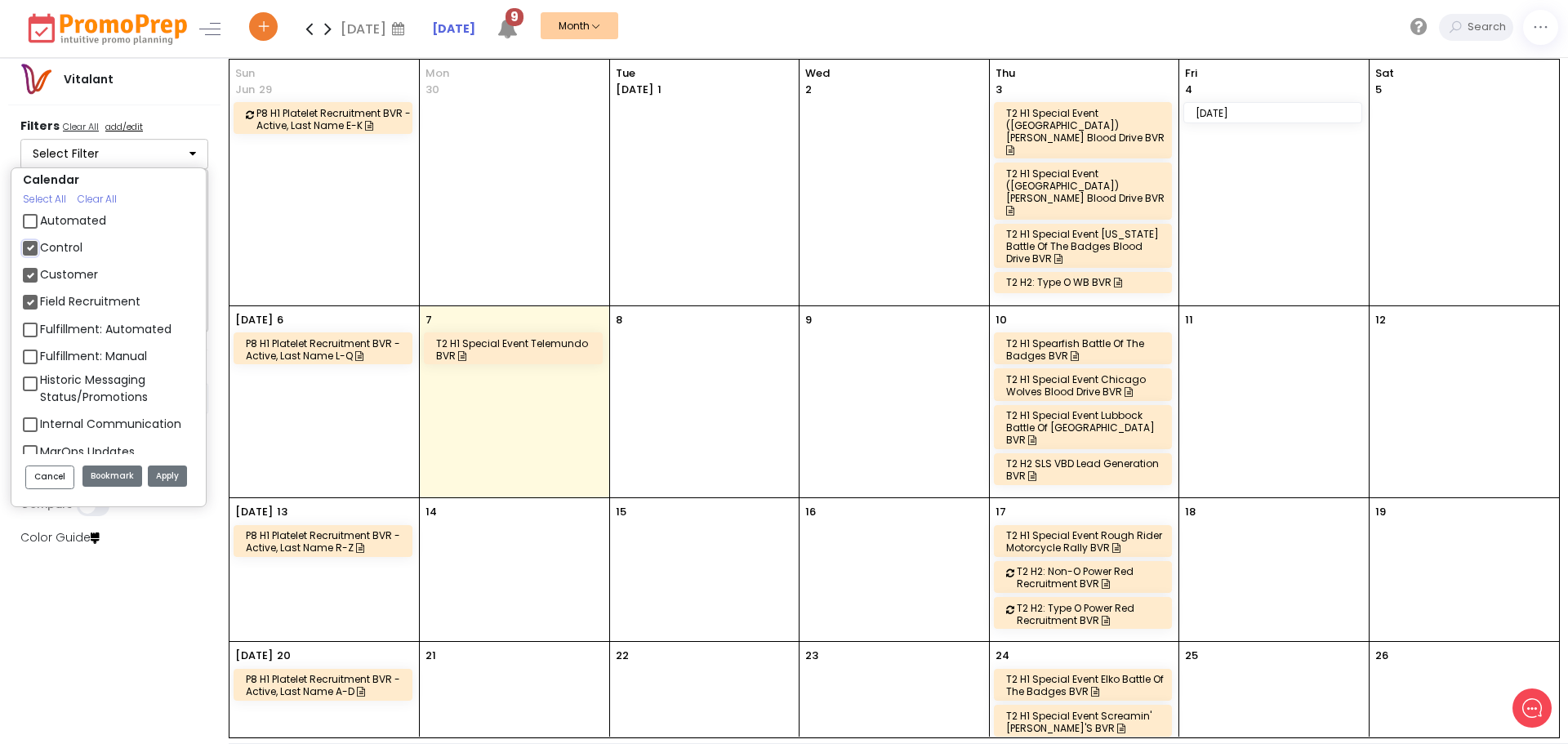click on "Control" at bounding box center (45, 241) 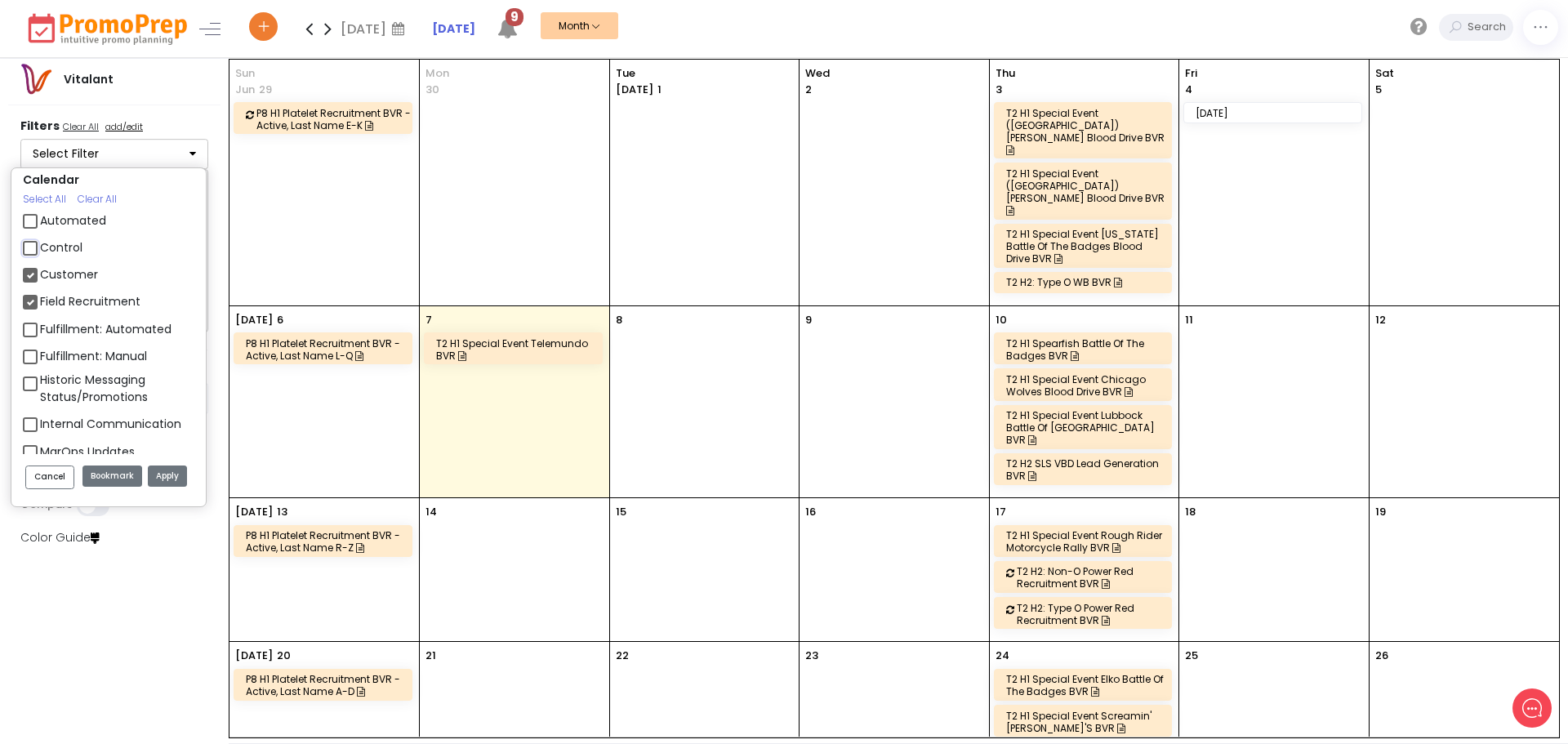 select 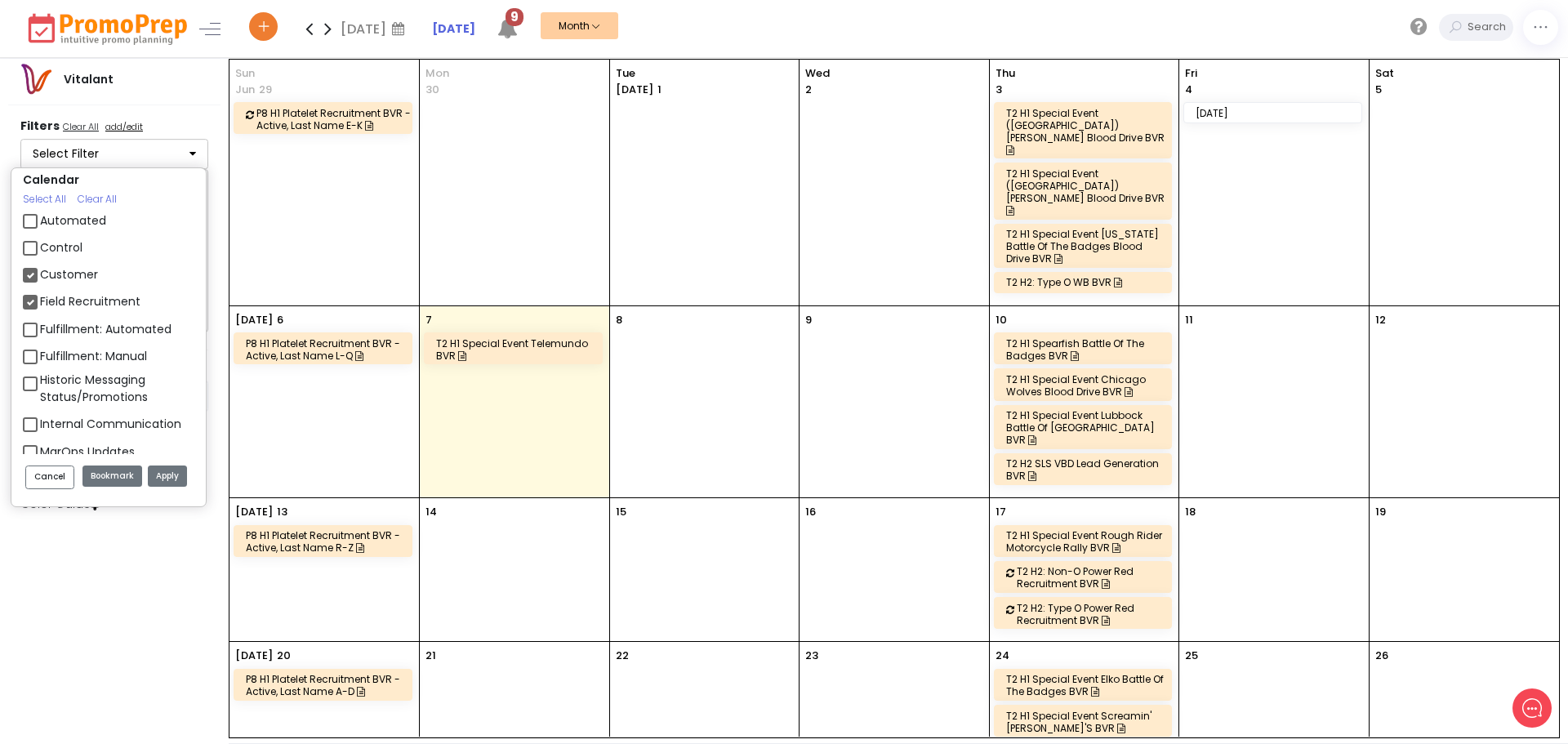 click on "Customer" at bounding box center (69, 274) 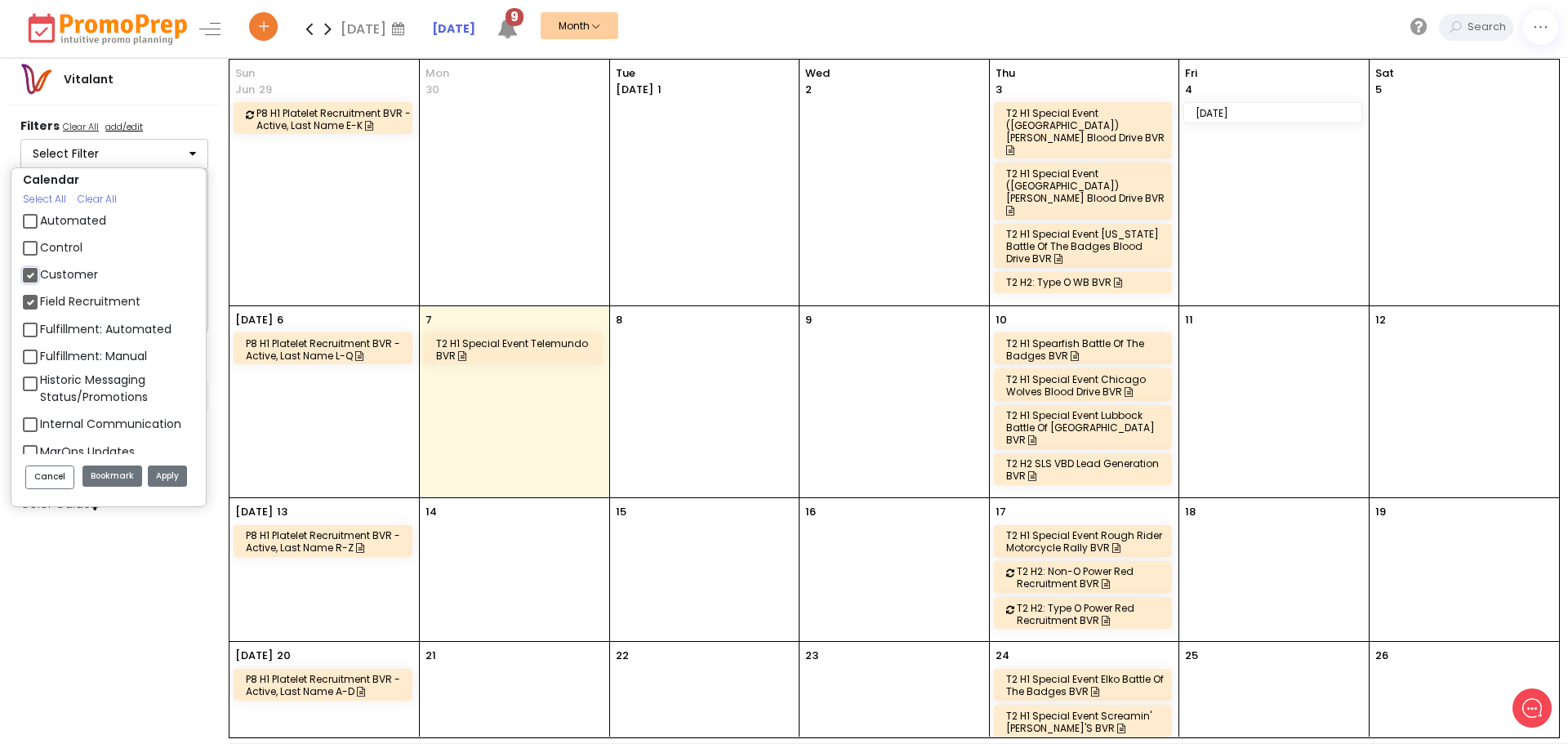 click on "Customer" at bounding box center [45, 268] 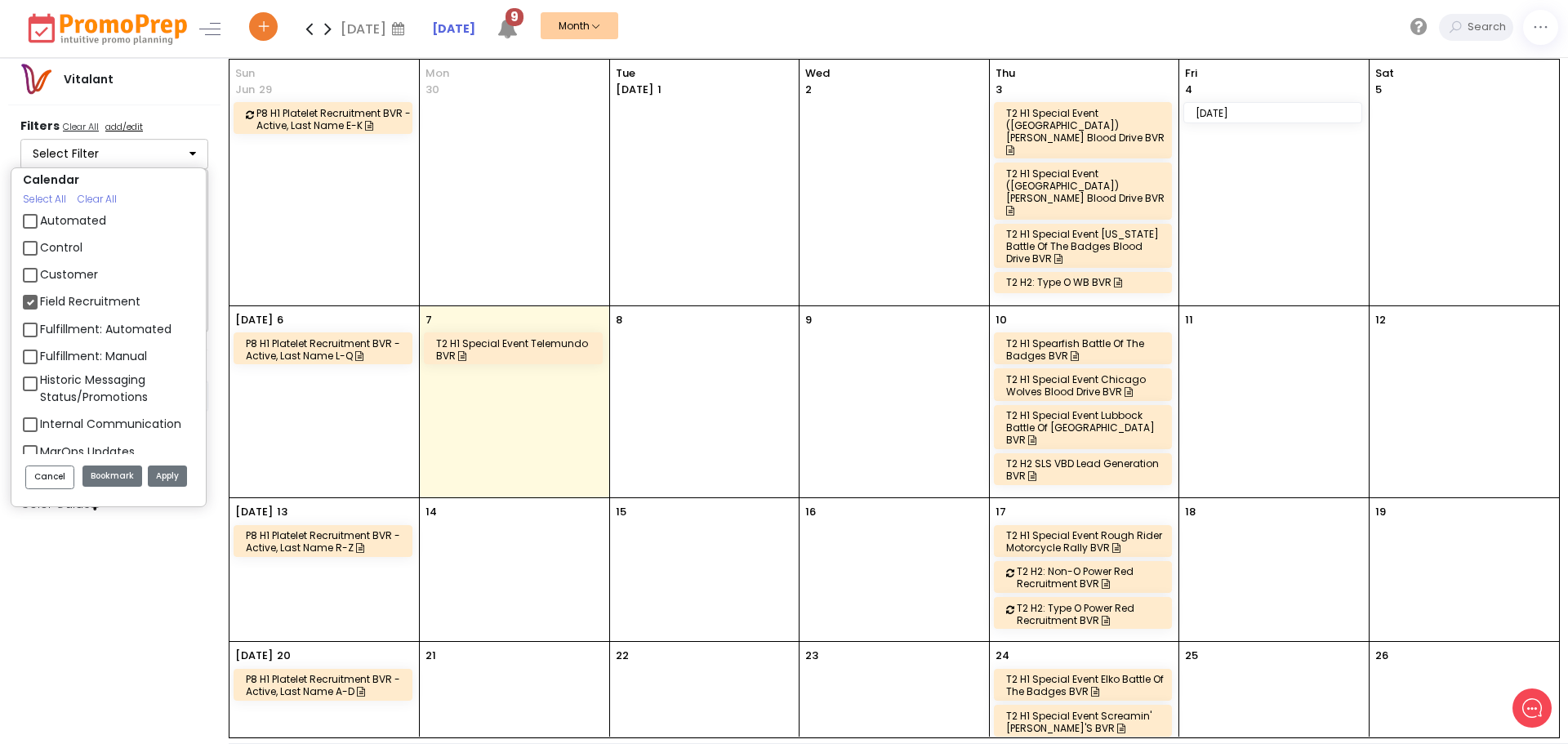 click on "Field Recruitment" at bounding box center [90, 301] 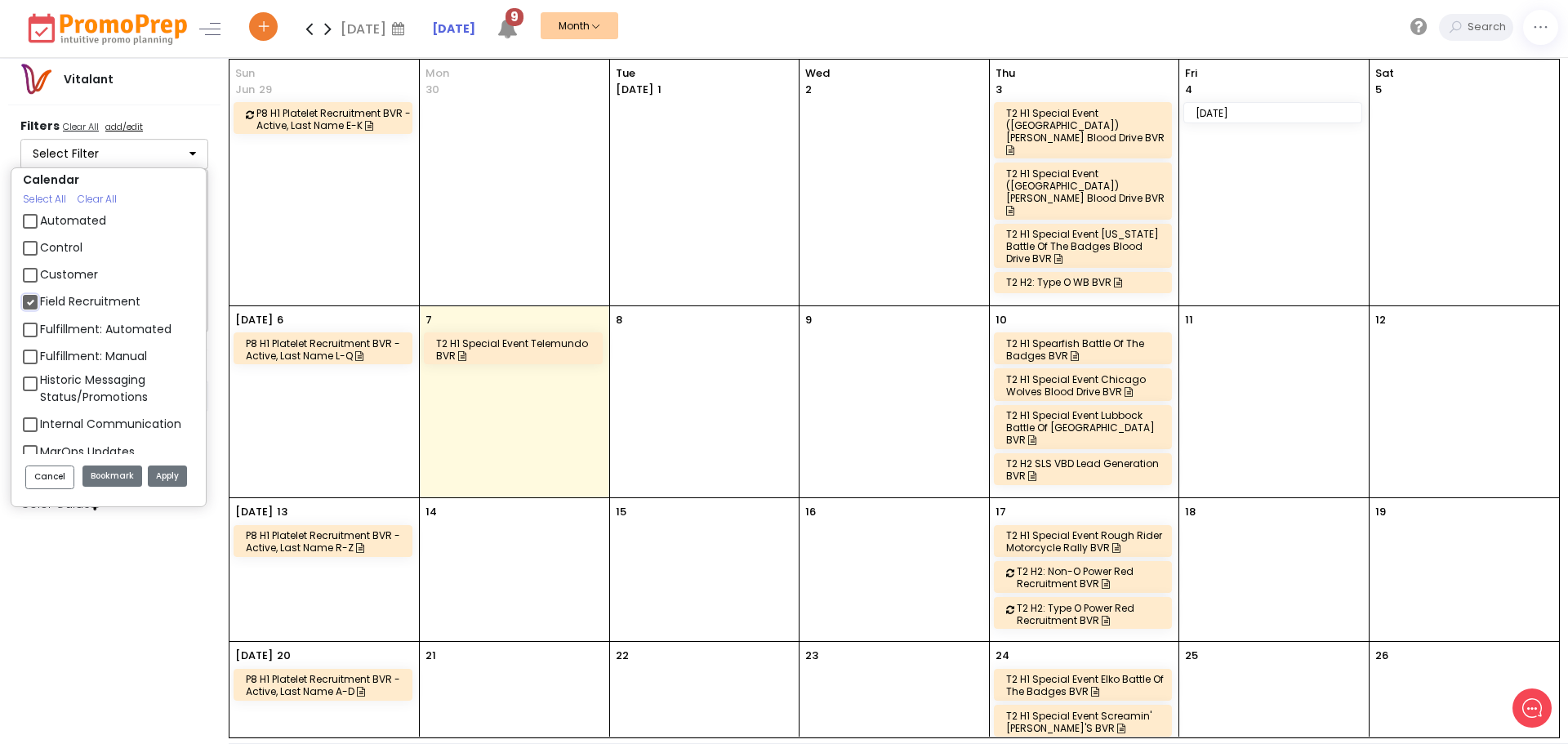 click on "Field Recruitment" at bounding box center (45, 295) 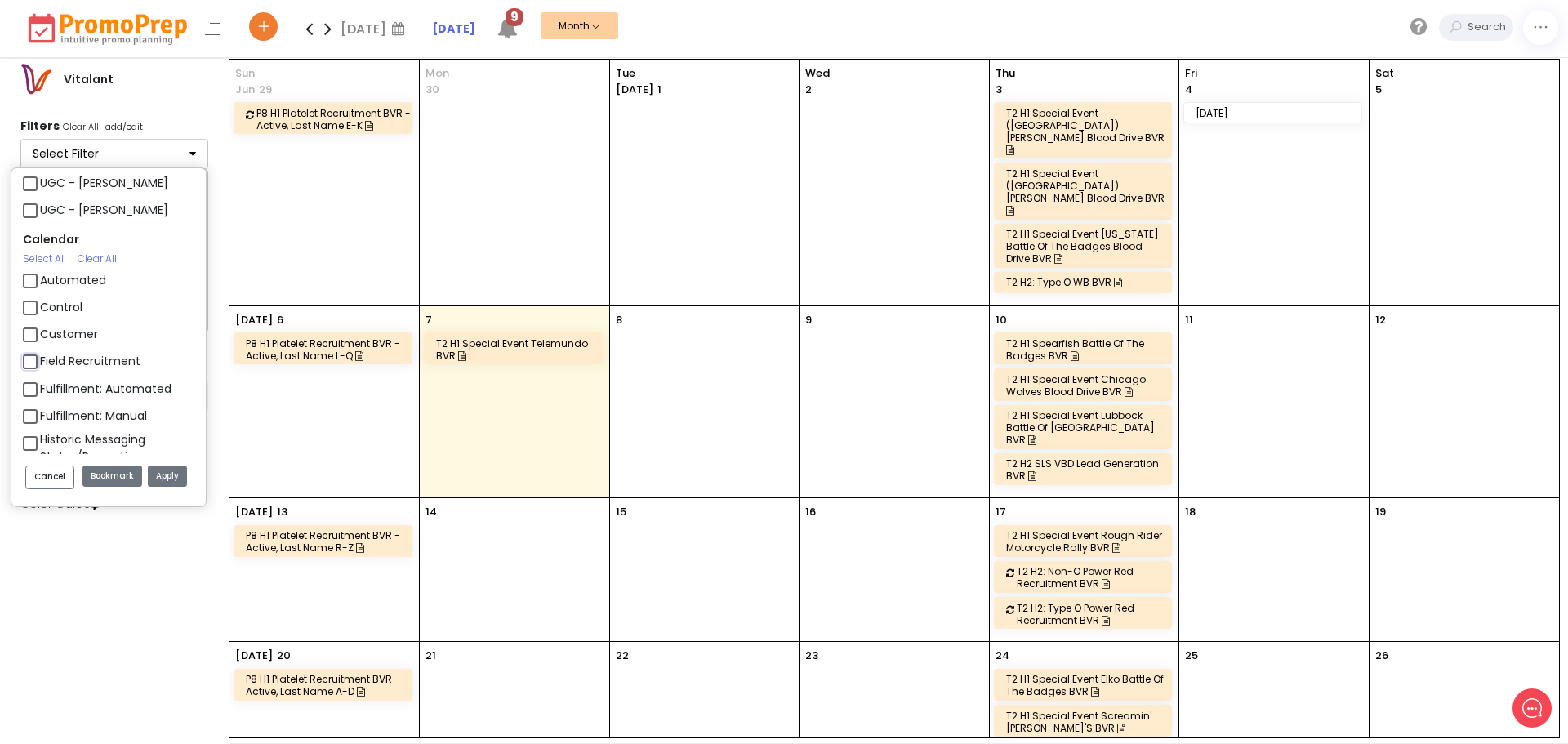 scroll, scrollTop: 898, scrollLeft: 0, axis: vertical 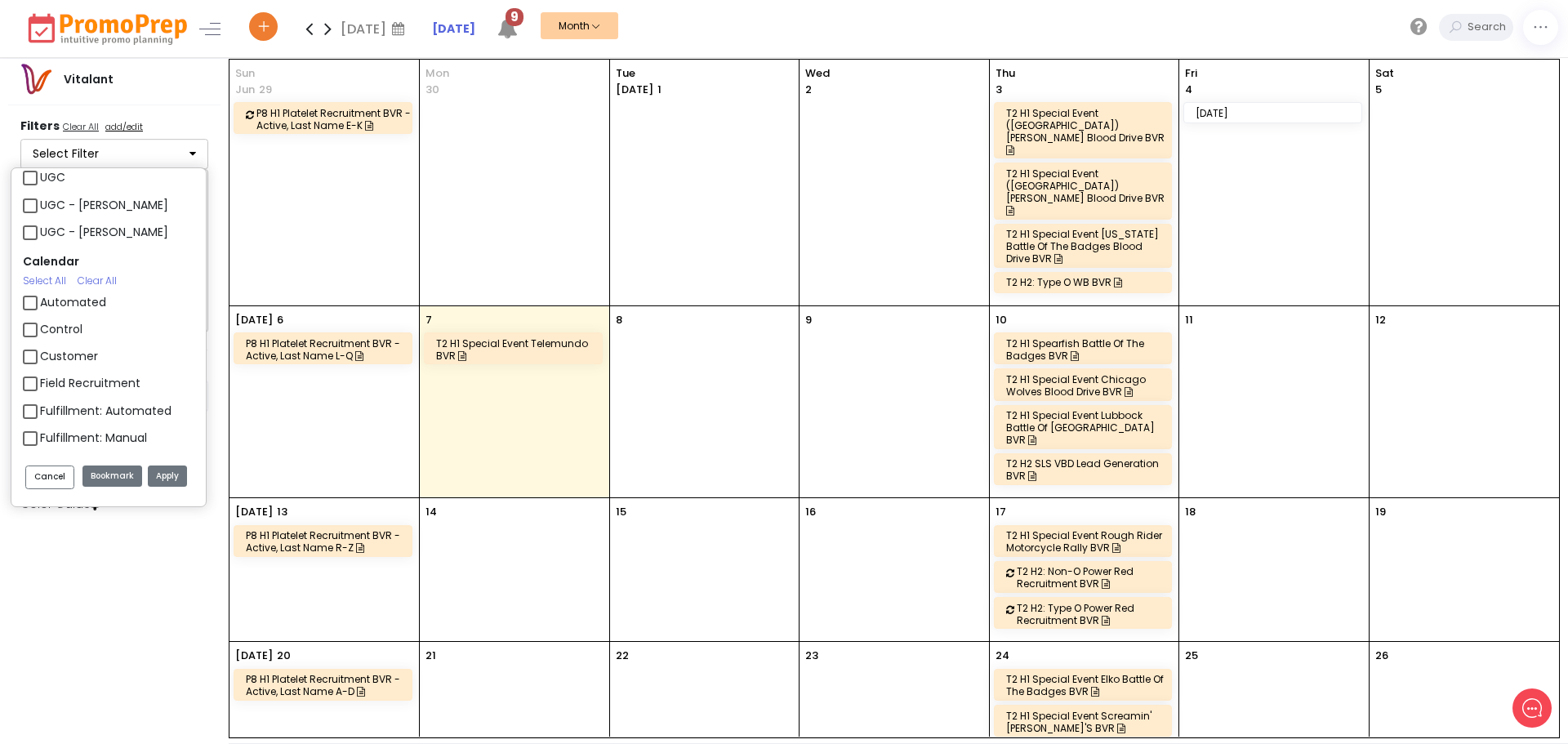 click on "Apply" at bounding box center (167, 476) 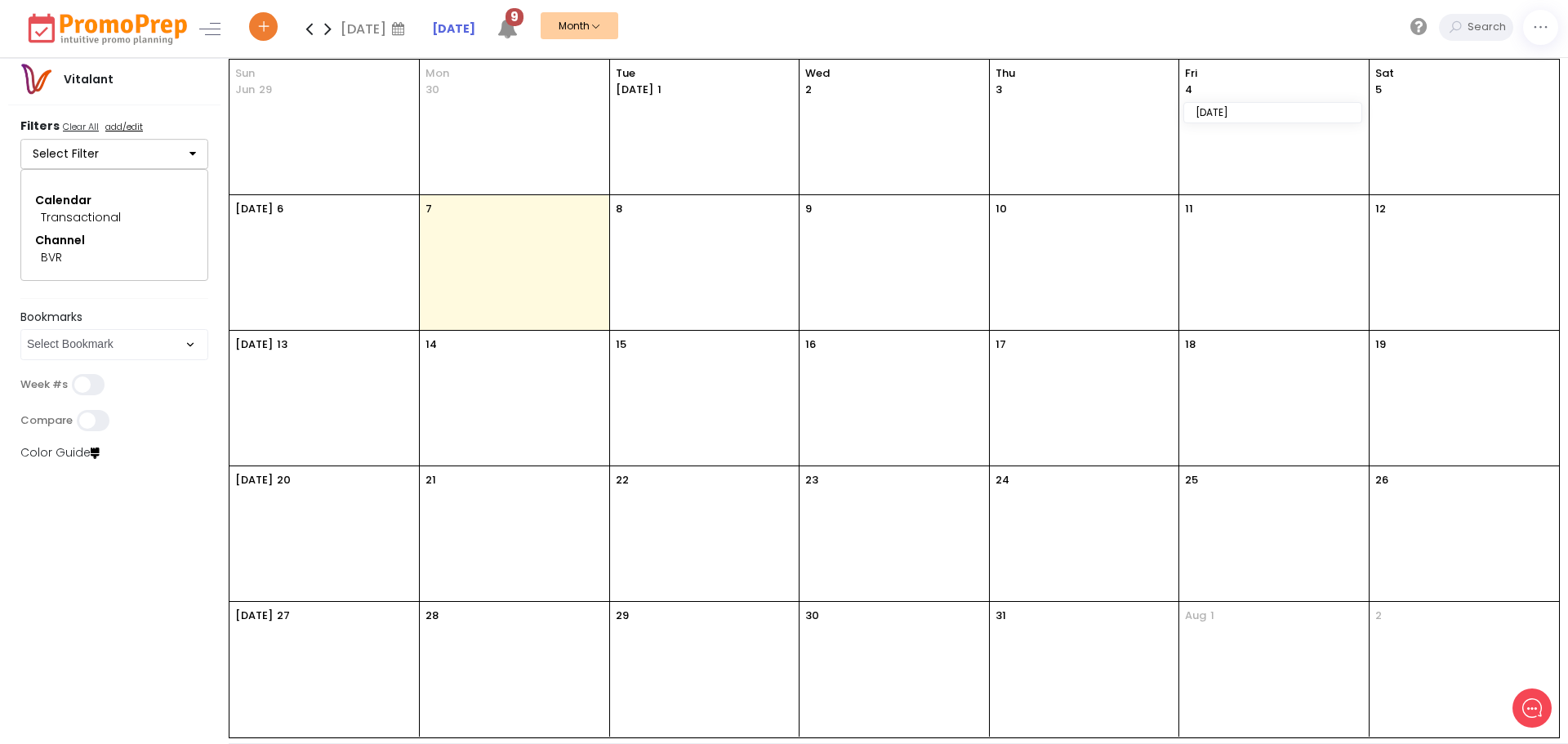 click at bounding box center [193, 154] 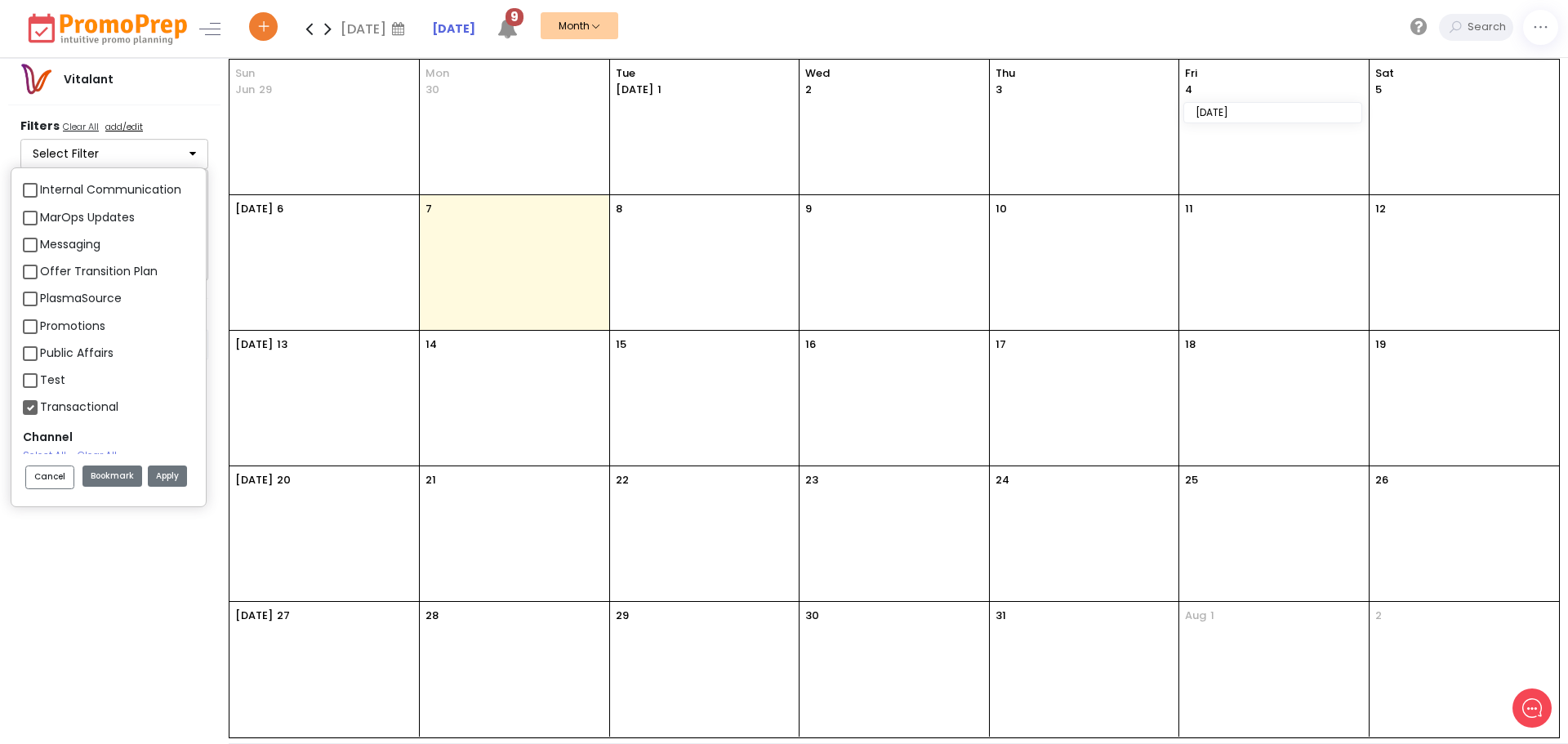 scroll, scrollTop: 1225, scrollLeft: 0, axis: vertical 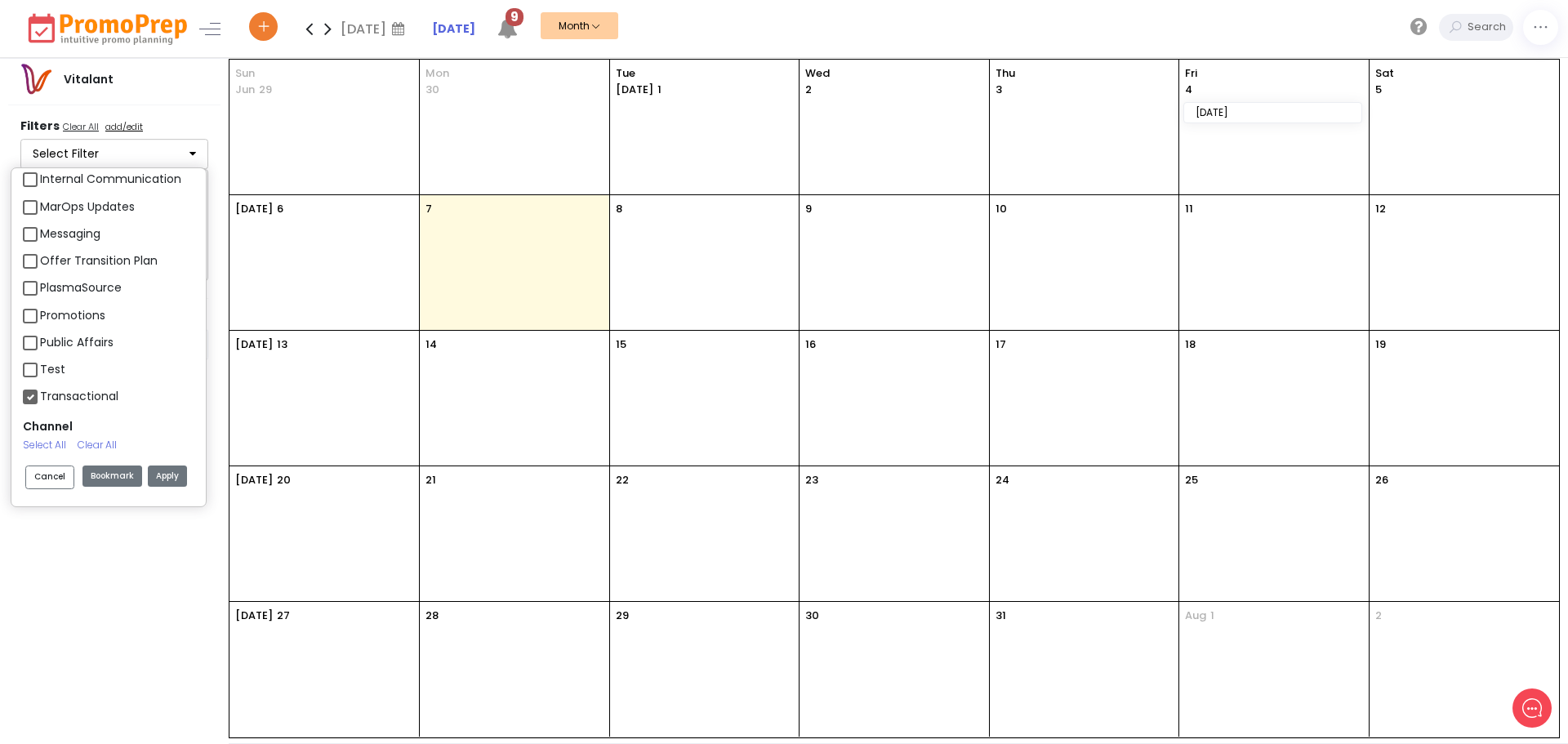 click on "Transactional" at bounding box center (79, 396) 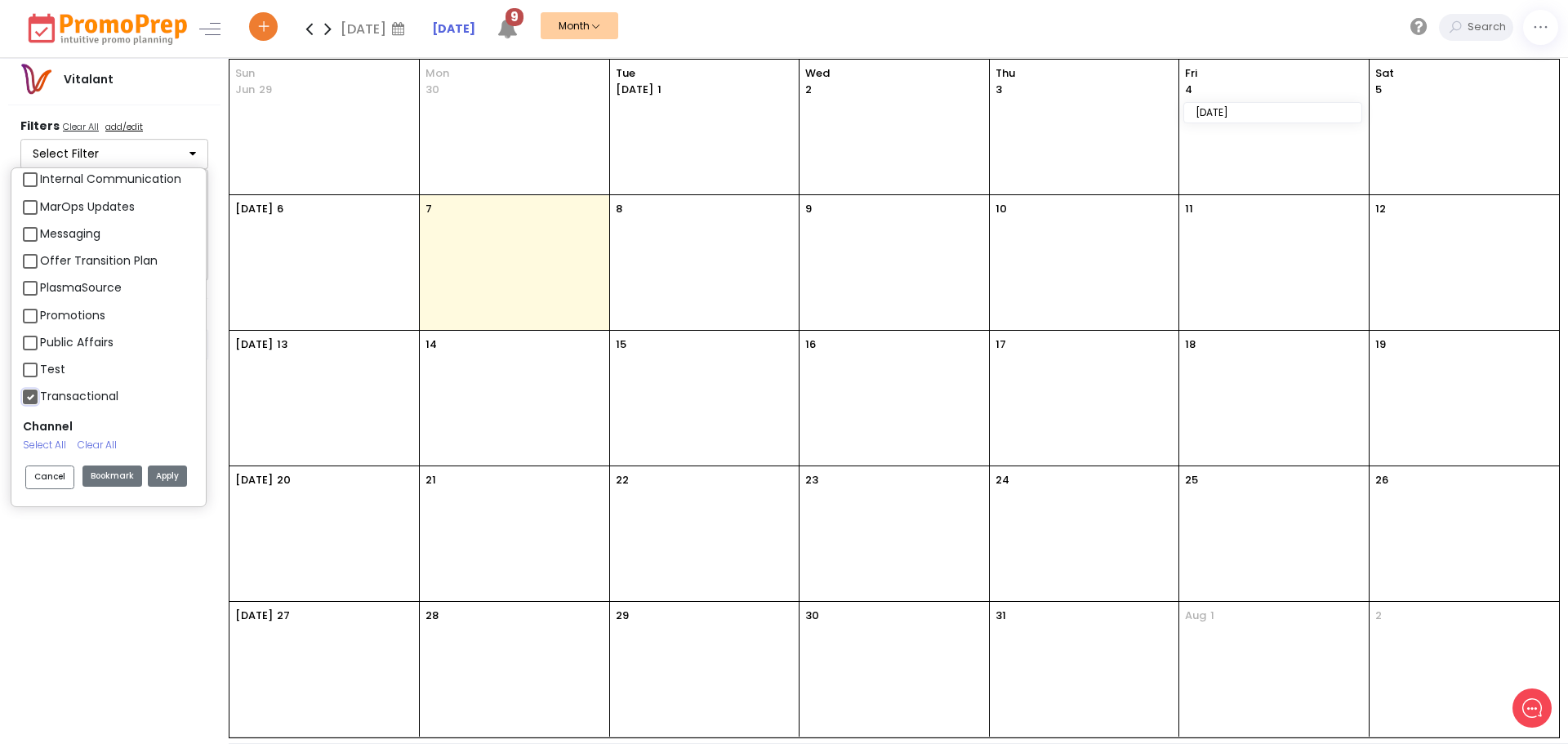 click on "Transactional" at bounding box center (45, 390) 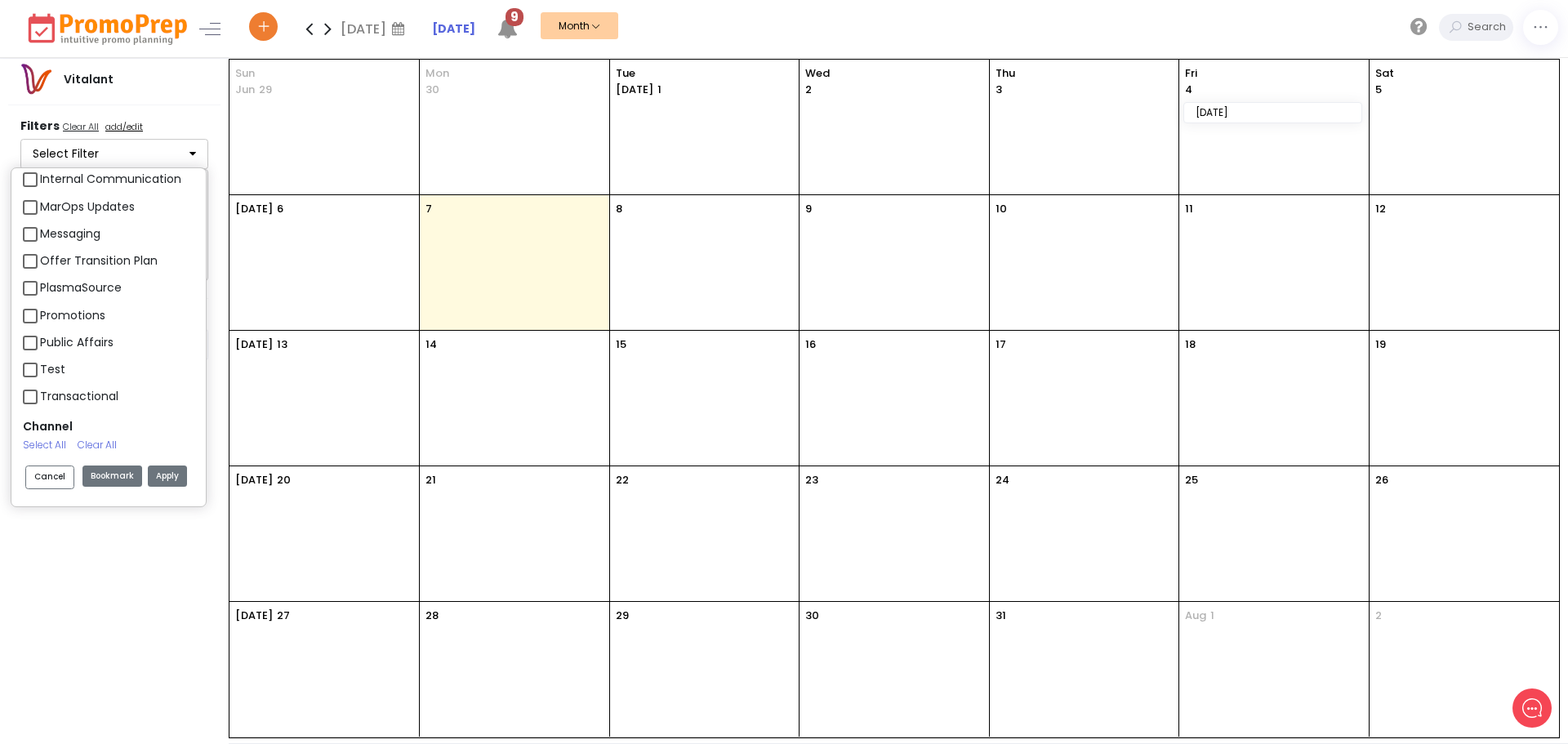 click on "Apply" at bounding box center (167, 476) 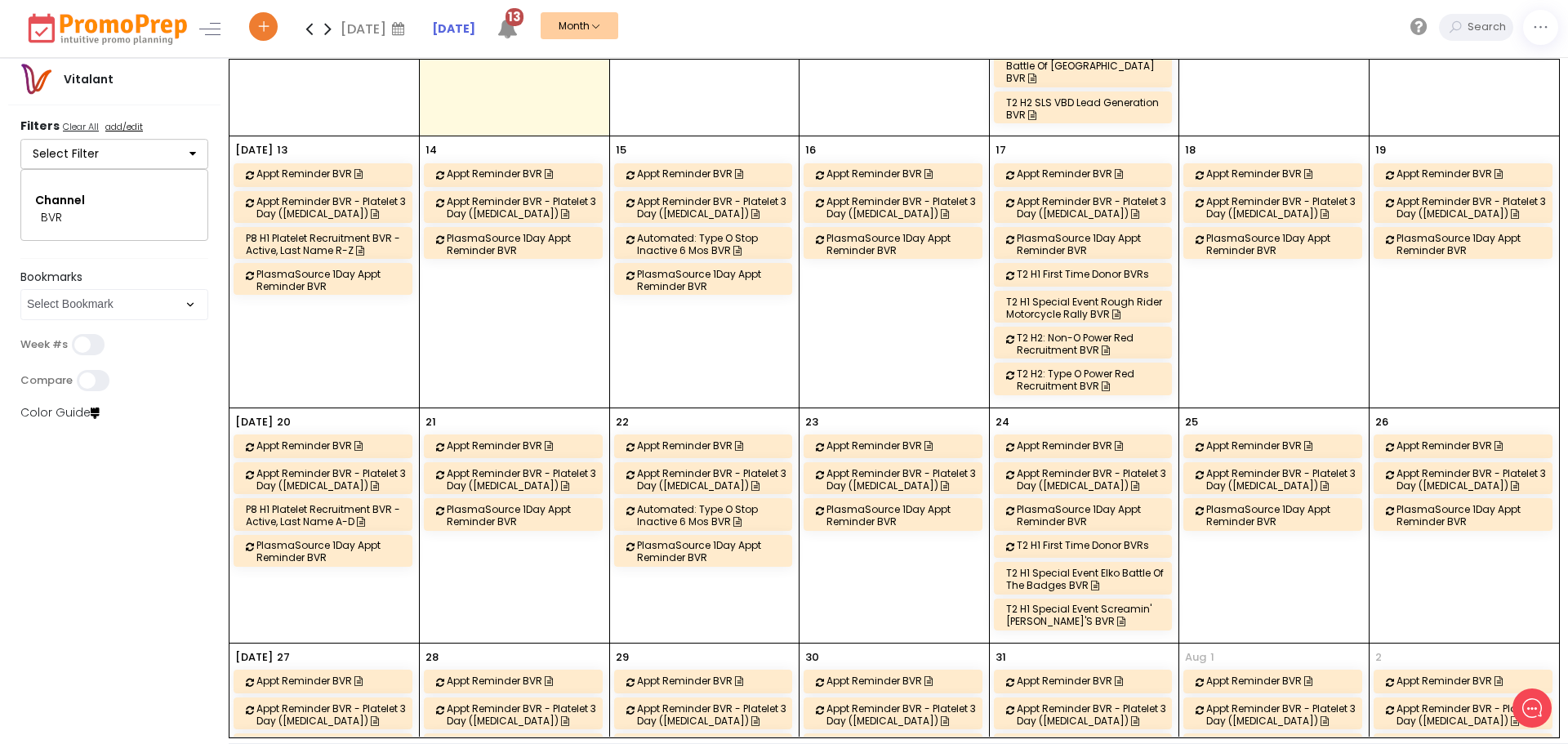 scroll, scrollTop: 653, scrollLeft: 0, axis: vertical 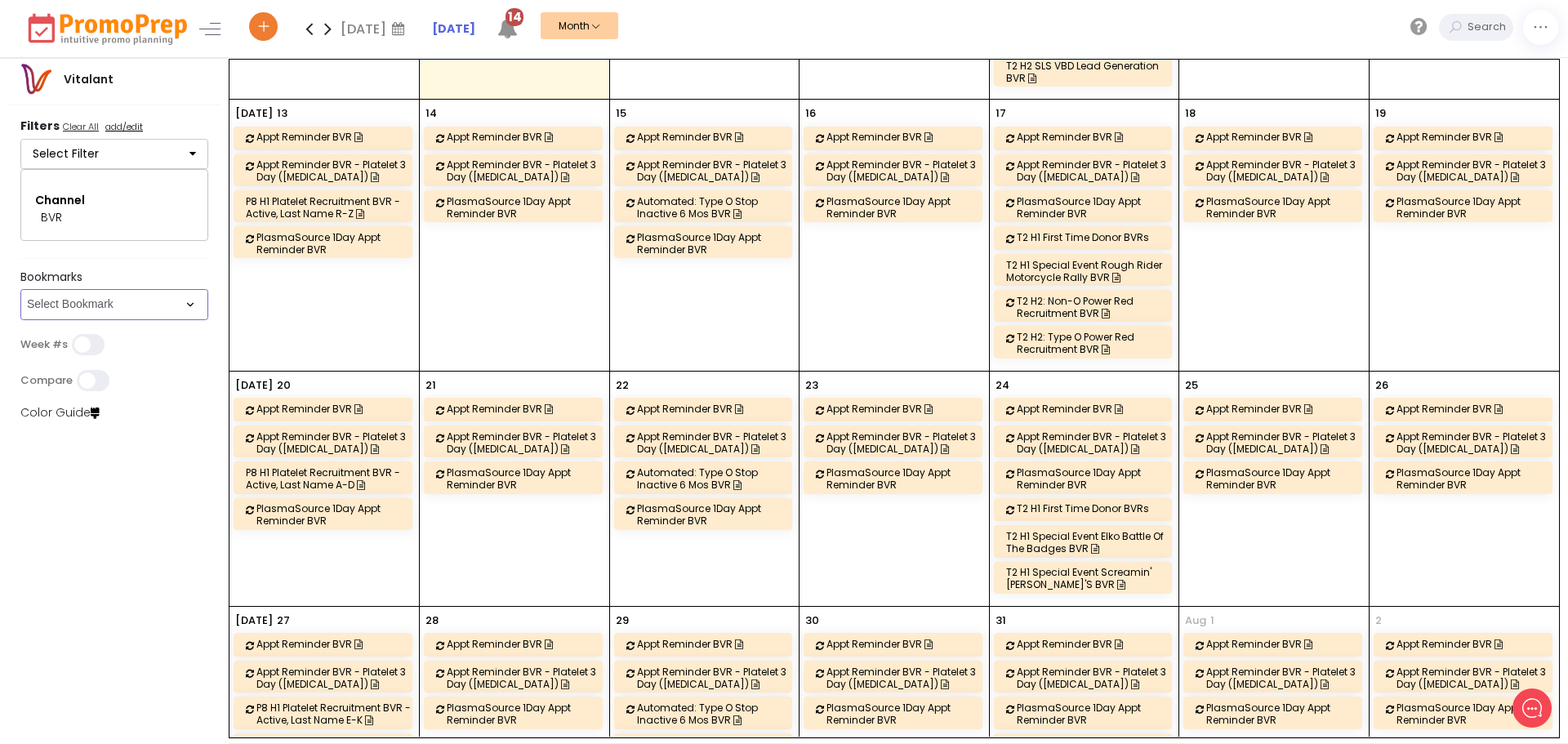 click on "Select Bookmark  Auto: SMS   BVR: Control, Customer, Field, Transactional   Control: Direct Mail   Control: Email   Control: Mail and Ads   Control: SMS   EMAIL   Fulfillment: FCI email included   Fulfillment: Redemption list only   Phone   Promo/Fulfillment   Push   Push and Message Center   Push: All   SMS: Control, Customer, Field, Transactional   SMS/MMS (Control, Cust, Field)   Special Events" at bounding box center [114, 305] 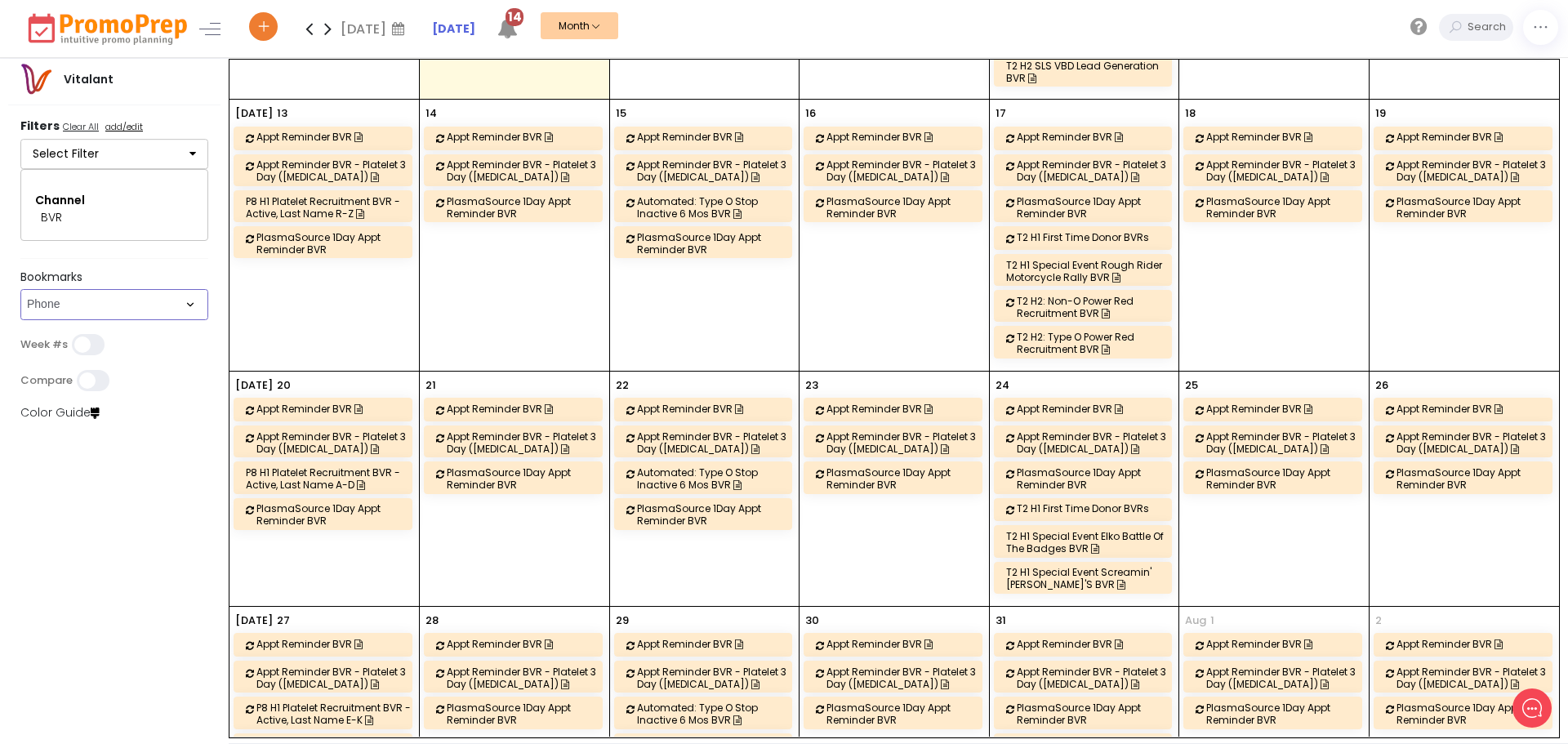 click on "Select Bookmark  Auto: SMS   BVR: Control, Customer, Field, Transactional   Control: Direct Mail   Control: Email   Control: Mail and Ads   Control: SMS   EMAIL   Fulfillment: FCI email included   Fulfillment: Redemption list only   Phone   Promo/Fulfillment   Push   Push and Message Center   Push: All   SMS: Control, Customer, Field, Transactional   SMS/MMS (Control, Cust, Field)   Special Events" at bounding box center [114, 305] 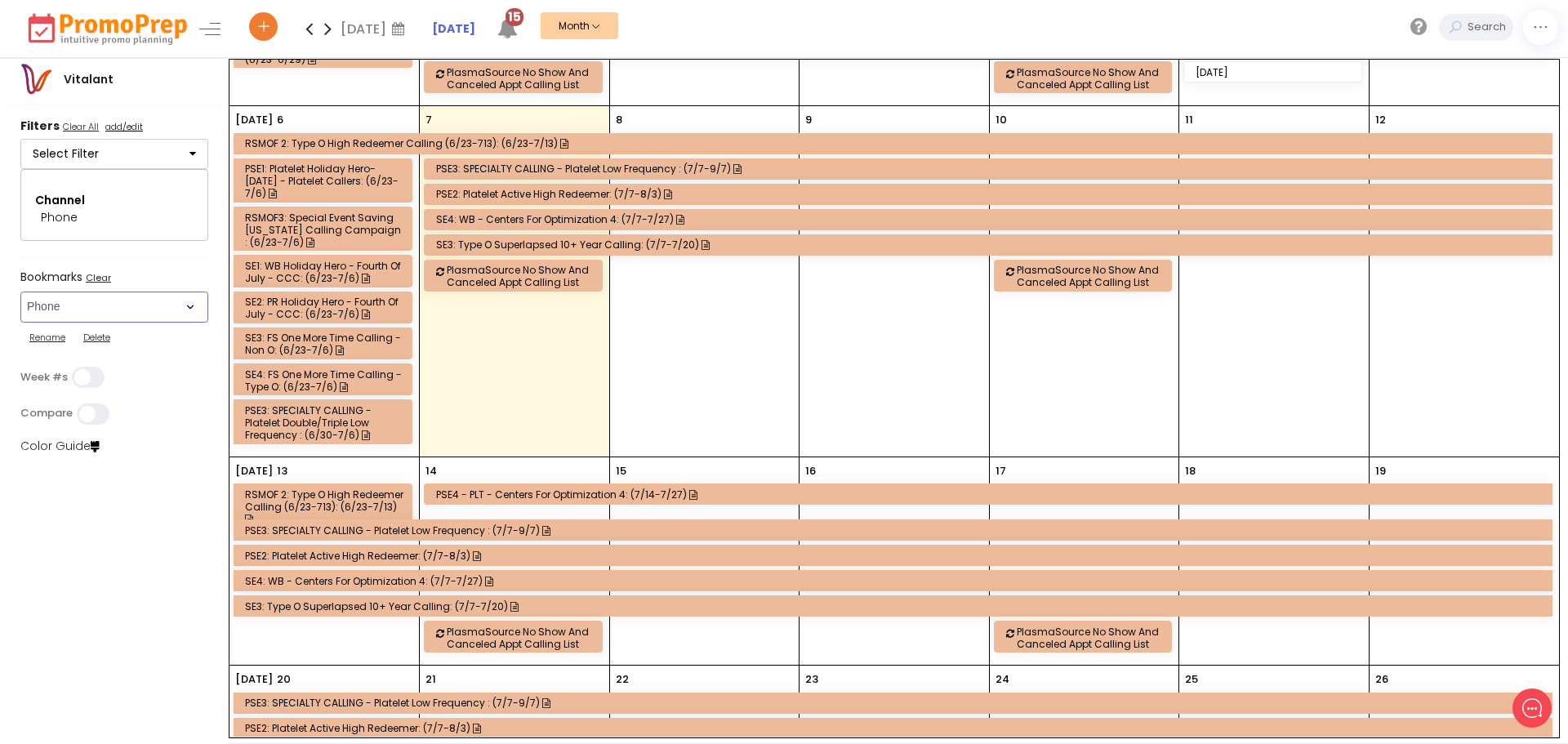 scroll, scrollTop: 163, scrollLeft: 0, axis: vertical 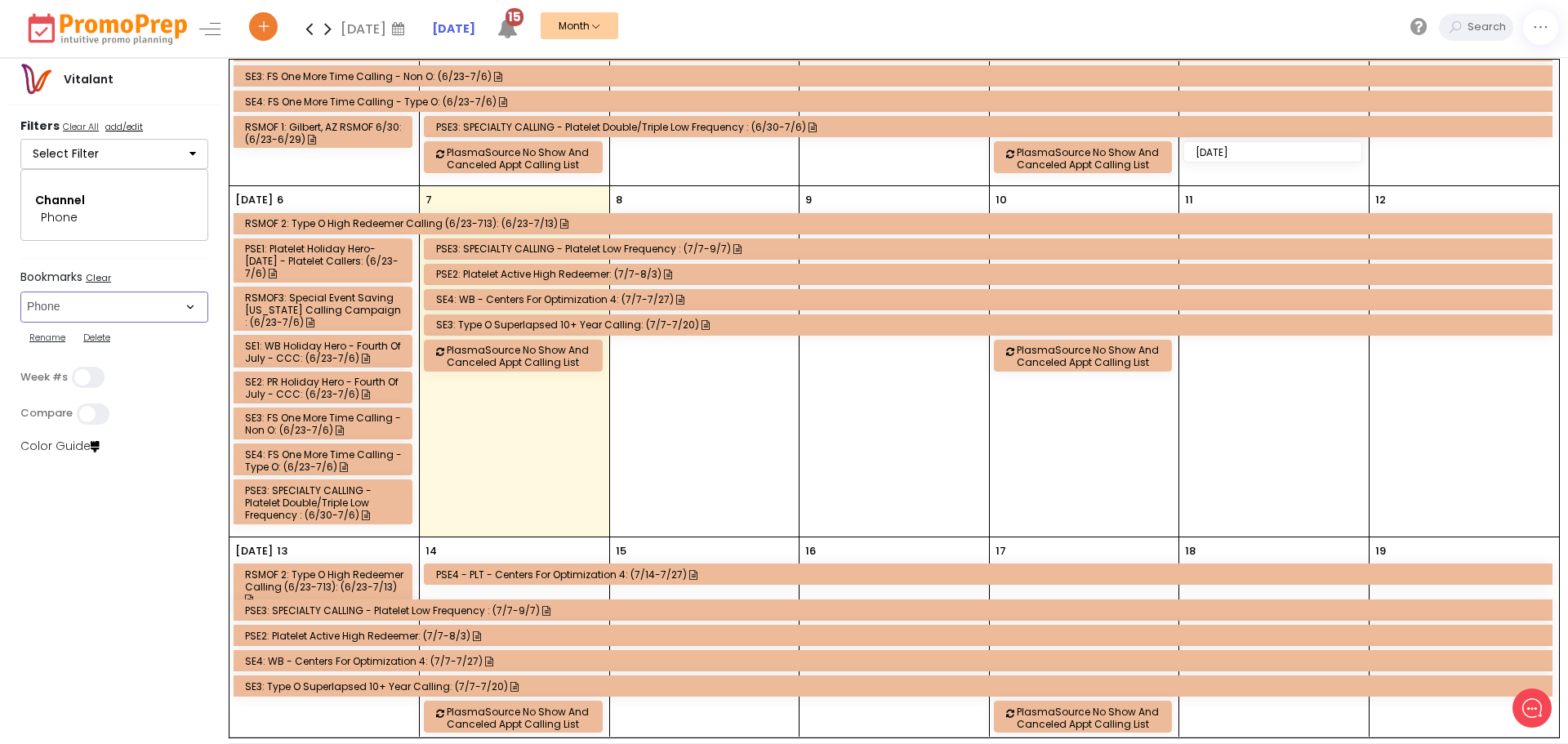click on "PSE4 - PLT - Centers for Optimization 4:  (7/14-7/27)" at bounding box center [991, 574] 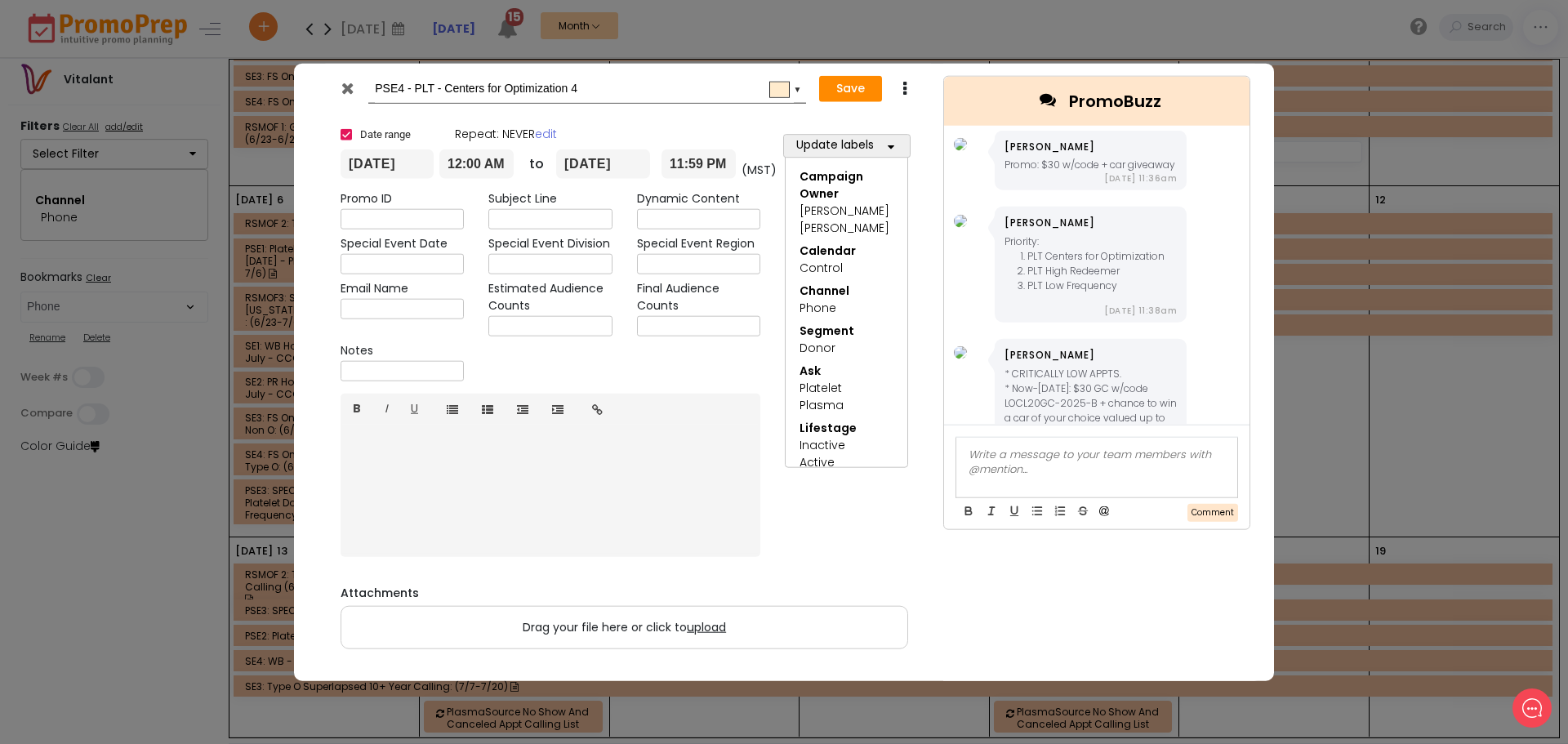 scroll, scrollTop: 0, scrollLeft: 0, axis: both 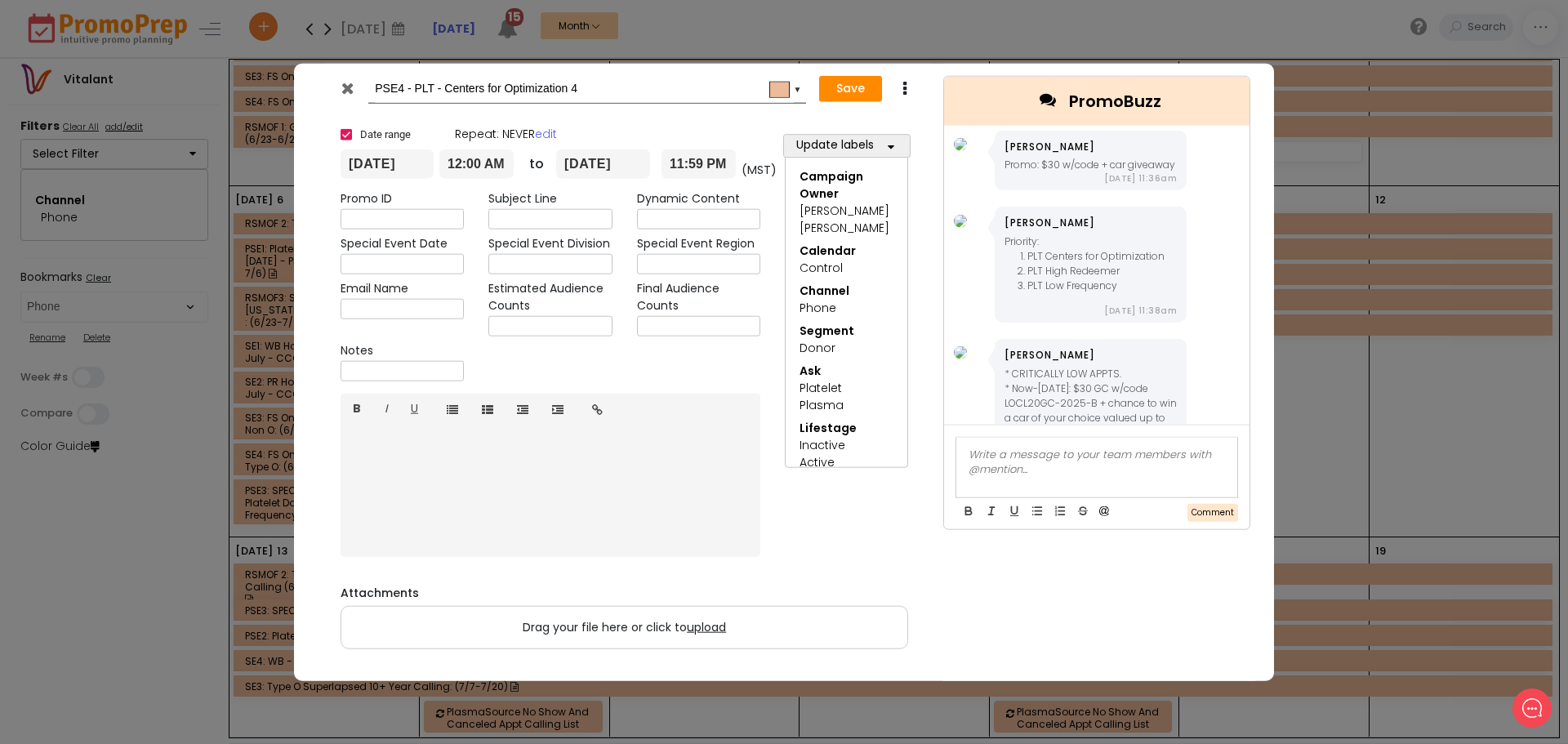 click at bounding box center (347, 87) 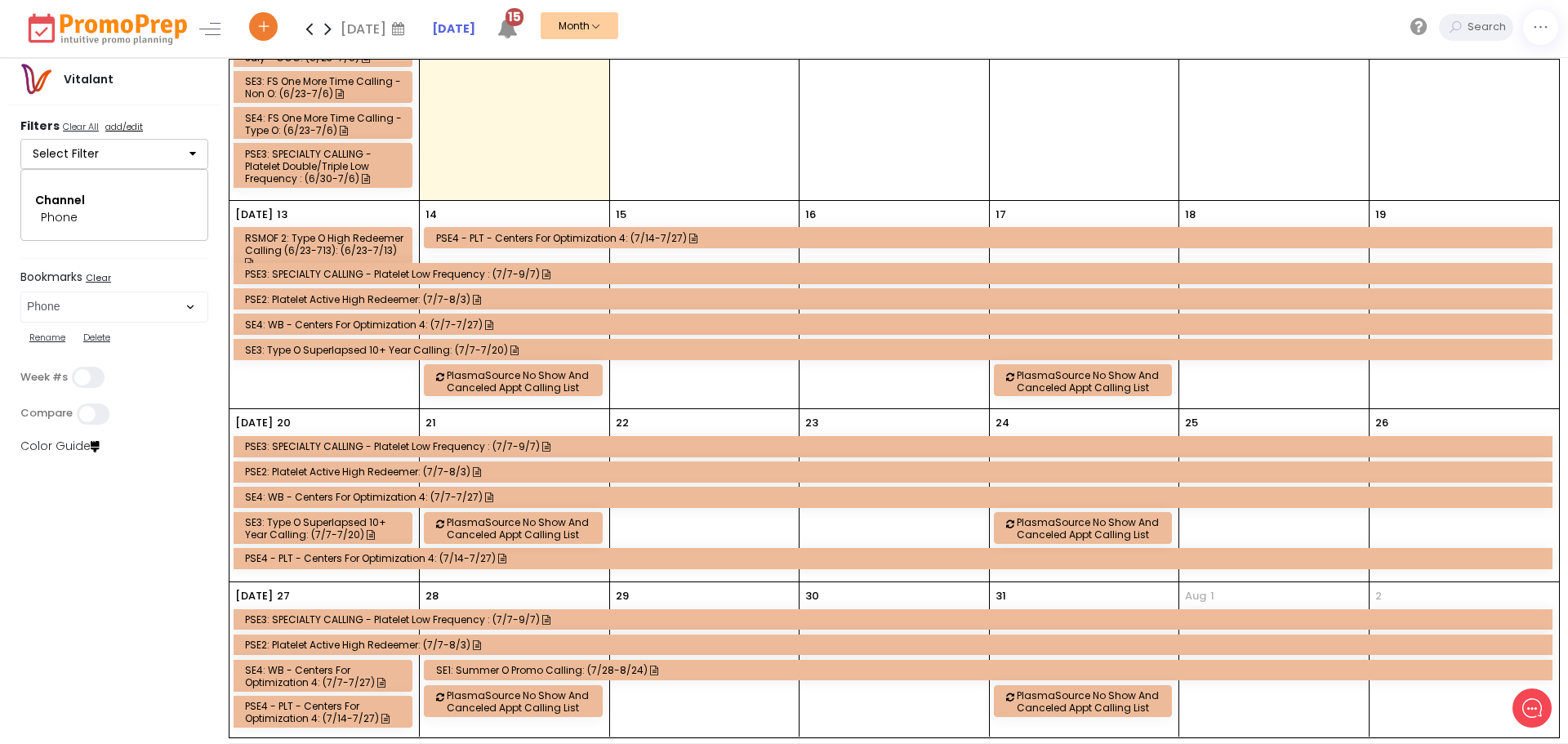 scroll, scrollTop: 503, scrollLeft: 0, axis: vertical 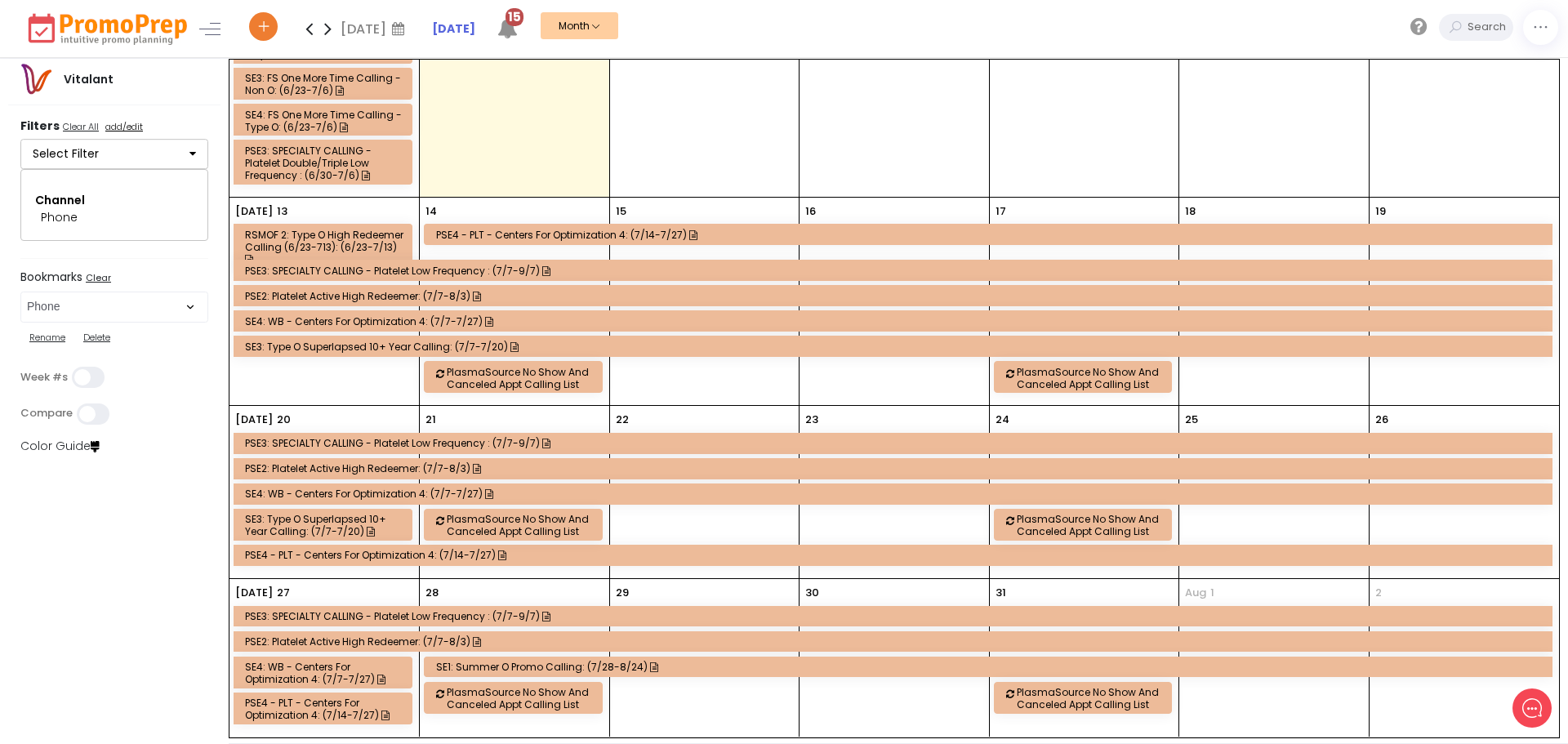 click on "SE1: Summer O Promo Calling:  (7/28-8/24)" at bounding box center [991, 666] 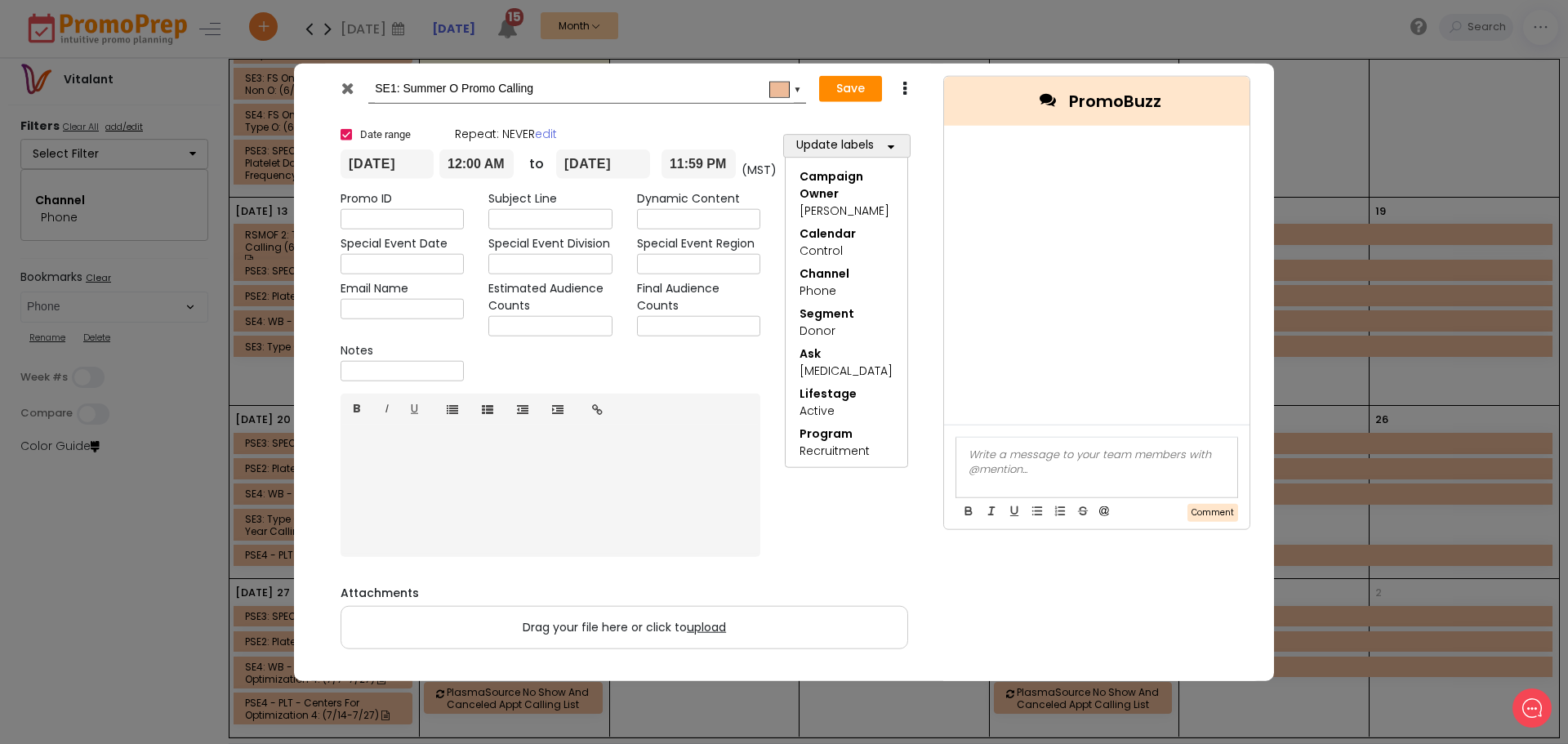 click at bounding box center [347, 87] 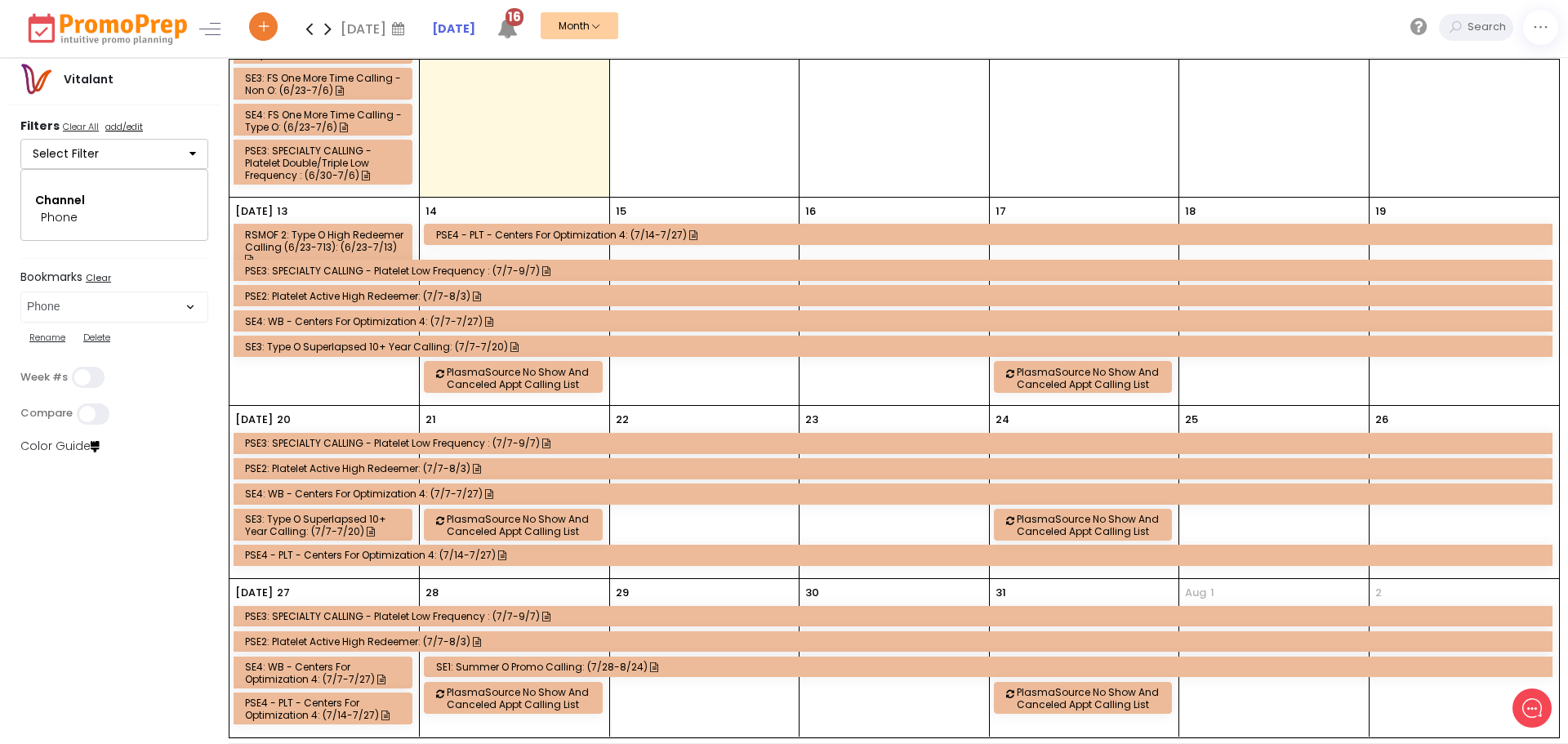 click on "PSE4 - PLT - Centers for Optimization 4:  (7/14-7/27)" at bounding box center [991, 234] 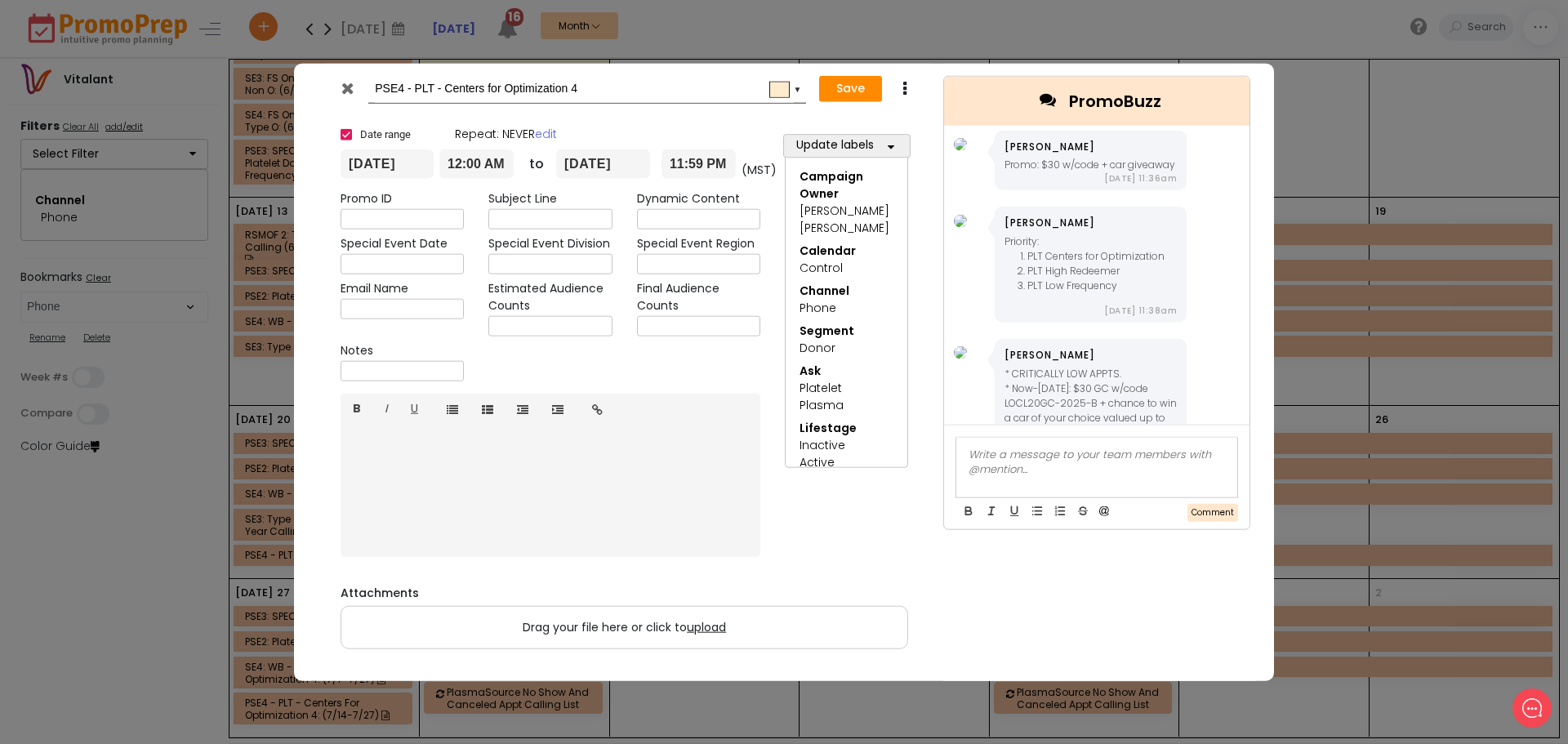 scroll, scrollTop: 0, scrollLeft: 0, axis: both 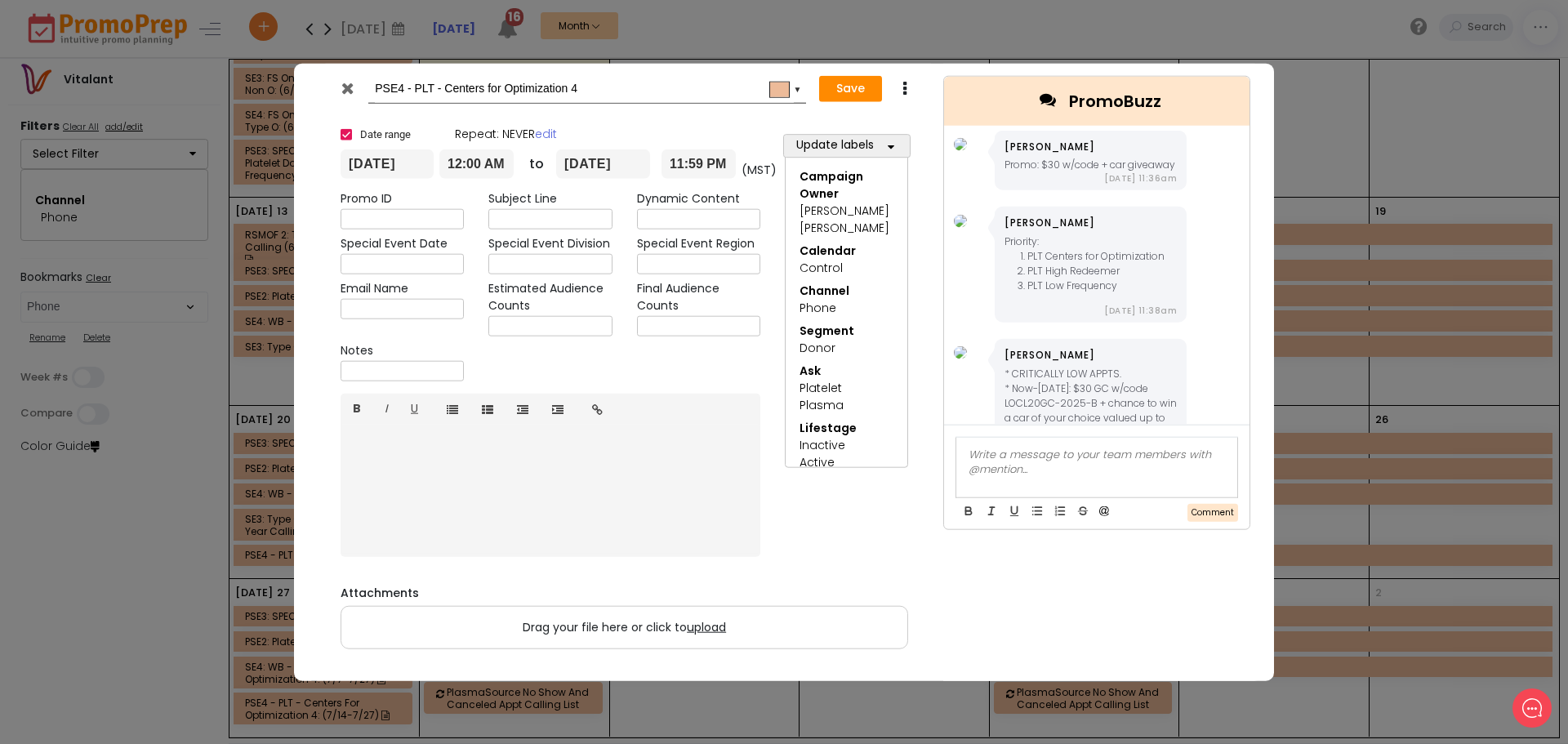 click at bounding box center (347, 87) 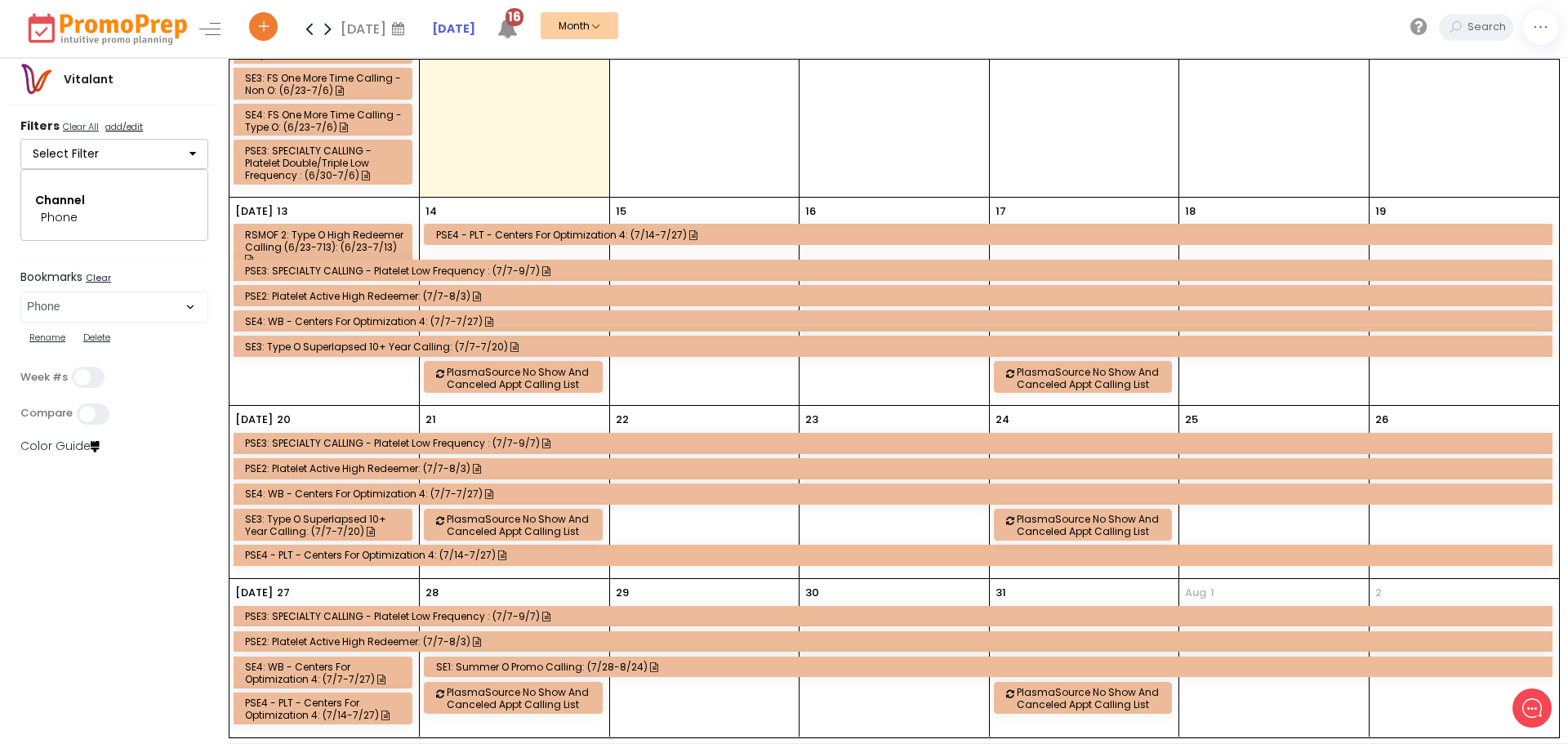 click on "PSE4 - PLT - Centers for Optimization 4:  (7/14-7/27)" at bounding box center [991, 234] 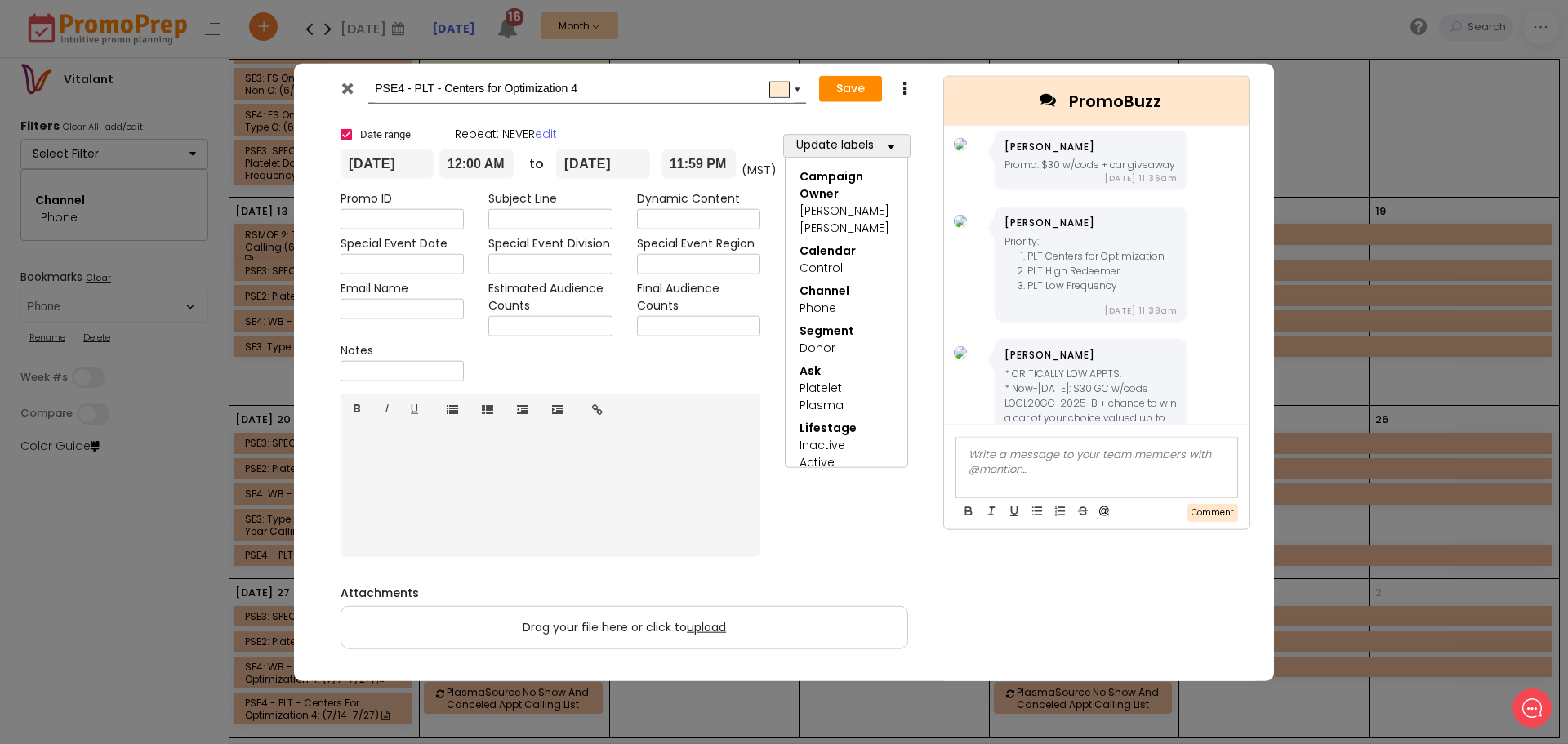 scroll, scrollTop: 0, scrollLeft: 0, axis: both 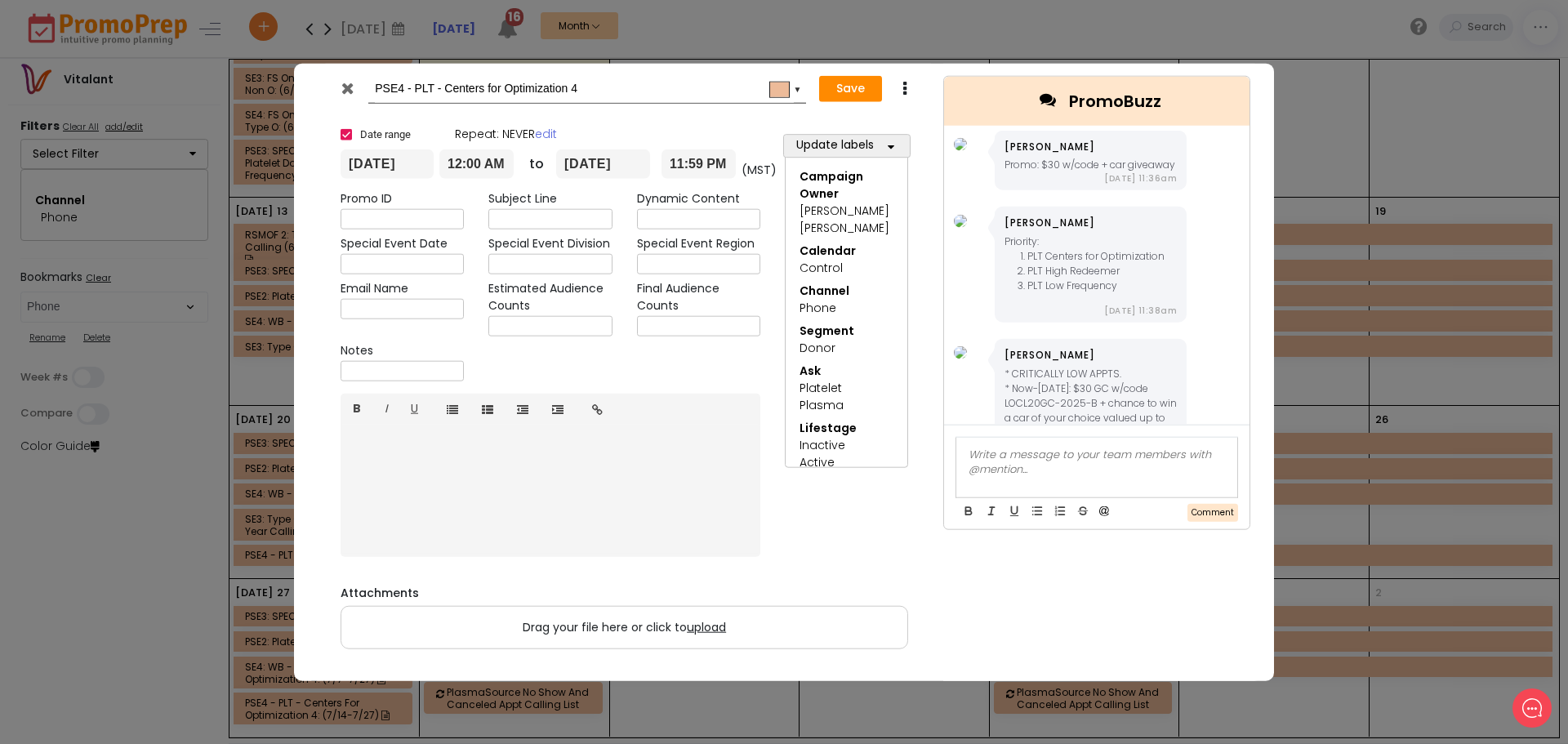 click at bounding box center (347, 87) 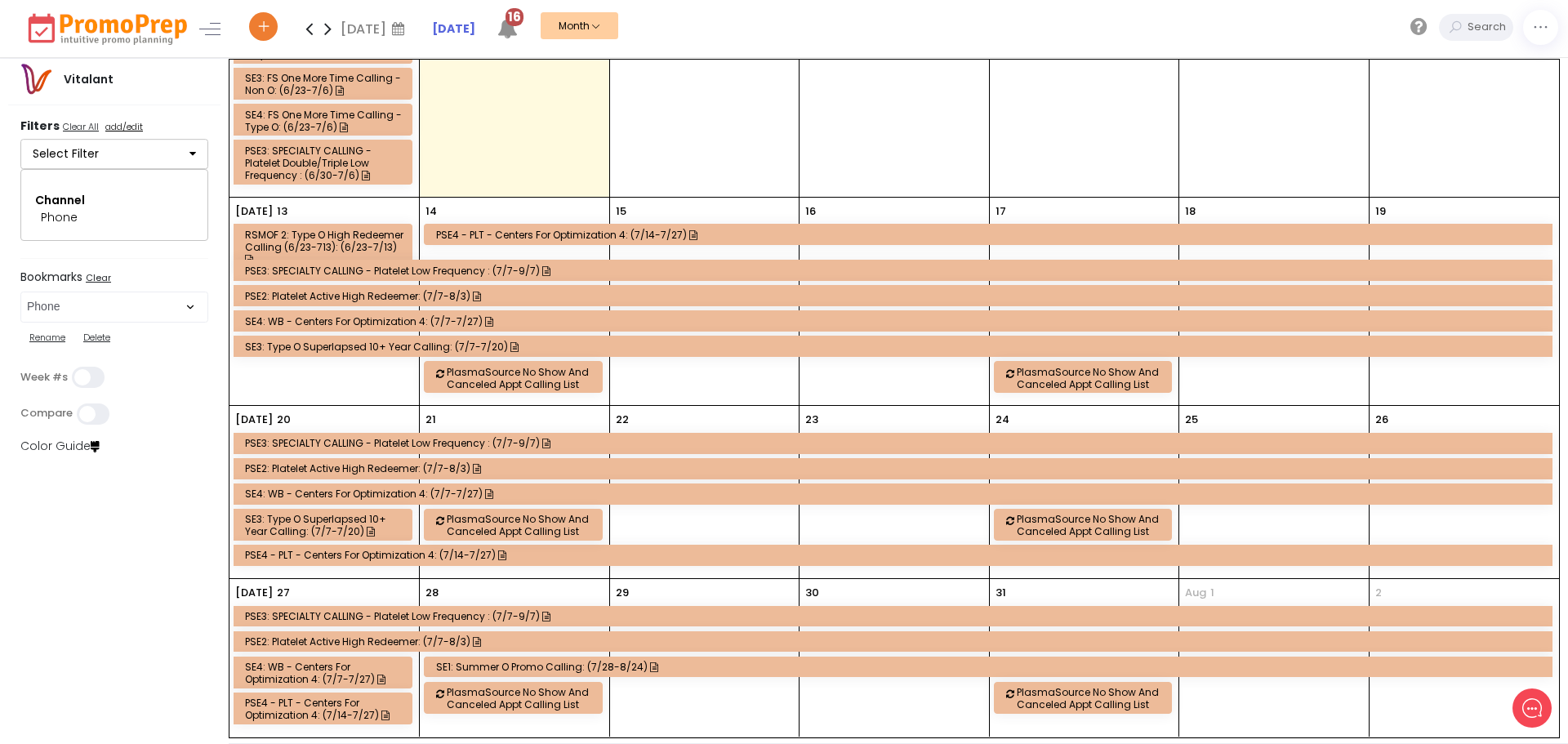 click on "PSE2: Platelet Active High Redeemer:  (7/7-8/3)" at bounding box center [895, 296] 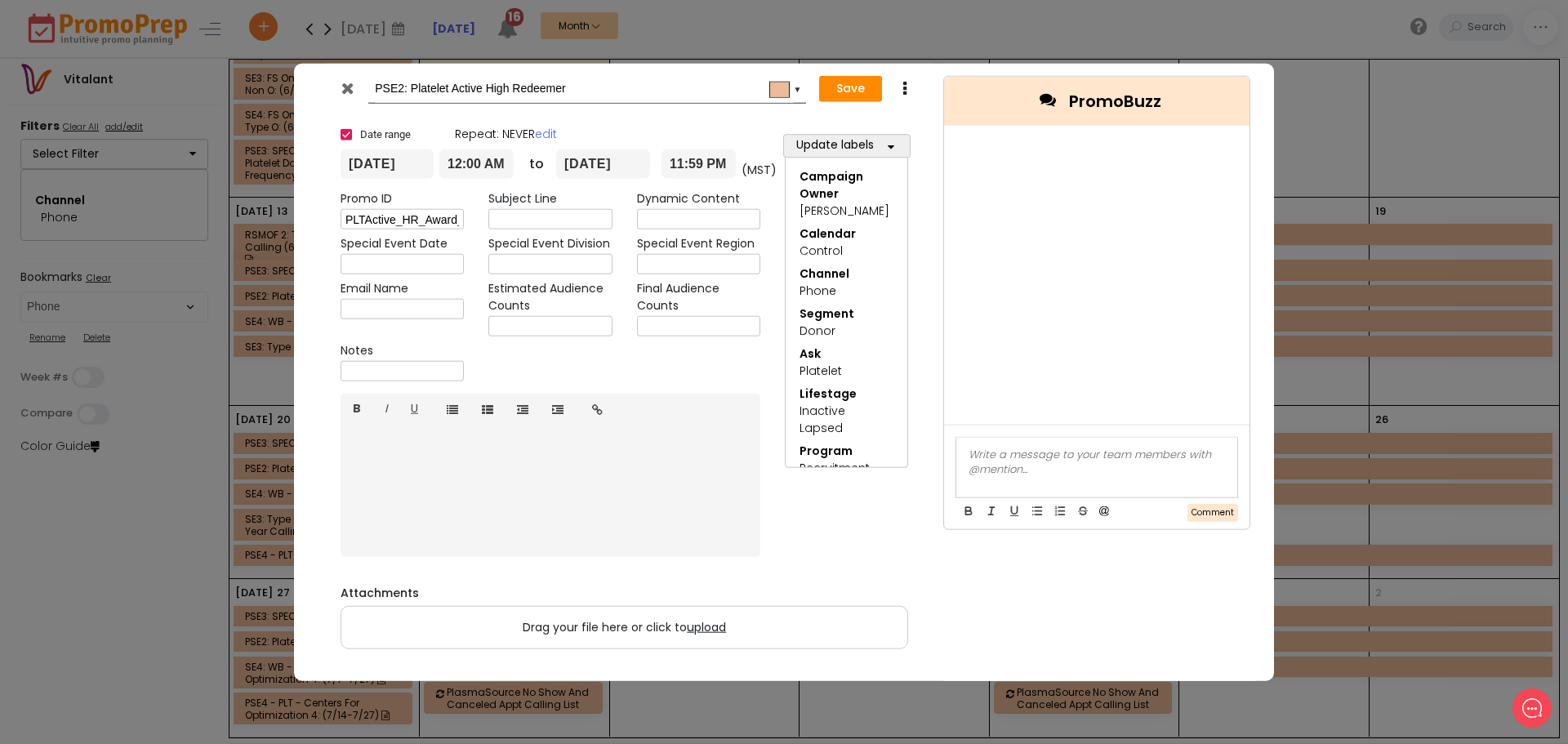 click at bounding box center [347, 87] 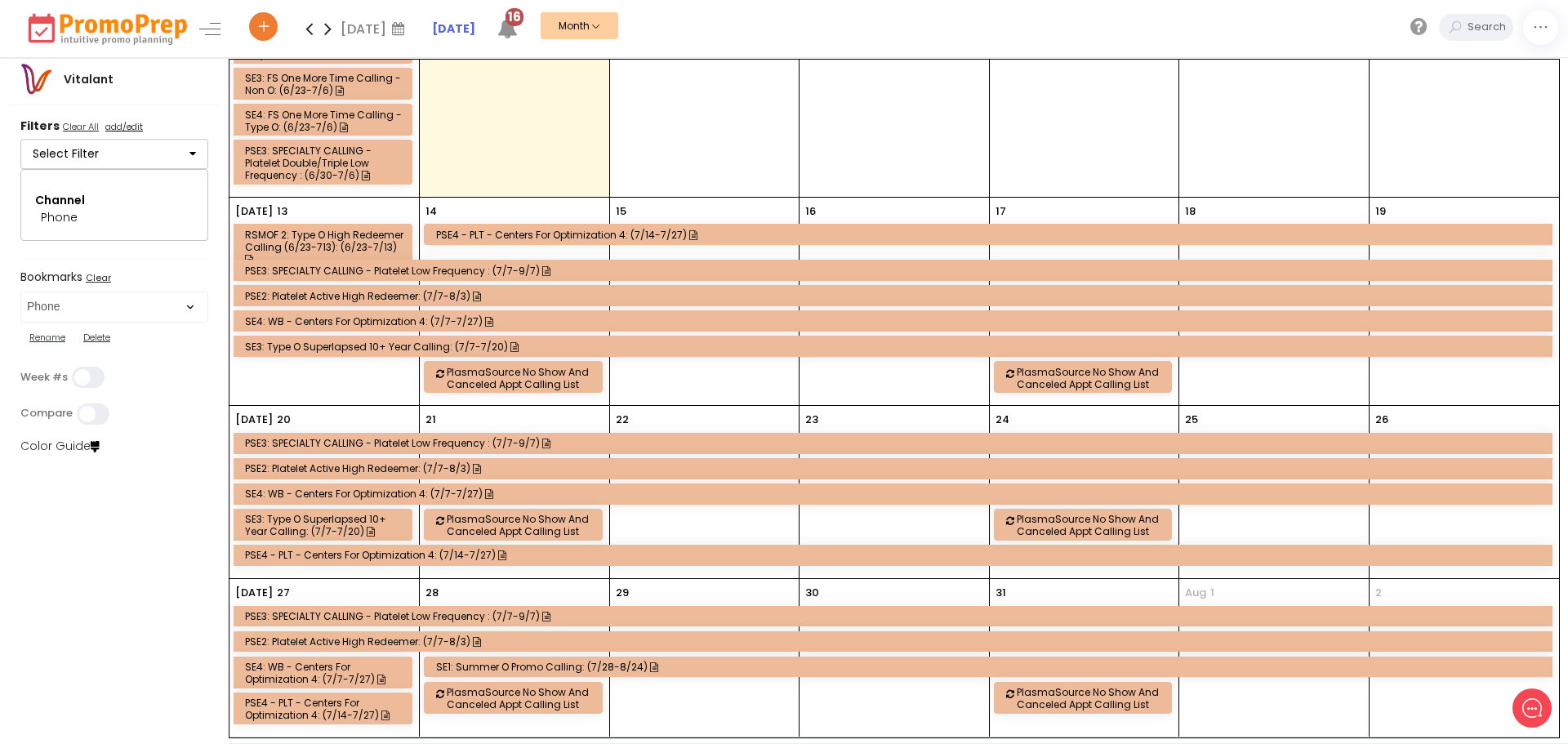 click on "PSE3: SPECIALTY CALLING - Platelet Low Frequency :  (7/7-9/7)" at bounding box center (895, 270) 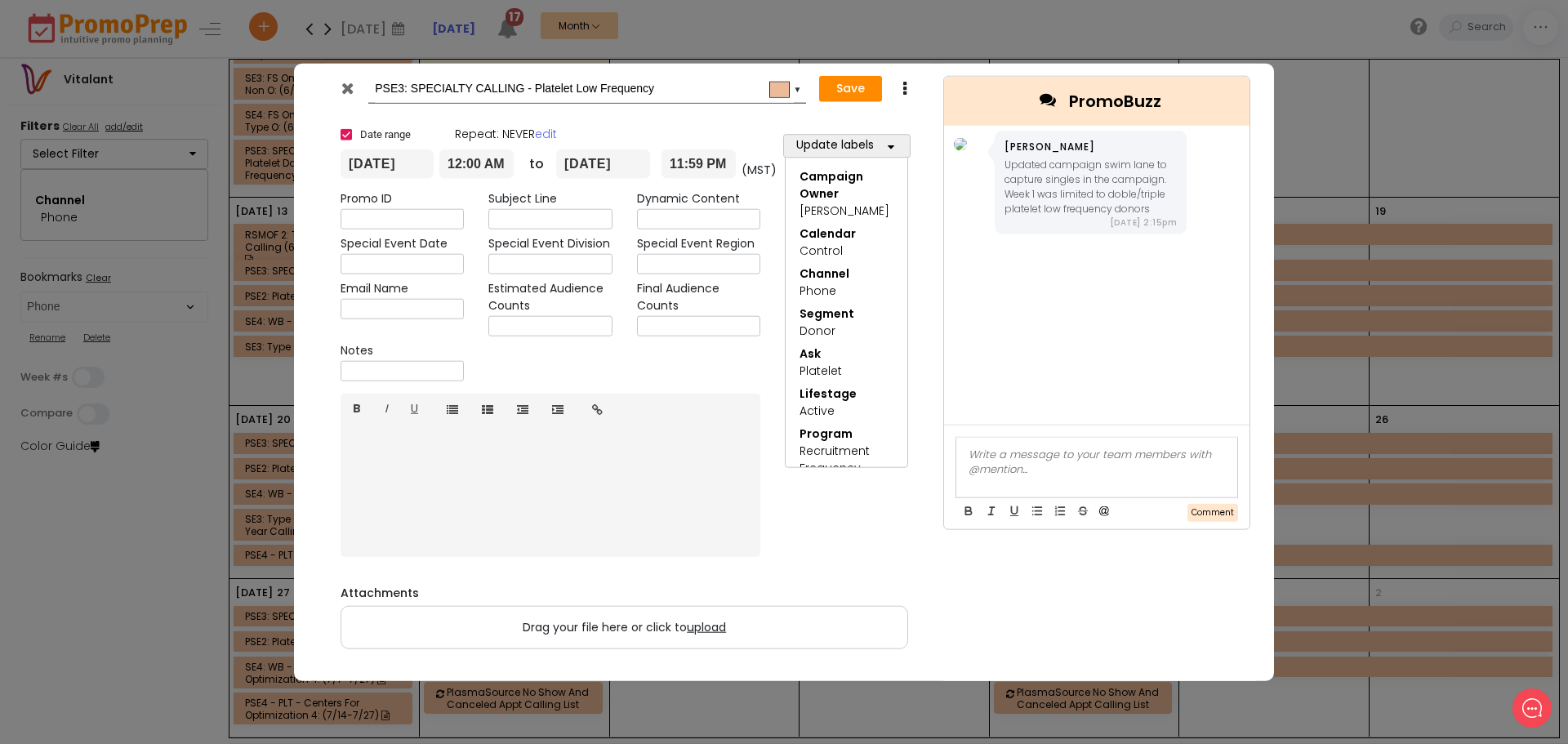 click at bounding box center (347, 87) 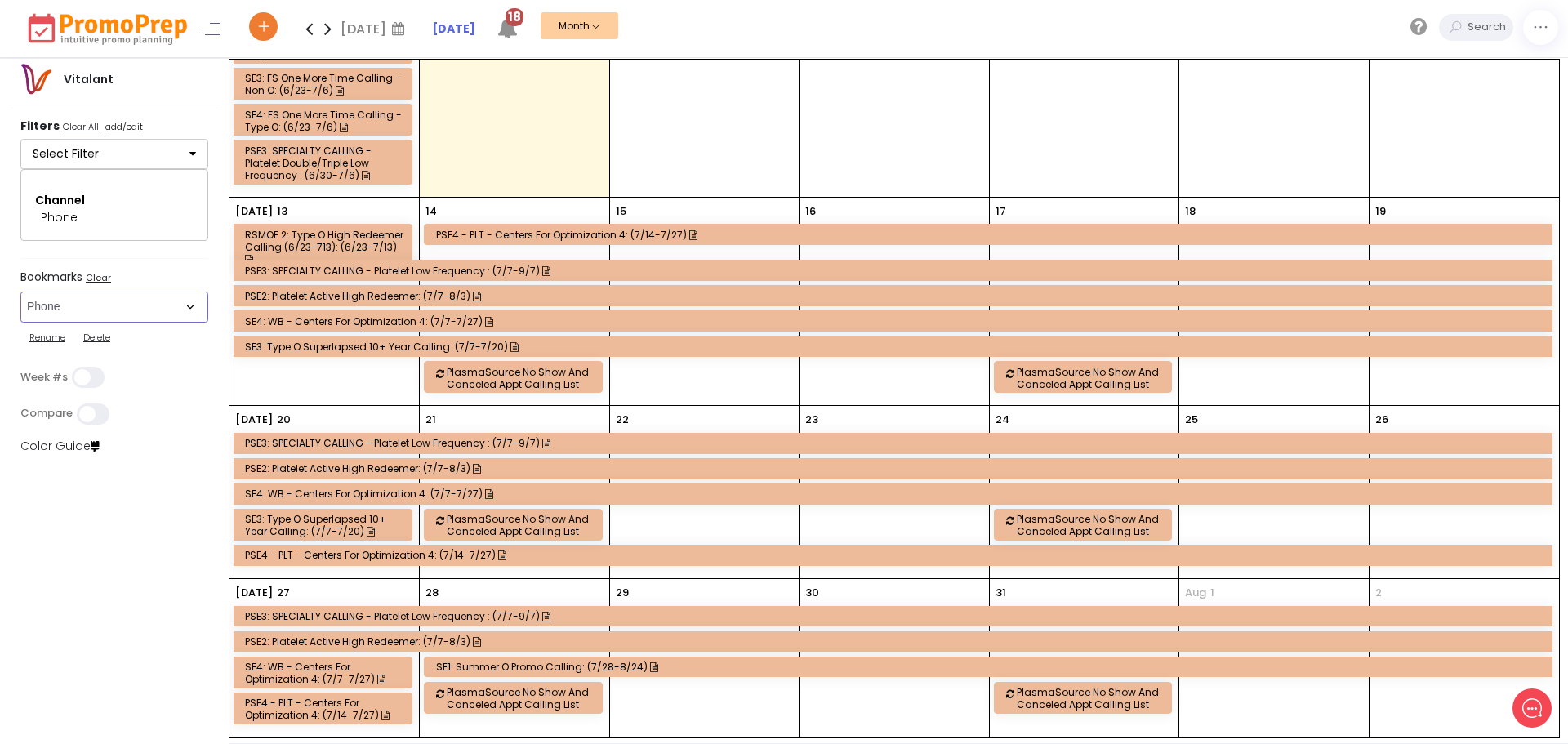 click on "Select Bookmark  Auto: SMS   BVR: Control, Customer, Field, Transactional   Control: Direct Mail   Control: Email   Control: Mail and Ads   Control: SMS   EMAIL   Fulfillment: FCI email included   Fulfillment: Redemption list only   Phone   Promo/Fulfillment   Push   Push and Message Center   Push: All   SMS: Control, Customer, Field, Transactional   SMS/MMS (Control, Cust, Field)   Special Events" at bounding box center [114, 307] 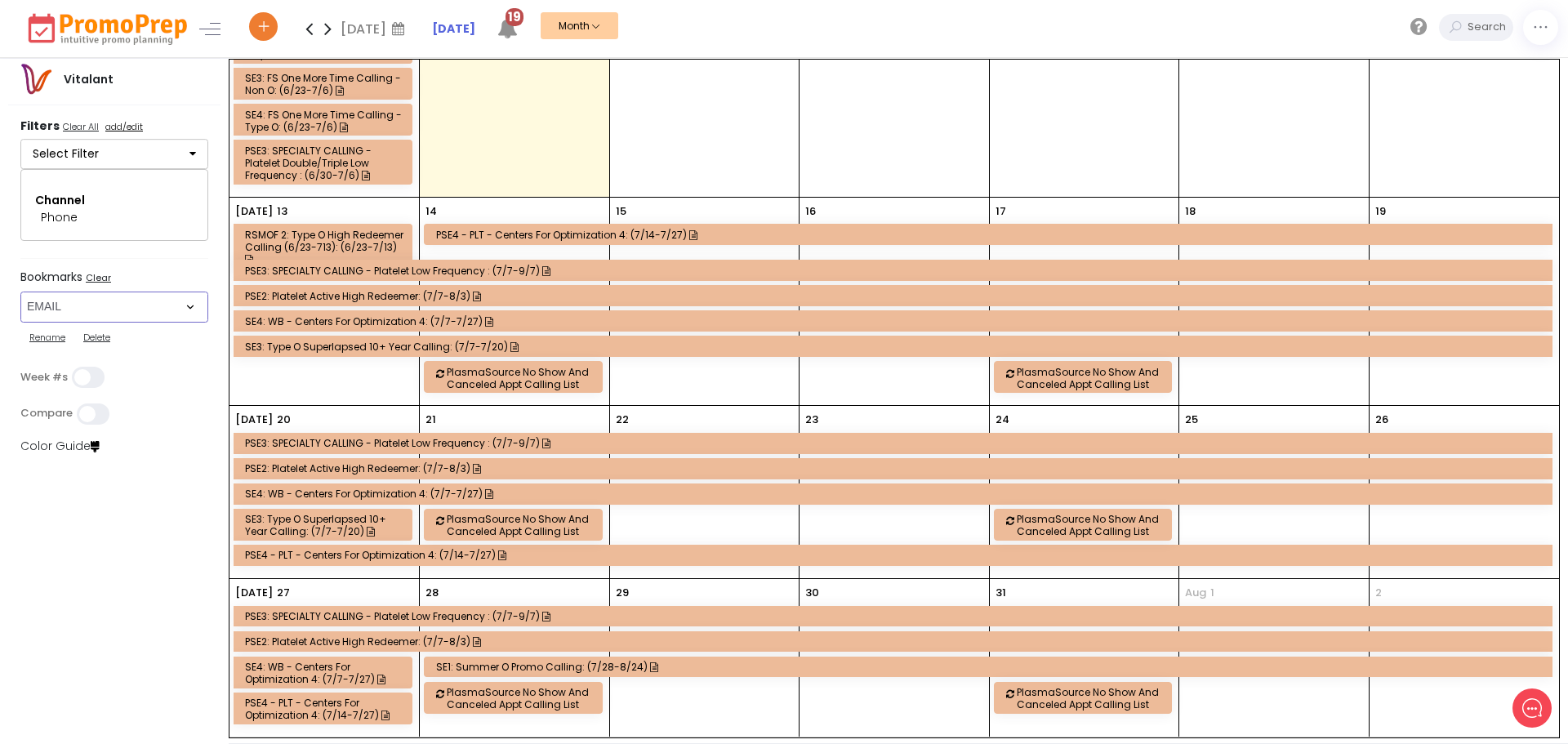click on "Select Bookmark  Auto: SMS   BVR: Control, Customer, Field, Transactional   Control: Direct Mail   Control: Email   Control: Mail and Ads   Control: SMS   EMAIL   Fulfillment: FCI email included   Fulfillment: Redemption list only   Phone   Promo/Fulfillment   Push   Push and Message Center   Push: All   SMS: Control, Customer, Field, Transactional   SMS/MMS (Control, Cust, Field)   Special Events" at bounding box center (114, 307) 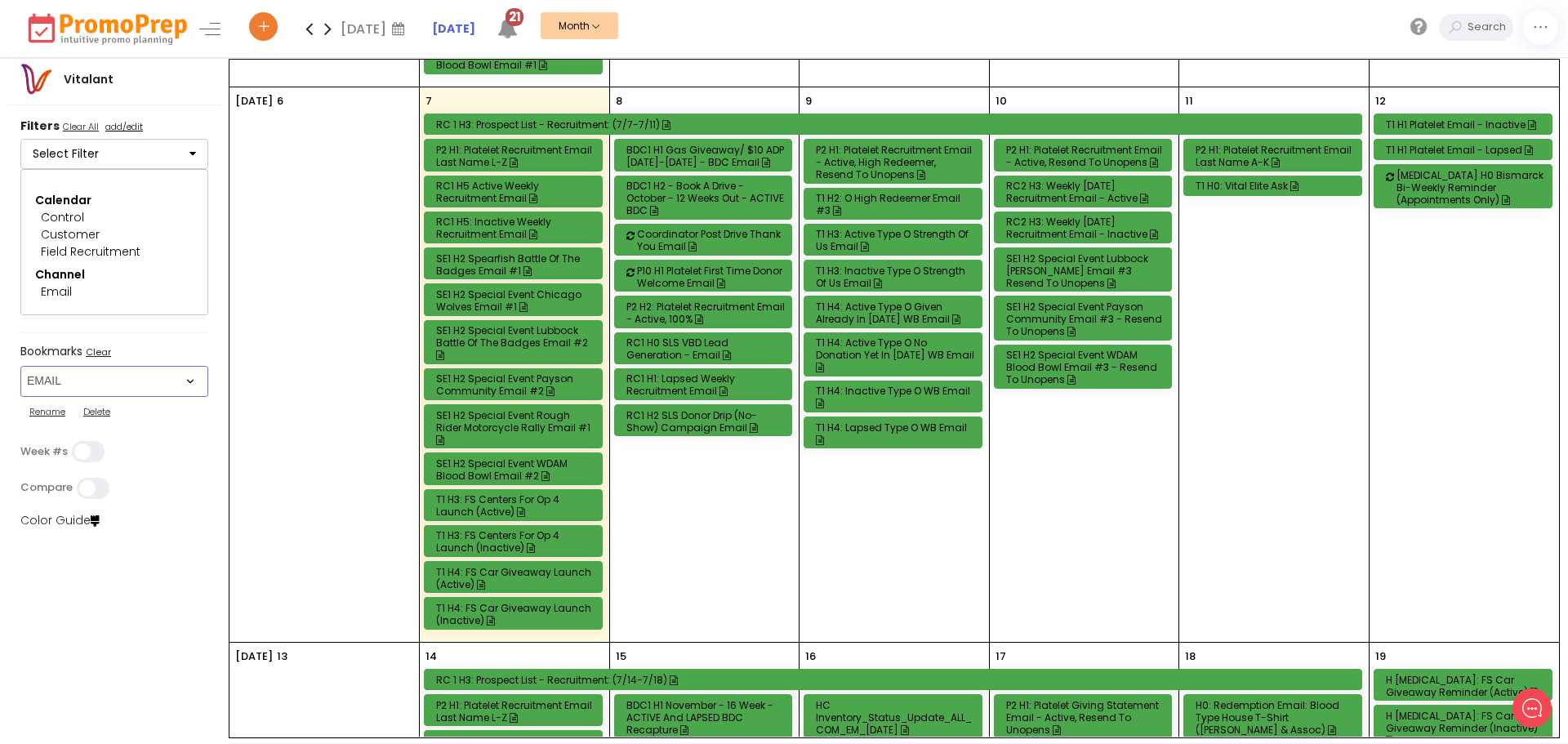 scroll, scrollTop: 490, scrollLeft: 0, axis: vertical 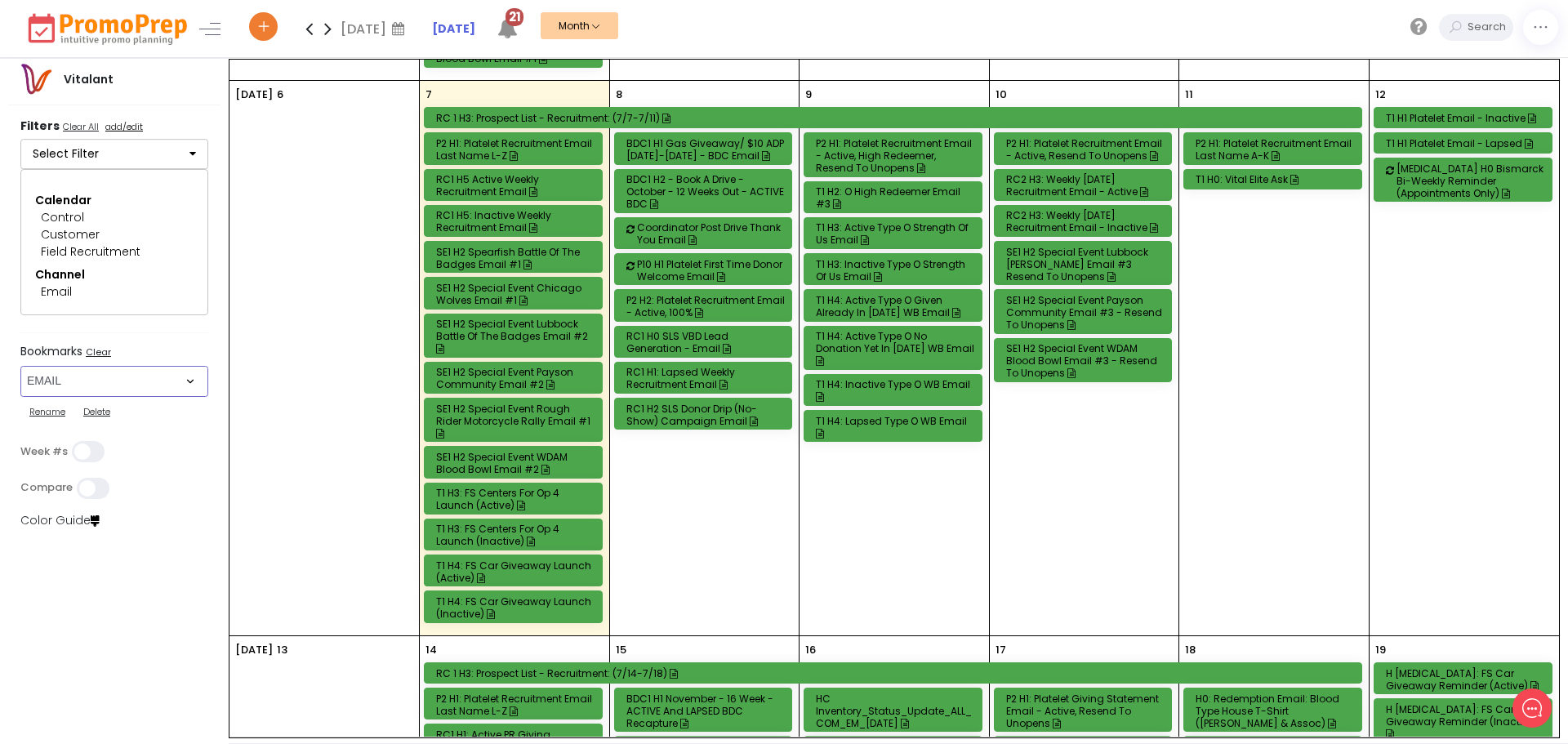 click on "T1 H4: Active Type O Given Already in [DATE] WB Email" at bounding box center (895, 306) 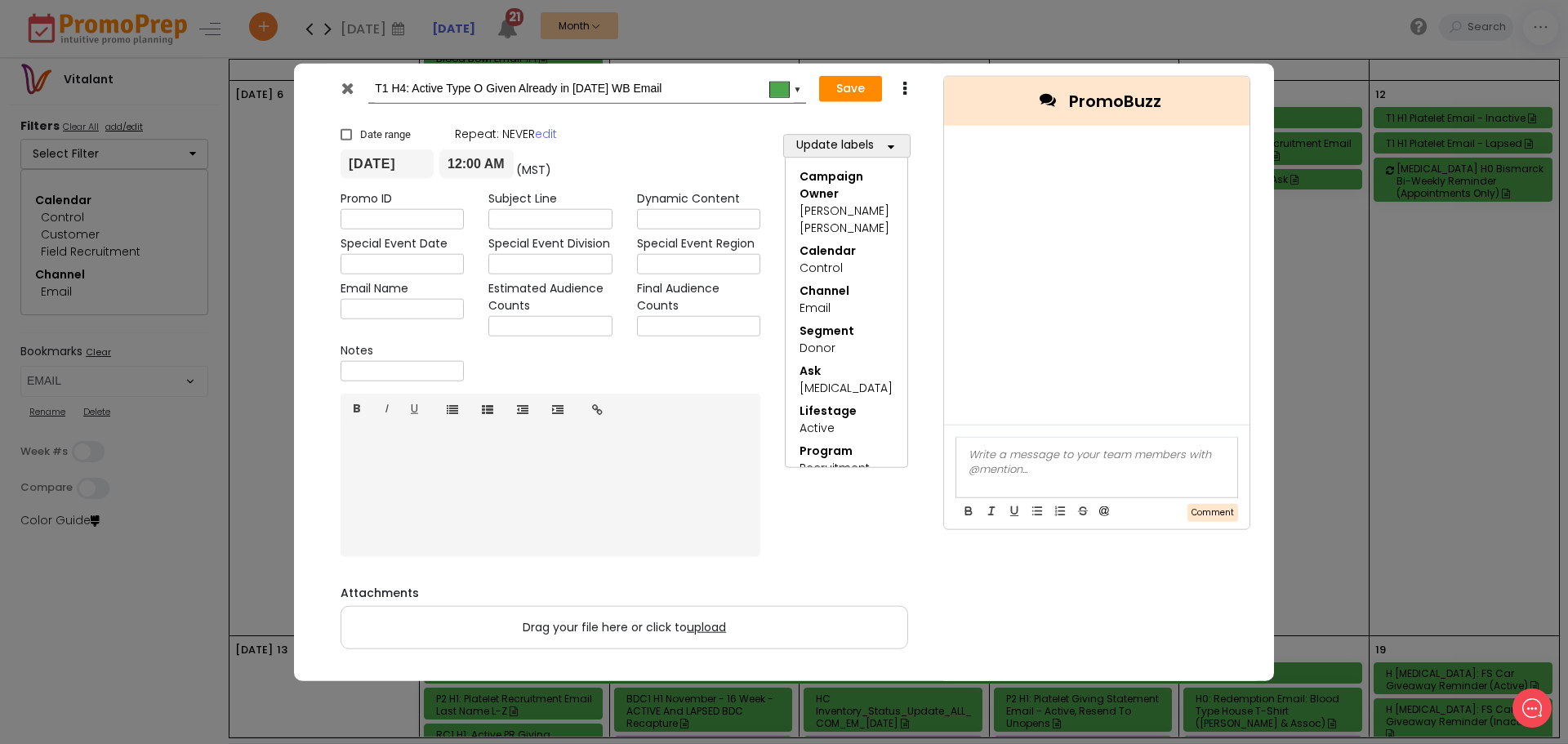 drag, startPoint x: 342, startPoint y: 91, endPoint x: 370, endPoint y: 129, distance: 47.201695 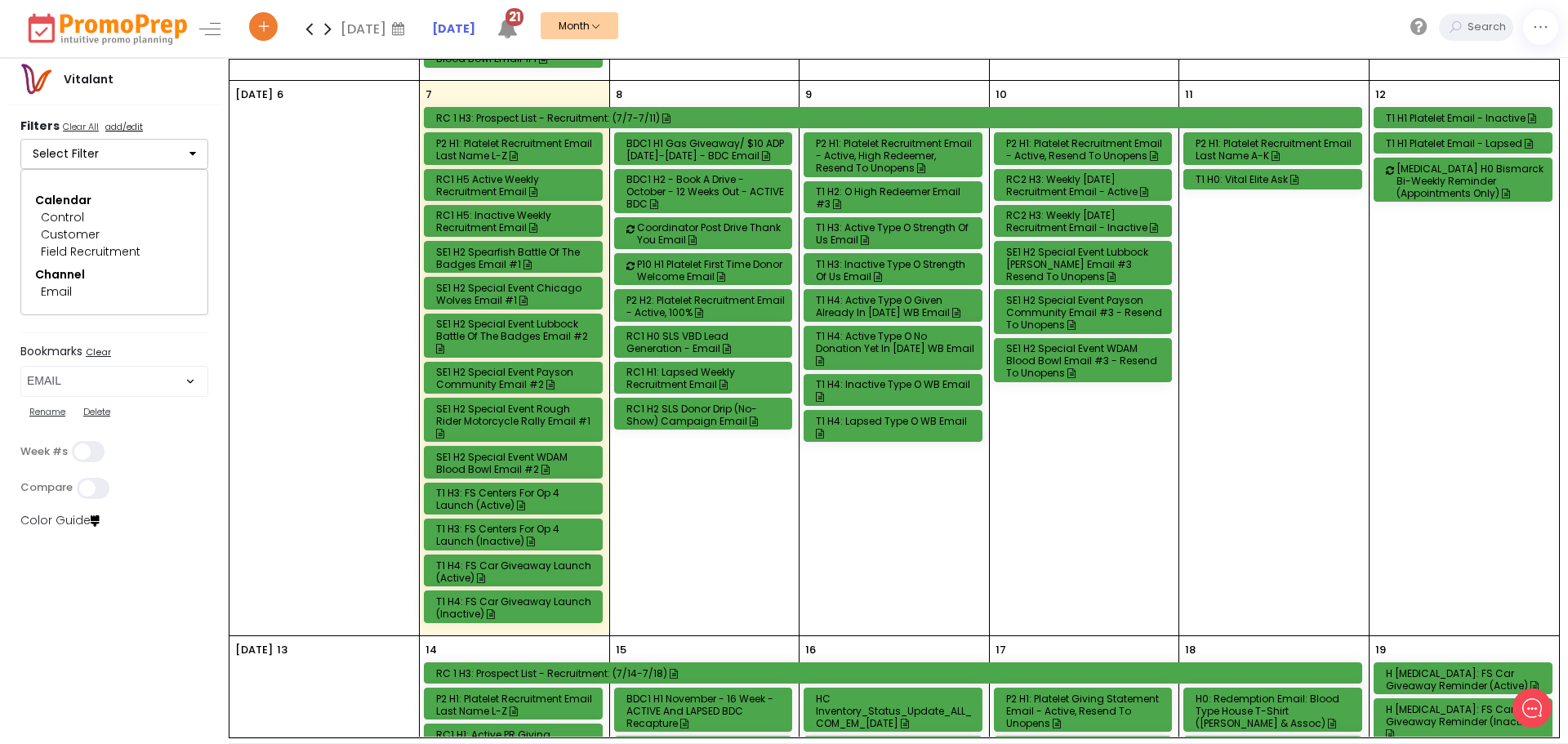 scroll, scrollTop: 408, scrollLeft: 0, axis: vertical 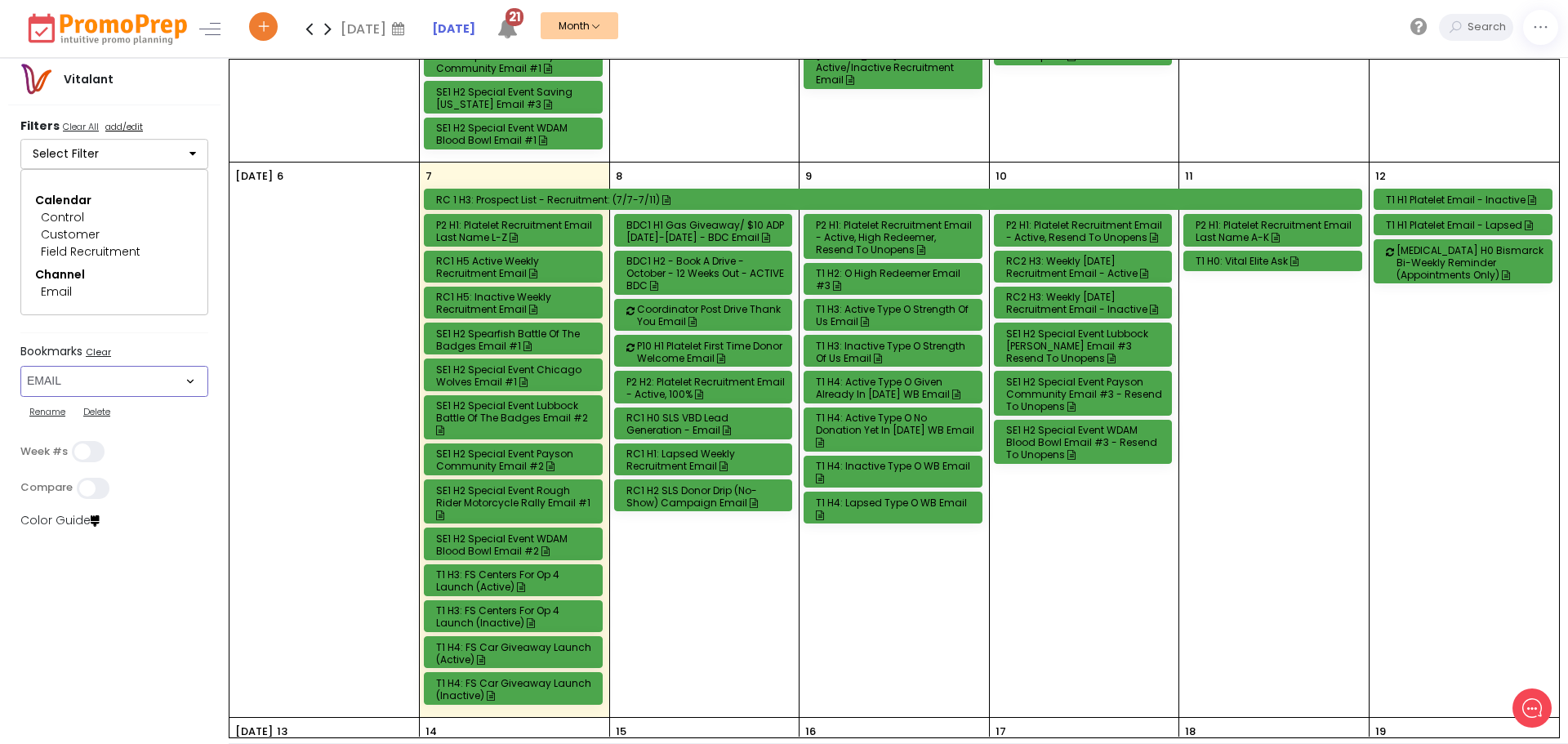 click on "Select Bookmark  Auto: SMS   BVR: Control, Customer, Field, Transactional   Control: Direct Mail   Control: Email   Control: Mail and Ads   Control: SMS   EMAIL   Fulfillment: FCI email included   Fulfillment: Redemption list only   Phone   Promo/Fulfillment   Push   Push and Message Center   Push: All   SMS: Control, Customer, Field, Transactional   SMS/MMS (Control, Cust, Field)   Special Events" at bounding box center [114, 381] 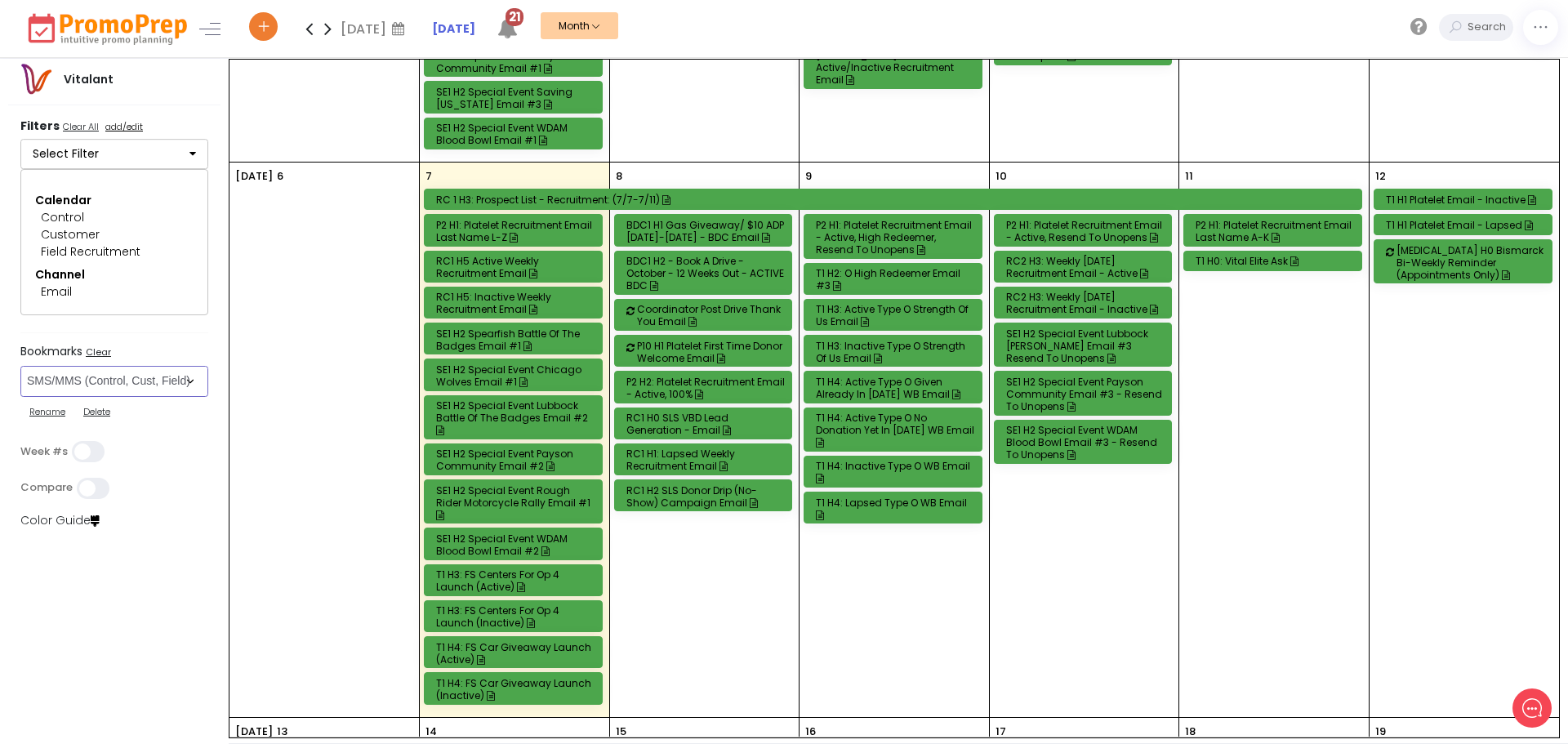 click on "Select Bookmark  Auto: SMS   BVR: Control, Customer, Field, Transactional   Control: Direct Mail   Control: Email   Control: Mail and Ads   Control: SMS   EMAIL   Fulfillment: FCI email included   Fulfillment: Redemption list only   Phone   Promo/Fulfillment   Push   Push and Message Center   Push: All   SMS: Control, Customer, Field, Transactional   SMS/MMS (Control, Cust, Field)   Special Events" at bounding box center [114, 381] 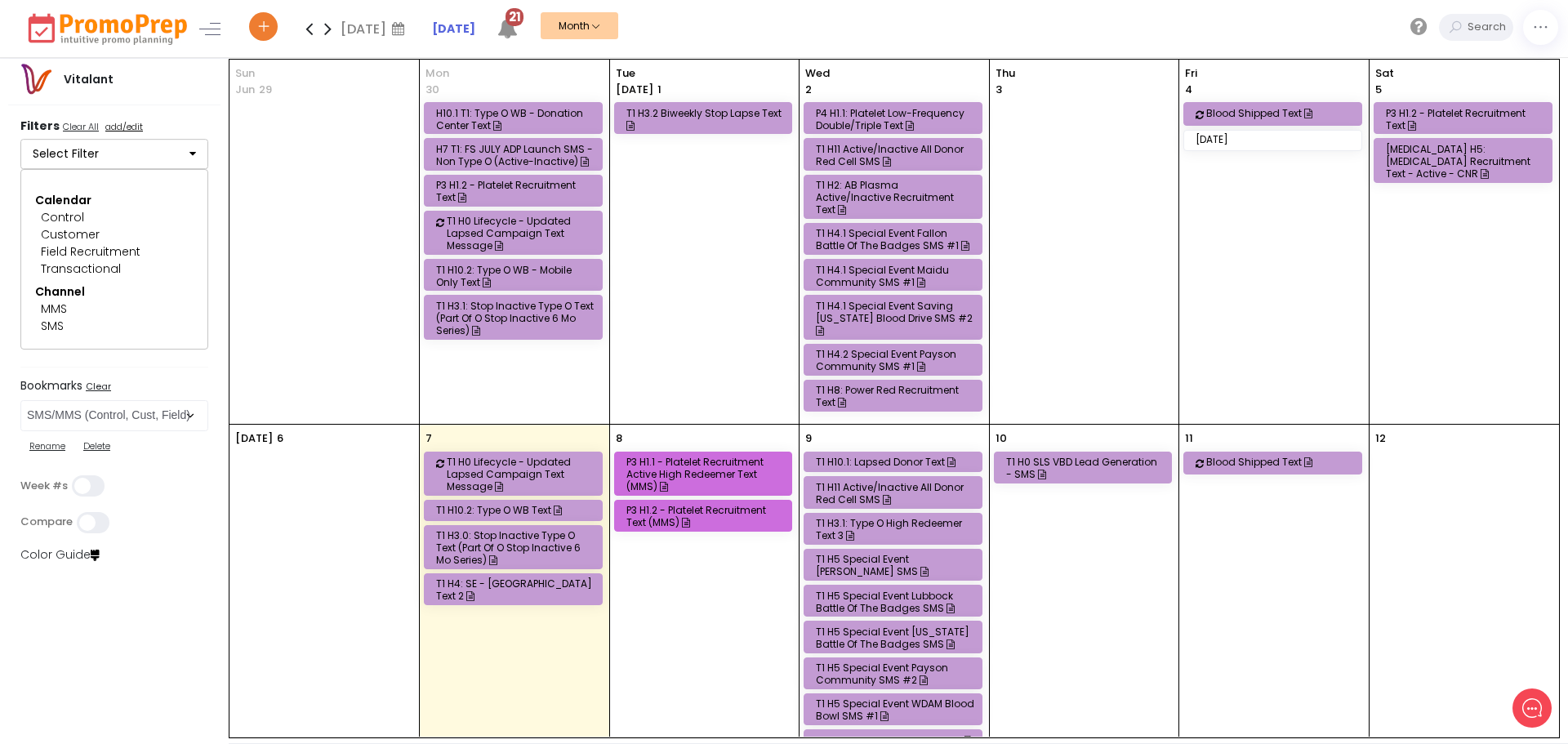 scroll, scrollTop: 163, scrollLeft: 0, axis: vertical 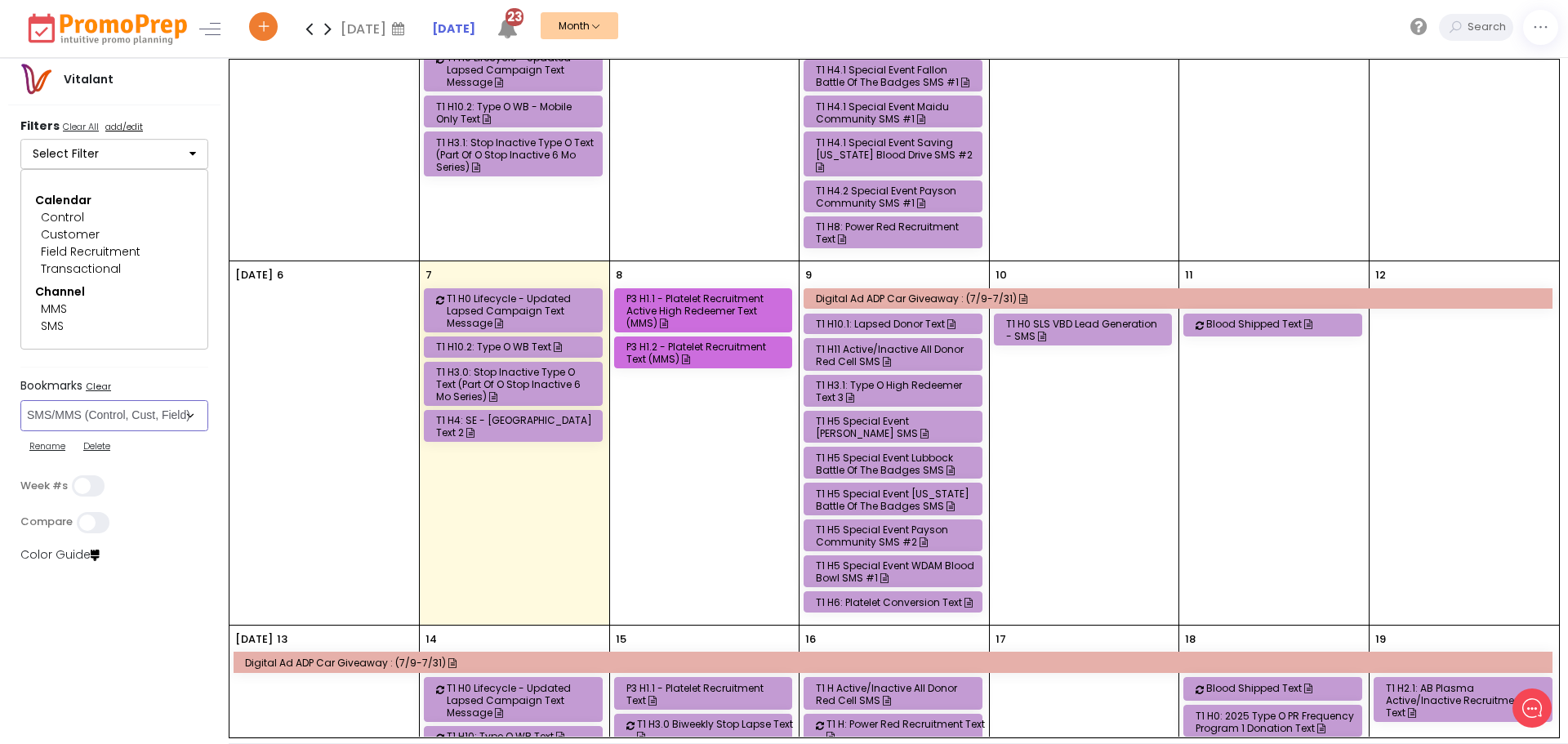 click on "Select Bookmark  Auto: SMS   BVR: Control, Customer, Field, Transactional   Control: Direct Mail   Control: Email   Control: Mail and Ads   Control: SMS   EMAIL   Fulfillment: FCI email included   Fulfillment: Redemption list only   Phone   Promo/Fulfillment   Push   Push and Message Center   Push: All   SMS: Control, Customer, Field, Transactional   SMS/MMS (Control, Cust, Field)   Special Events" at bounding box center [114, 416] 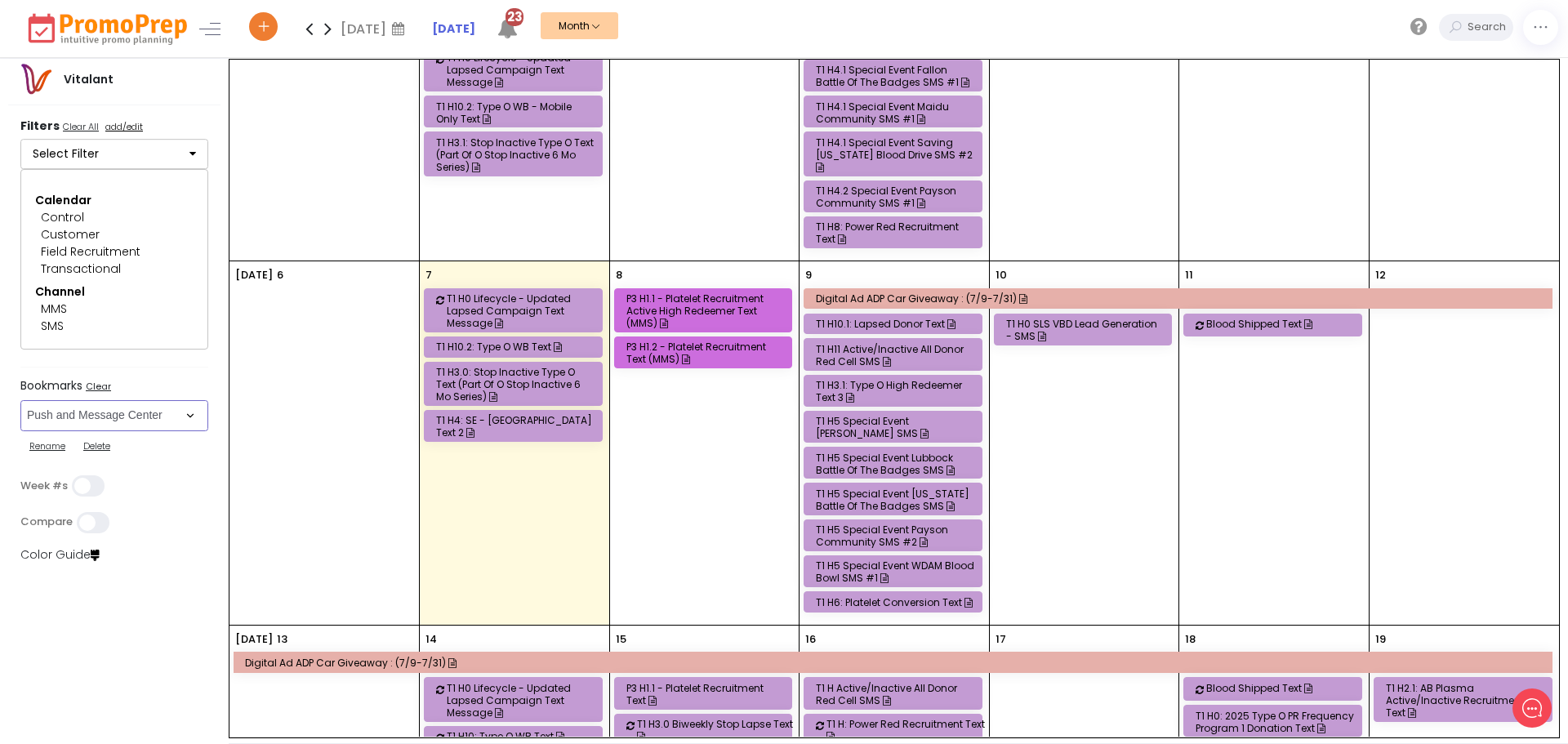 click on "Select Bookmark  Auto: SMS   BVR: Control, Customer, Field, Transactional   Control: Direct Mail   Control: Email   Control: Mail and Ads   Control: SMS   EMAIL   Fulfillment: FCI email included   Fulfillment: Redemption list only   Phone   Promo/Fulfillment   Push   Push and Message Center   Push: All   SMS: Control, Customer, Field, Transactional   SMS/MMS (Control, Cust, Field)   Special Events" at bounding box center (114, 416) 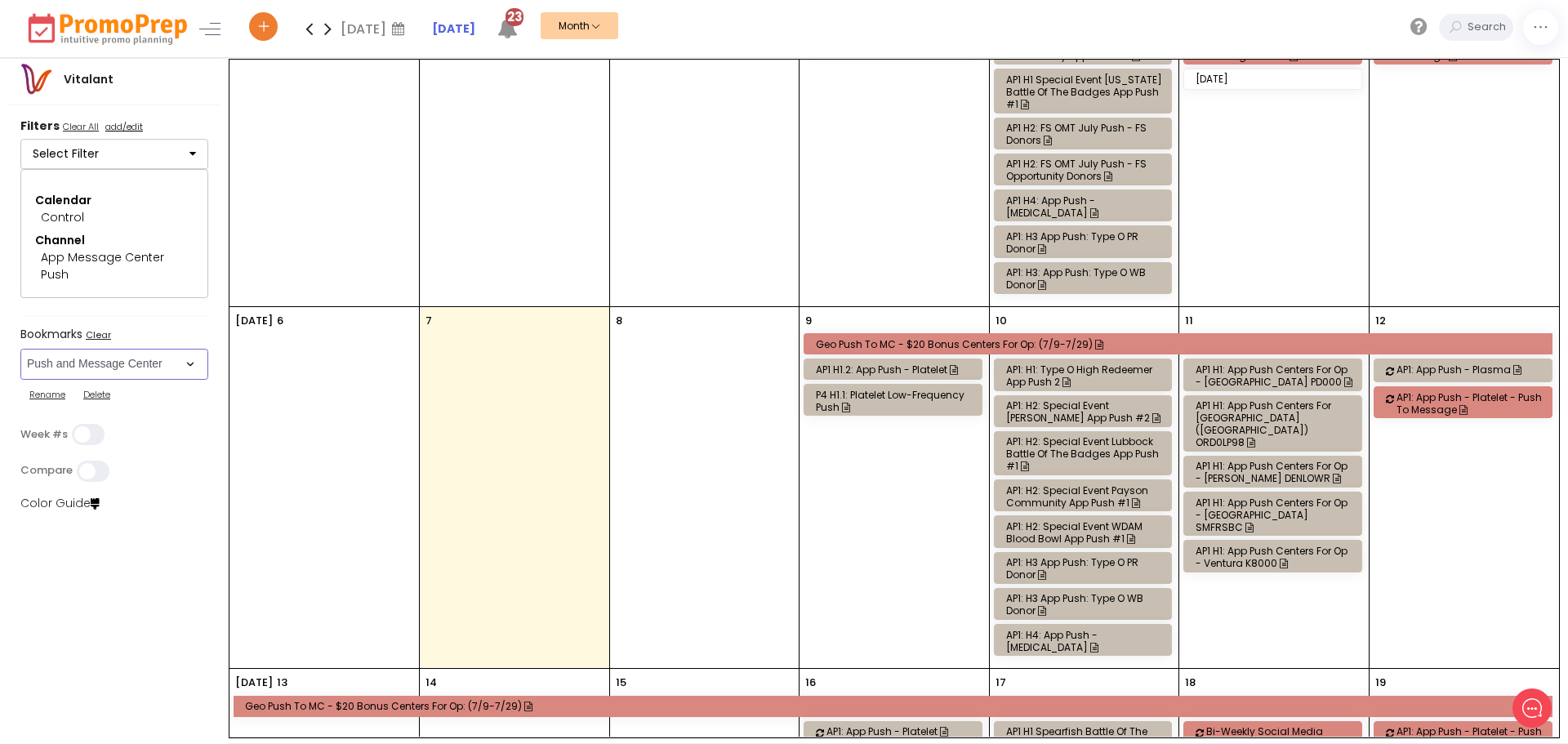 scroll, scrollTop: 163, scrollLeft: 0, axis: vertical 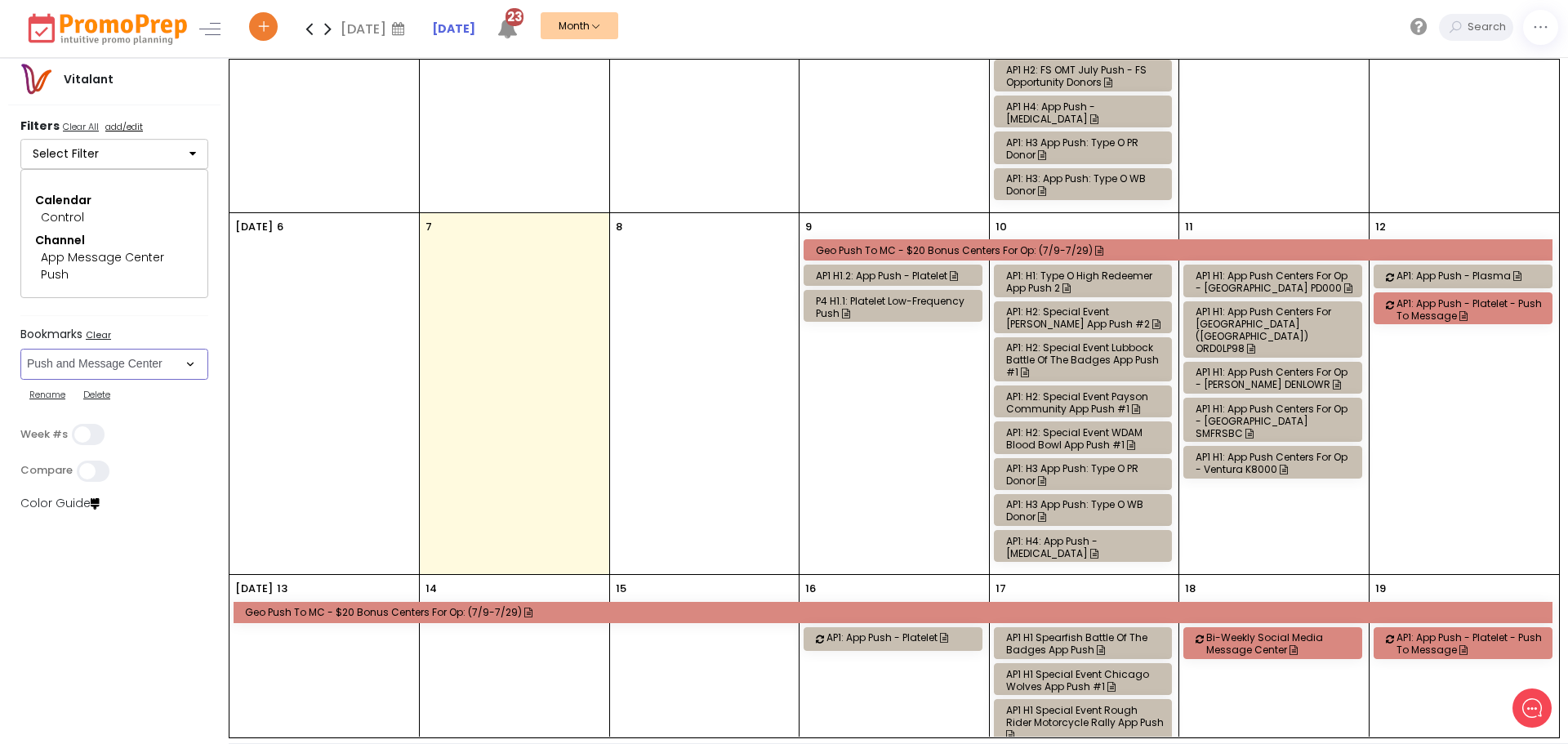 click on "Select Bookmark  Auto: SMS   BVR: Control, Customer, Field, Transactional   Control: Direct Mail   Control: Email   Control: Mail and Ads   Control: SMS   EMAIL   Fulfillment: FCI email included   Fulfillment: Redemption list only   Phone   Promo/Fulfillment   Push   Push and Message Center   Push: All   SMS: Control, Customer, Field, Transactional   SMS/MMS (Control, Cust, Field)   Special Events" at bounding box center (114, 364) 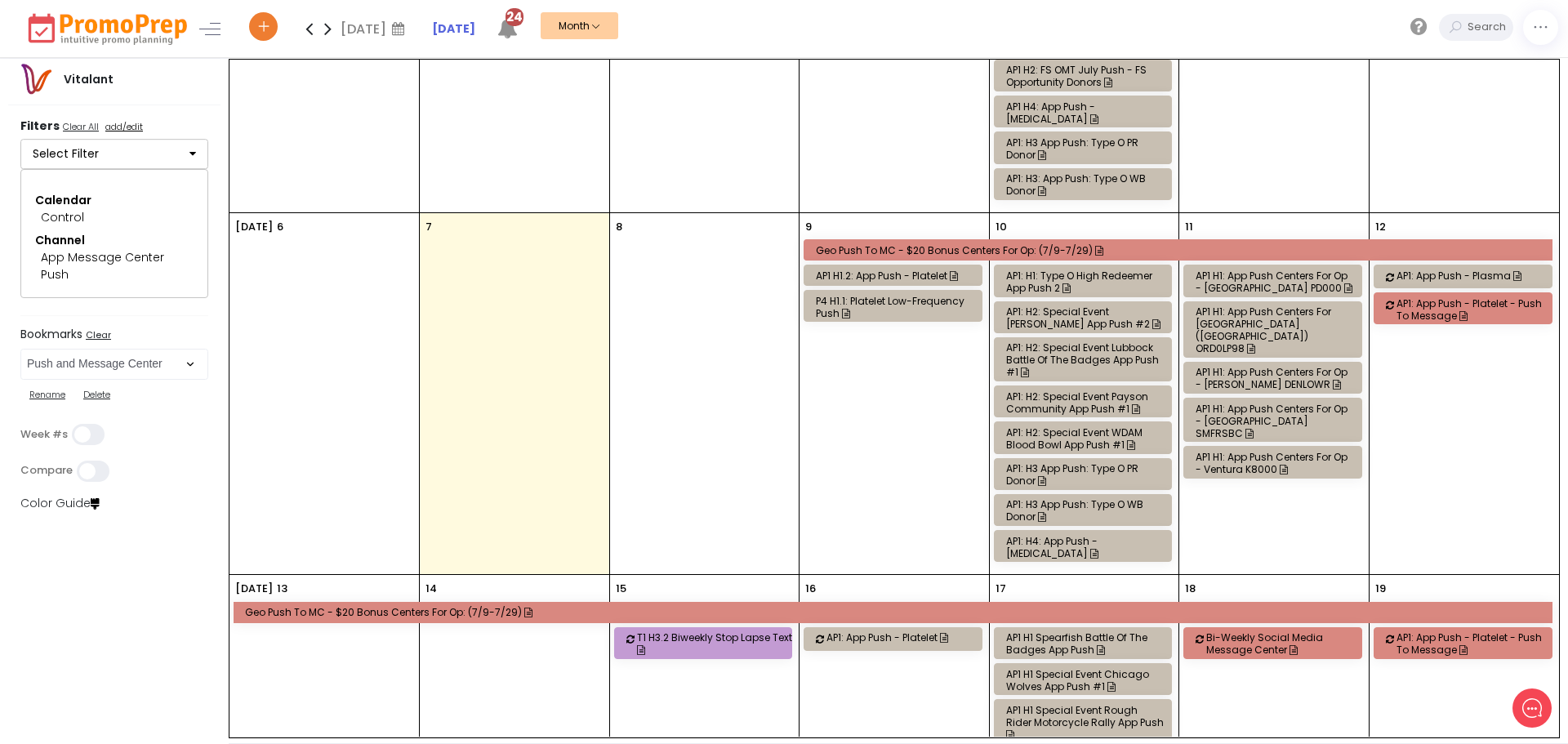 click on "Filters Clear All add/edit  Select Filter  Campaign Owner Select All Clear All 3 [PERSON_NAME] [PERSON_NAME] [PERSON_NAME] [PERSON_NAME] [PERSON_NAME]  [PERSON_NAME] Enterprise [PERSON_NAME] [PERSON_NAME] [PERSON_NAME] [PERSON_NAME] [PERSON_NAME] [PERSON_NAME] [PERSON_NAME] [PERSON_NAME] [PERSON_NAME] [PERSON_NAME] [PERSON_NAME] [PERSON_NAME] [PERSON_NAME] [PERSON_NAME] [PERSON_NAME] UGC UGC - [PERSON_NAME] UGC - [PERSON_NAME] Calendar Select All Clear All Automated Control Customer Field Recruitment Fulfillment: Automated Fulfillment: Manual Historic Messaging Status/Promotions Internal Communication MarOps Updates Messaging Offer Transition Plan PlasmaSource Promotions Public Affairs Test Transactional Channel Select All Clear All Advertising App Message Center Blog BVR Email Flyer/Sales Sheet Fulfillment List HWBO/Customer Portal Internal Article Internal Email Internal Events Internal Newsletter Mail MMS OUTAGE Phone Promo: Auto Promo: Manual Push SMS Social Social Video Voicemail Transfer Website Segment Select All Clear All Coordinator Corporate Customer Customer Donor Employees Prospects" at bounding box center [114, 259] 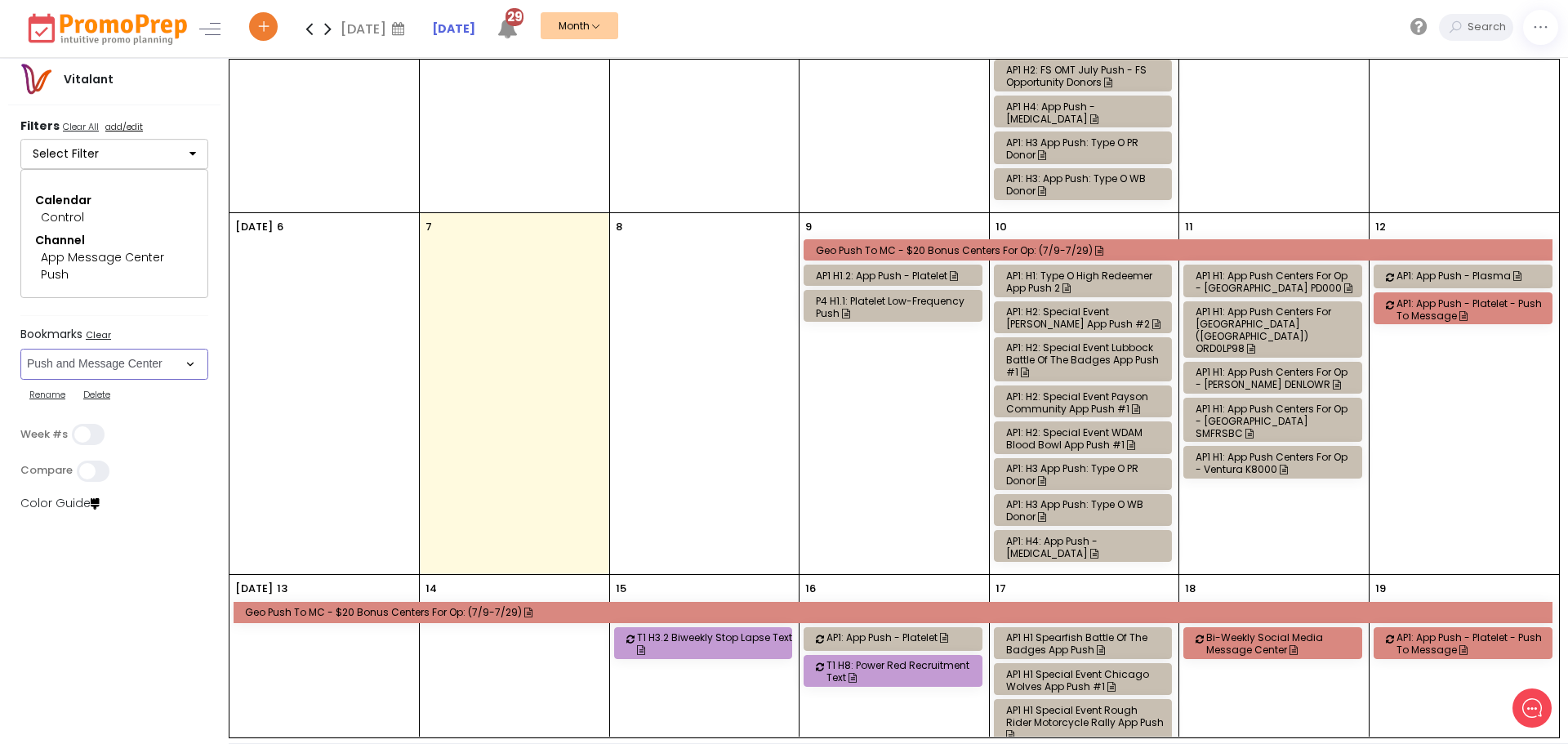 click on "Select Bookmark  Auto: SMS   BVR: Control, Customer, Field, Transactional   Control: Direct Mail   Control: Email   Control: Mail and Ads   Control: SMS   EMAIL   Fulfillment: FCI email included   Fulfillment: Redemption list only   Phone   Promo/Fulfillment   Push   Push and Message Center   Push: All   SMS: Control, Customer, Field, Transactional   SMS/MMS (Control, Cust, Field)   Special Events" at bounding box center [114, 364] 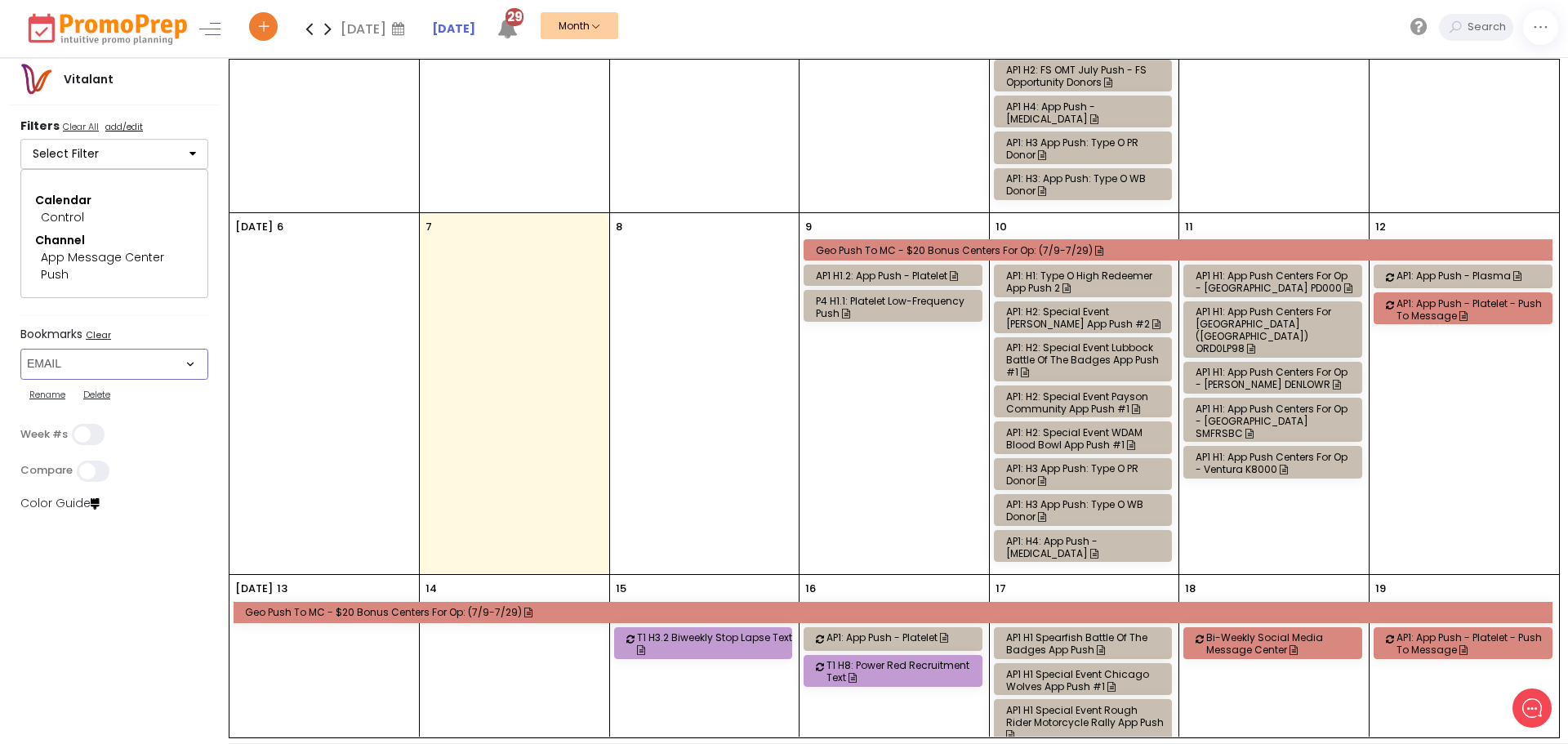 click on "Select Bookmark  Auto: SMS   BVR: Control, Customer, Field, Transactional   Control: Direct Mail   Control: Email   Control: Mail and Ads   Control: SMS   EMAIL   Fulfillment: FCI email included   Fulfillment: Redemption list only   Phone   Promo/Fulfillment   Push   Push and Message Center   Push: All   SMS: Control, Customer, Field, Transactional   SMS/MMS (Control, Cust, Field)   Special Events" at bounding box center [114, 364] 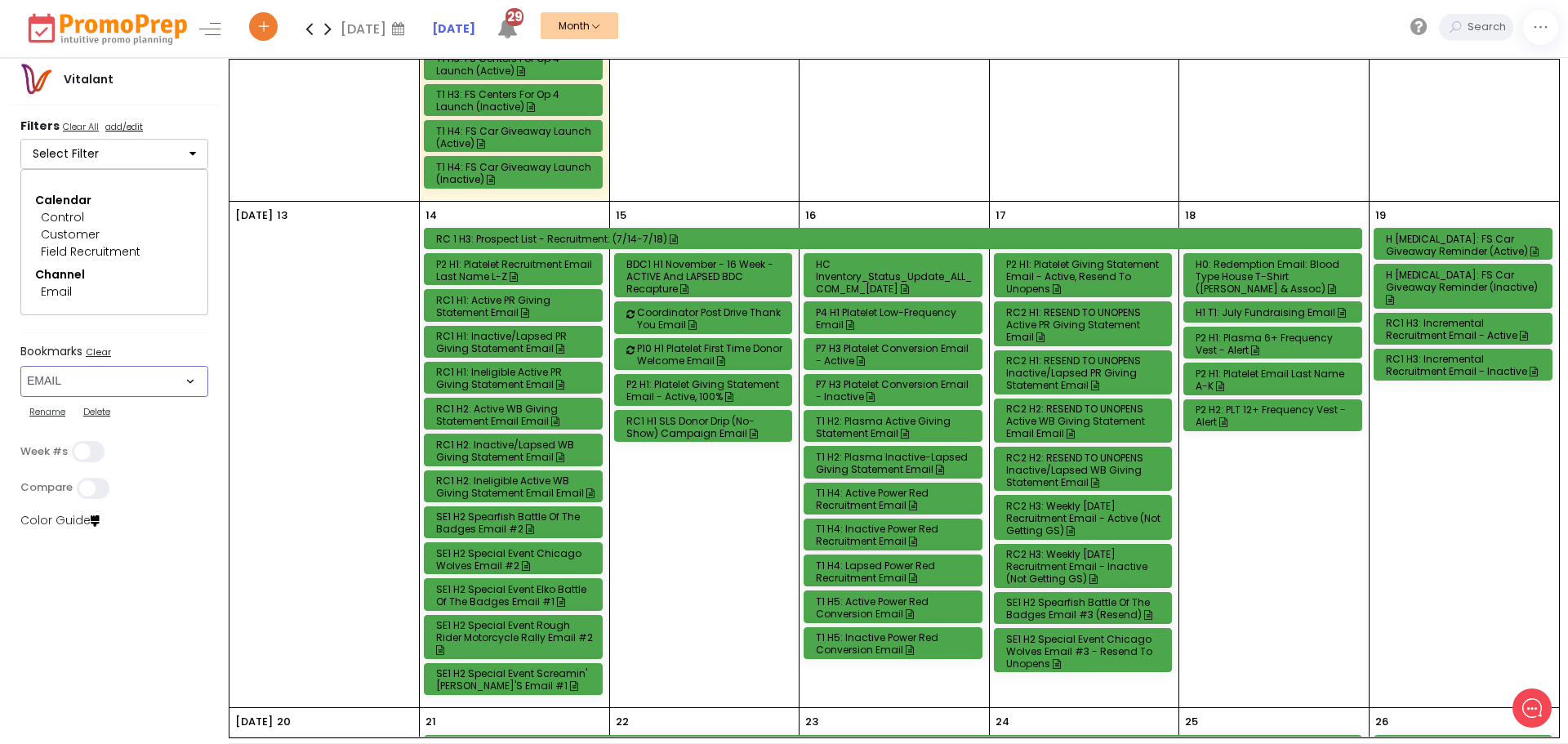 scroll, scrollTop: 898, scrollLeft: 0, axis: vertical 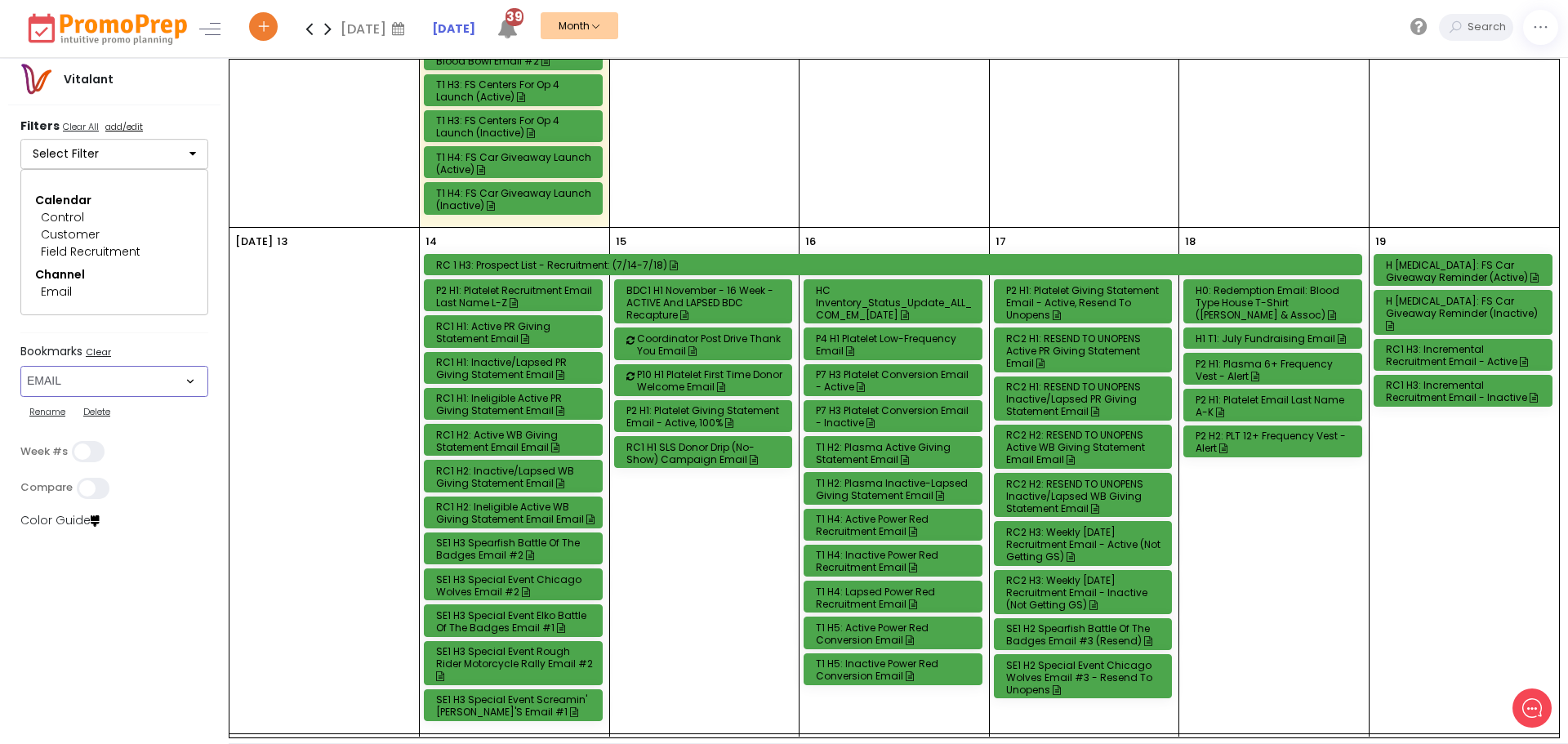 click on "P7 H3 Platelet Conversion Email - Active" at bounding box center [895, 381] 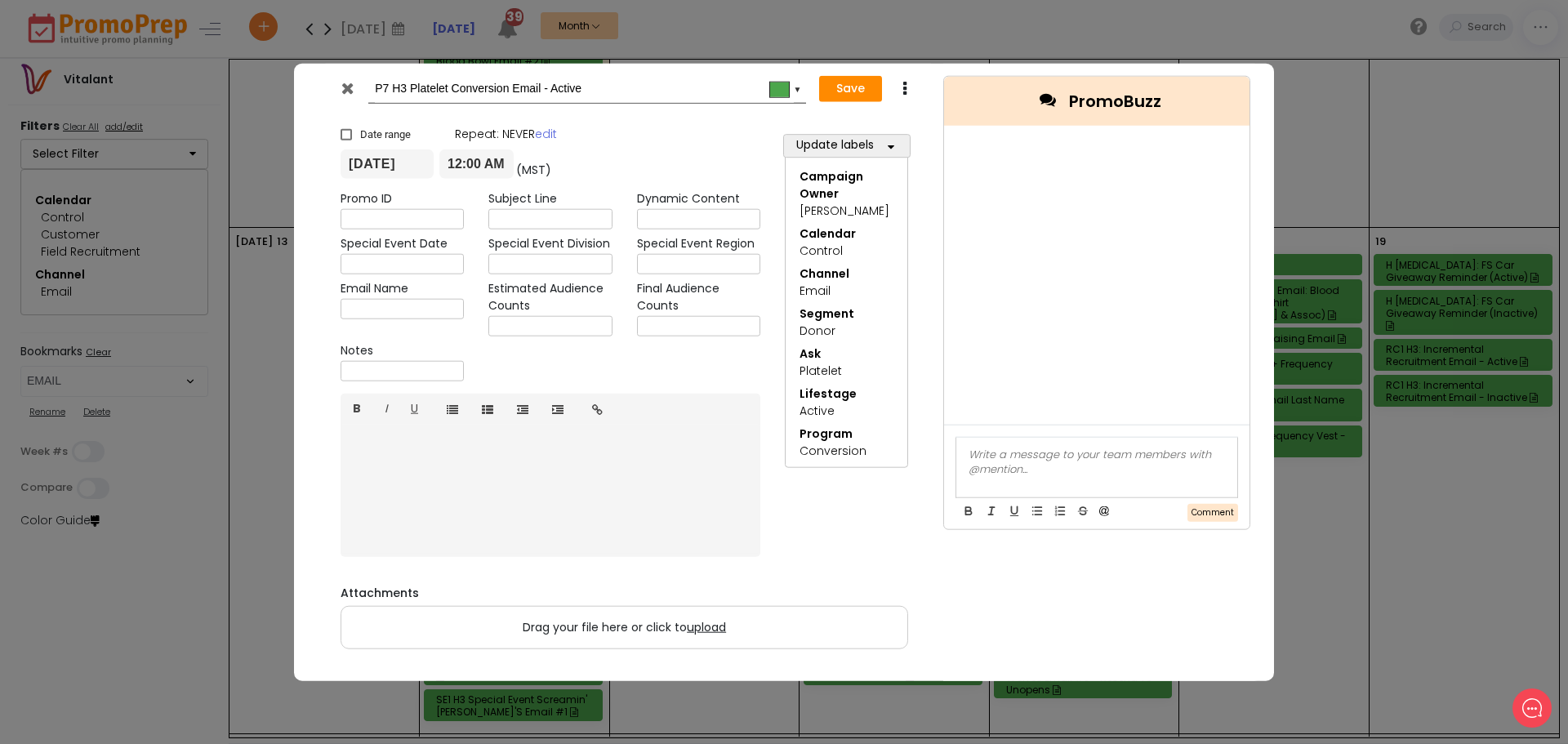 scroll, scrollTop: 0, scrollLeft: 0, axis: both 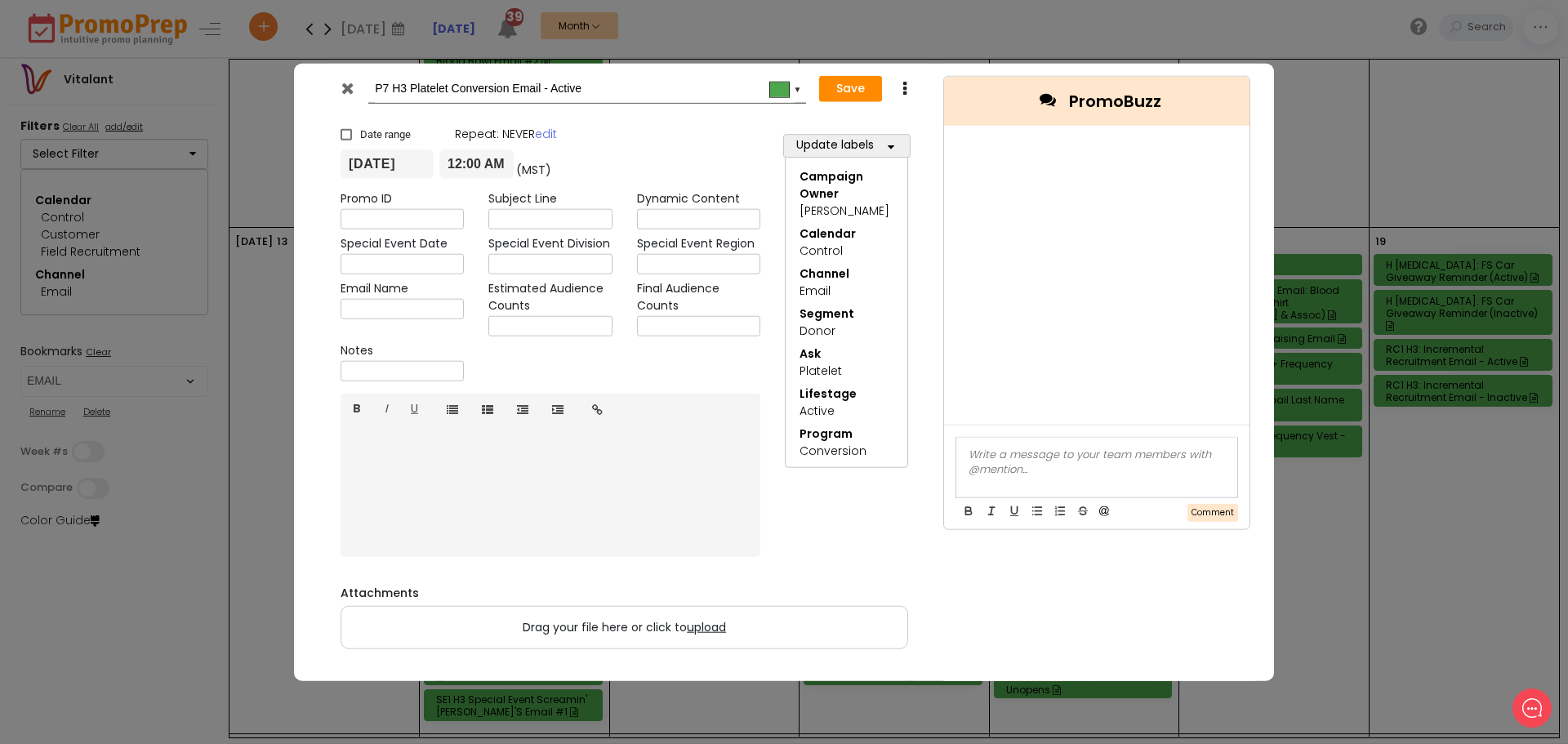 click at bounding box center [347, 87] 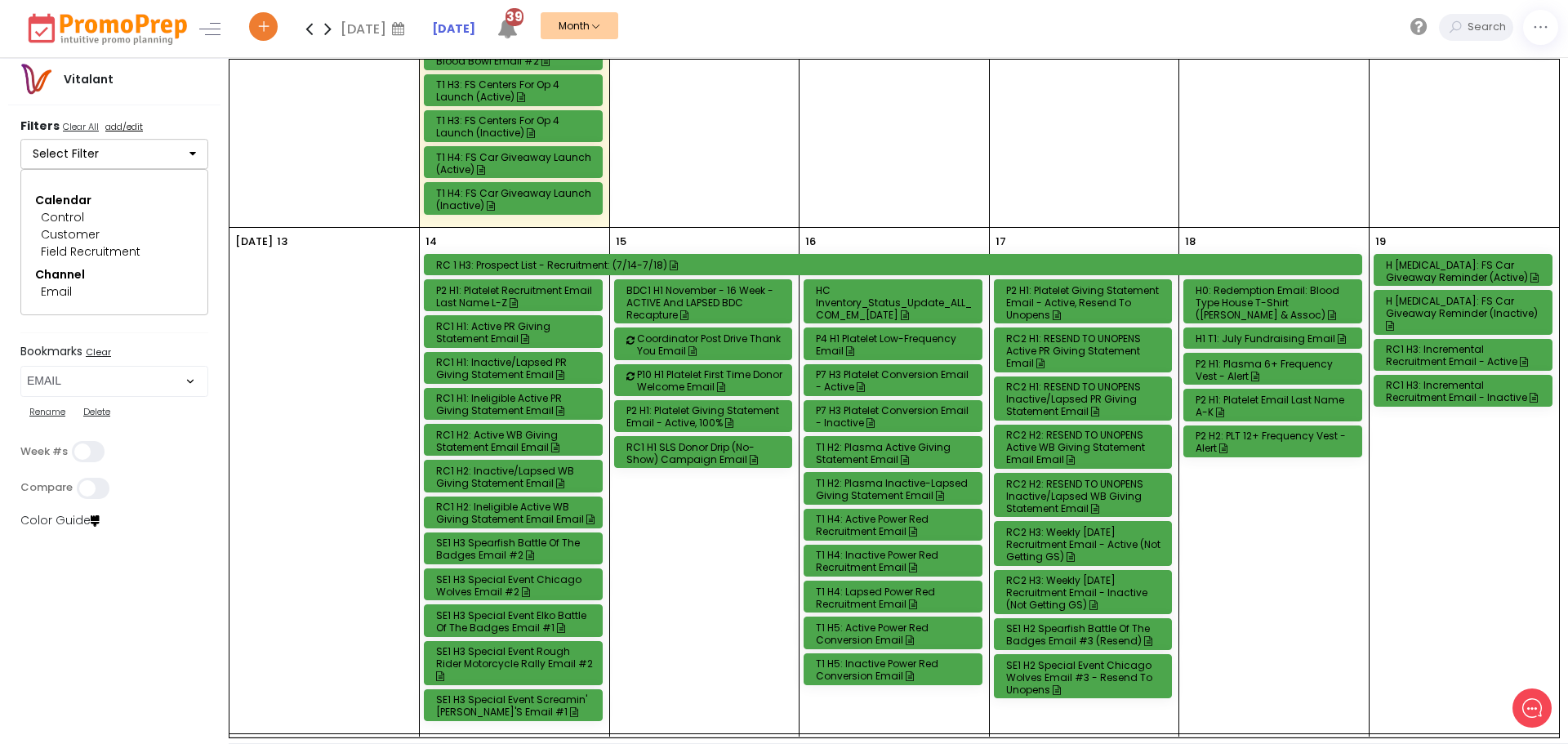 click on "T1 H4: Active Power Red Recruitment Email" at bounding box center (895, 525) 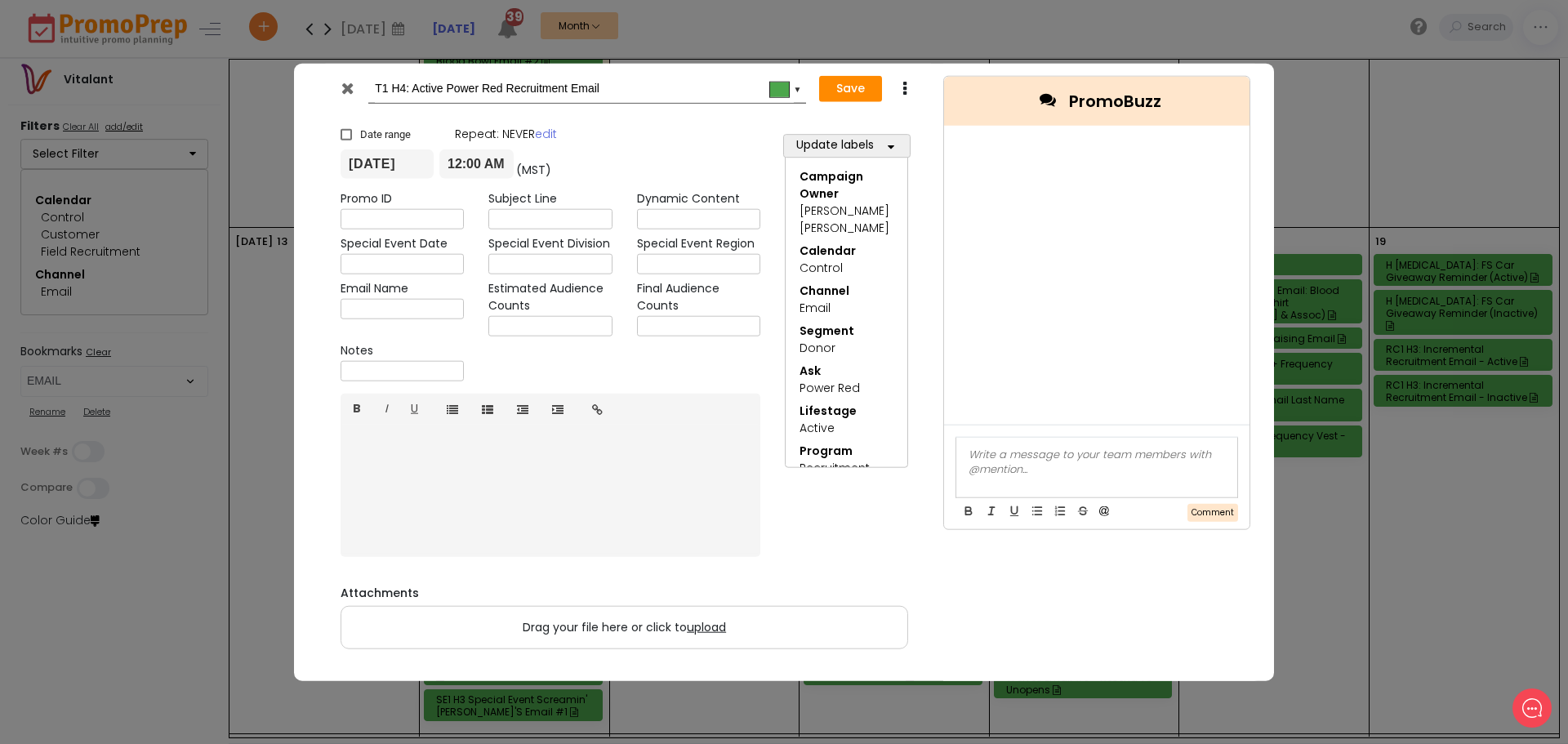 click at bounding box center [347, 87] 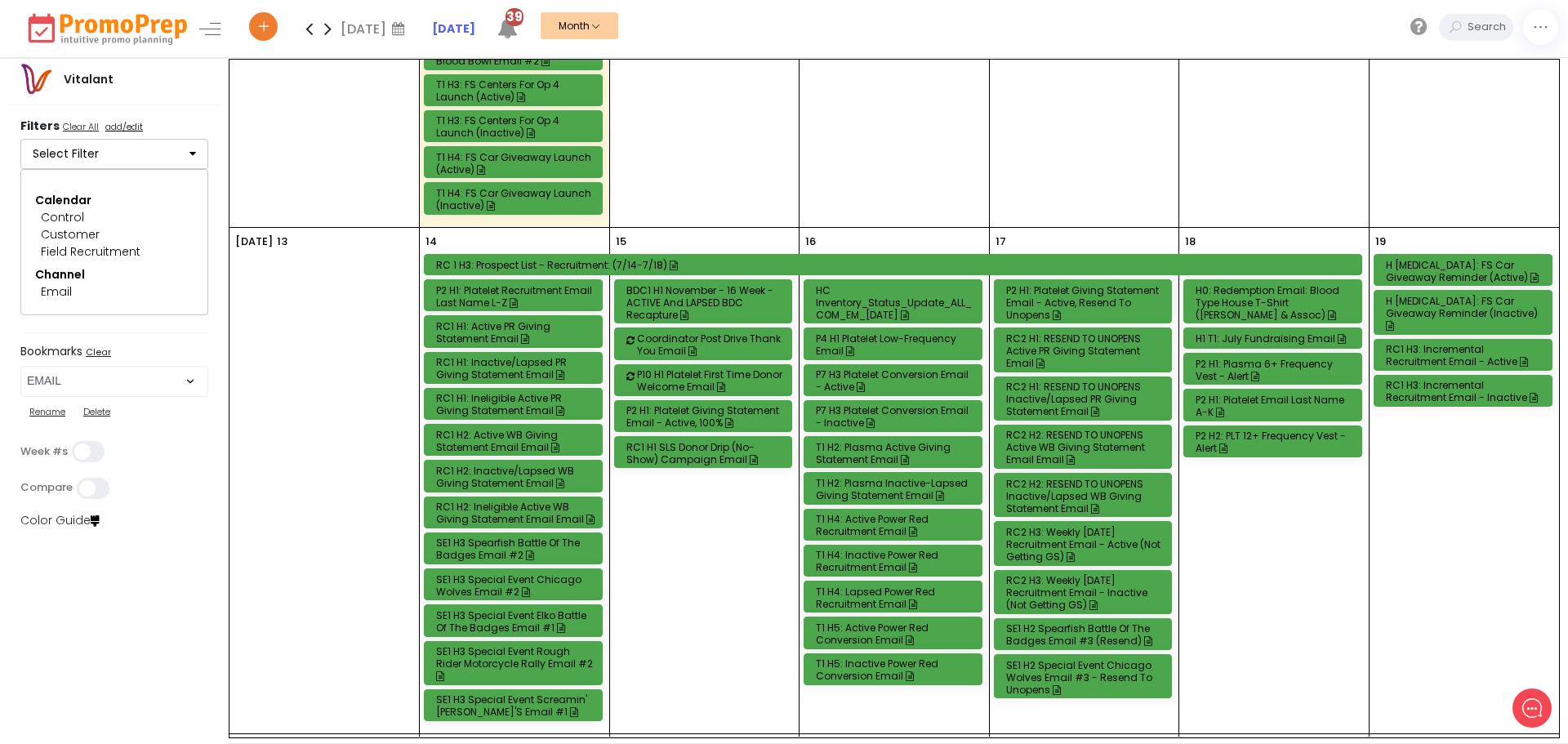 click on "P7 H3 Platelet Conversion Email - Active" at bounding box center (895, 381) 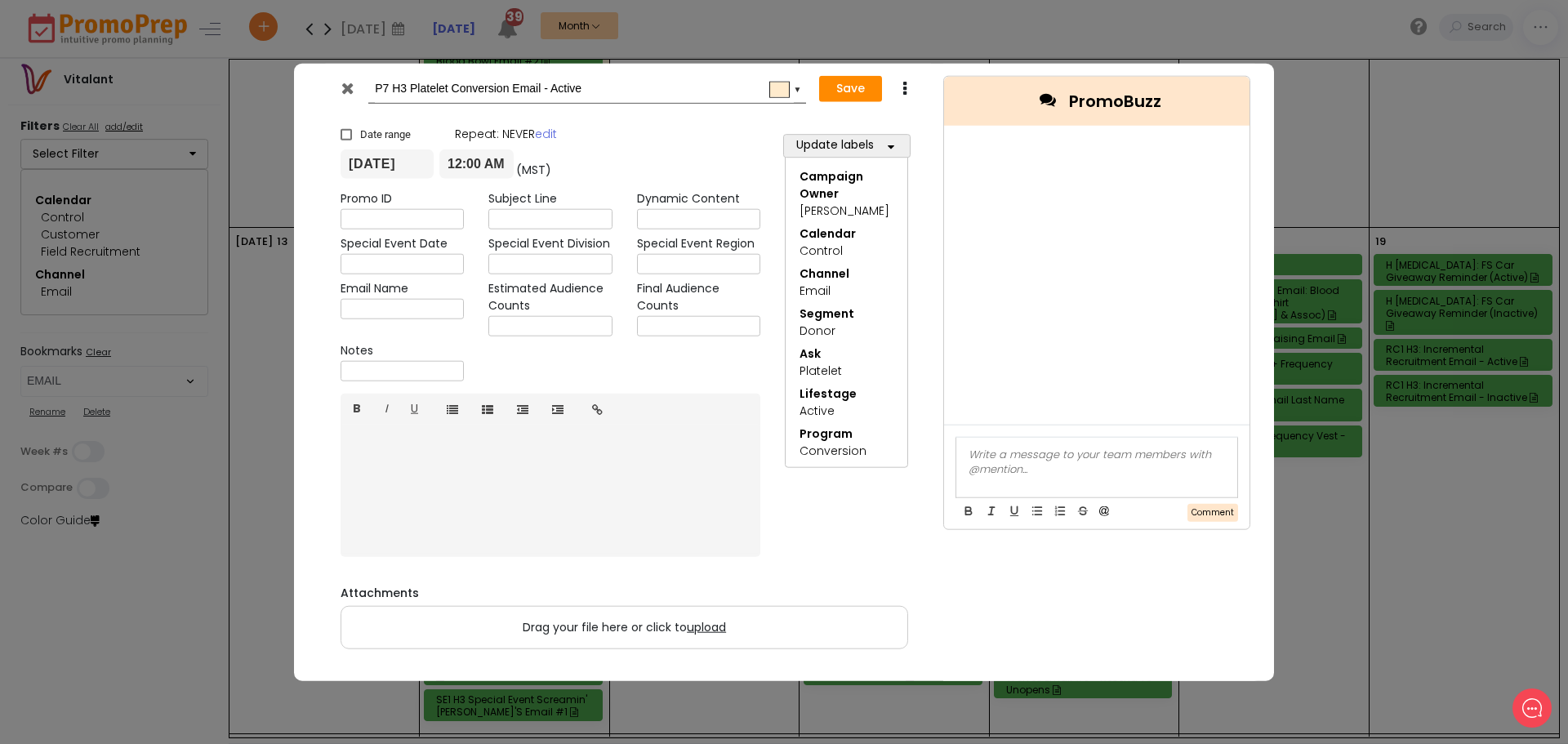 scroll, scrollTop: 0, scrollLeft: 0, axis: both 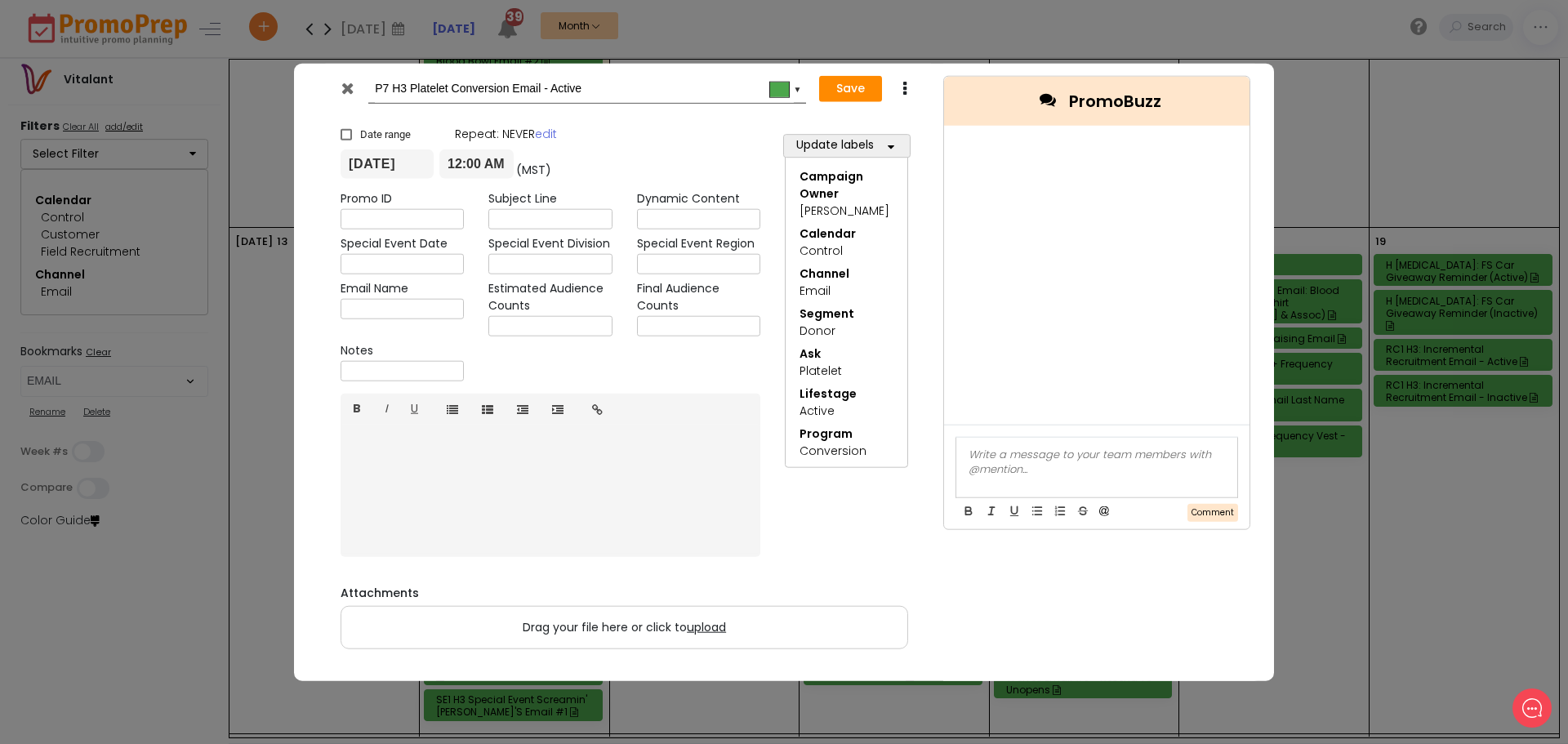 click at bounding box center (347, 87) 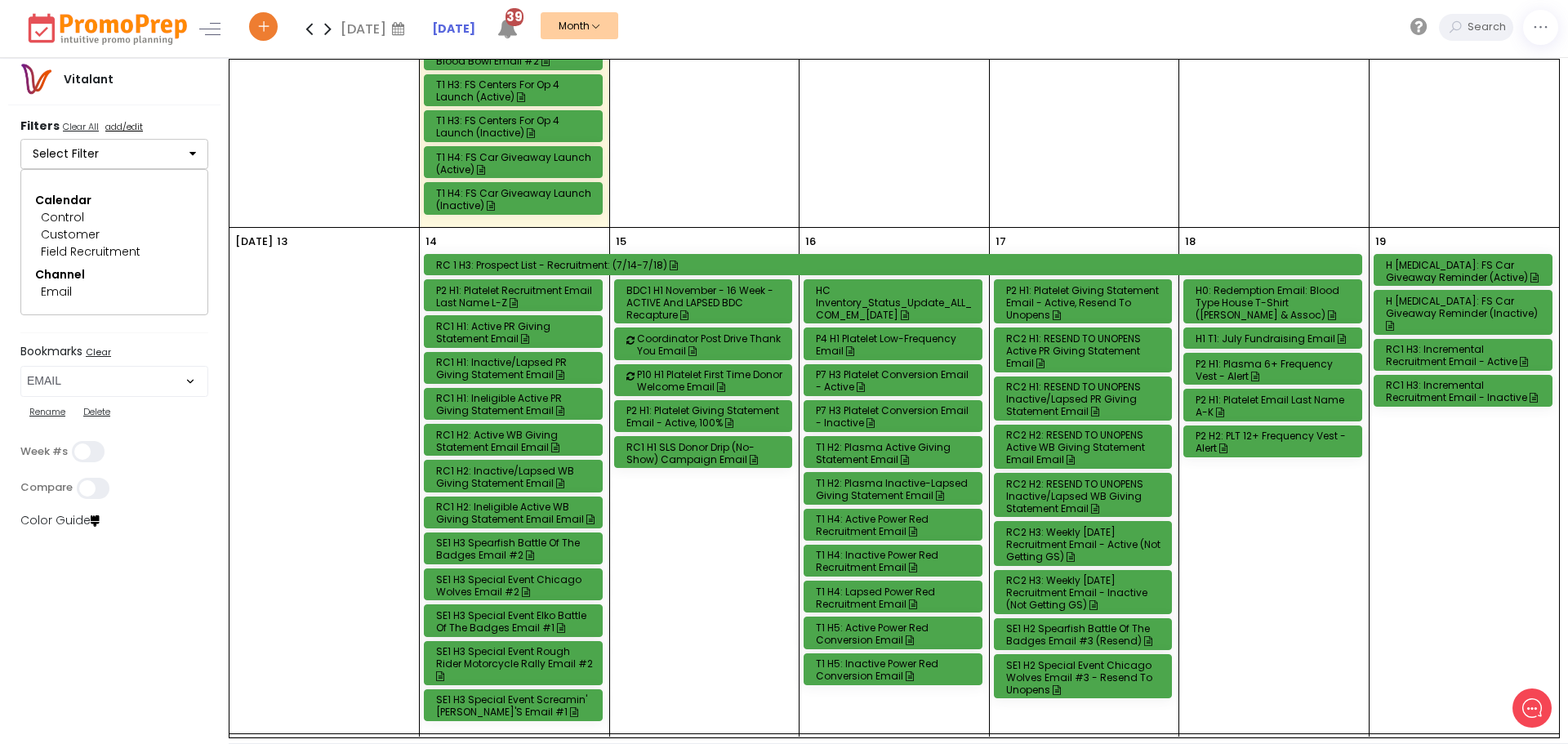 click on "T1 H4: Active Power Red Recruitment Email" at bounding box center [895, 525] 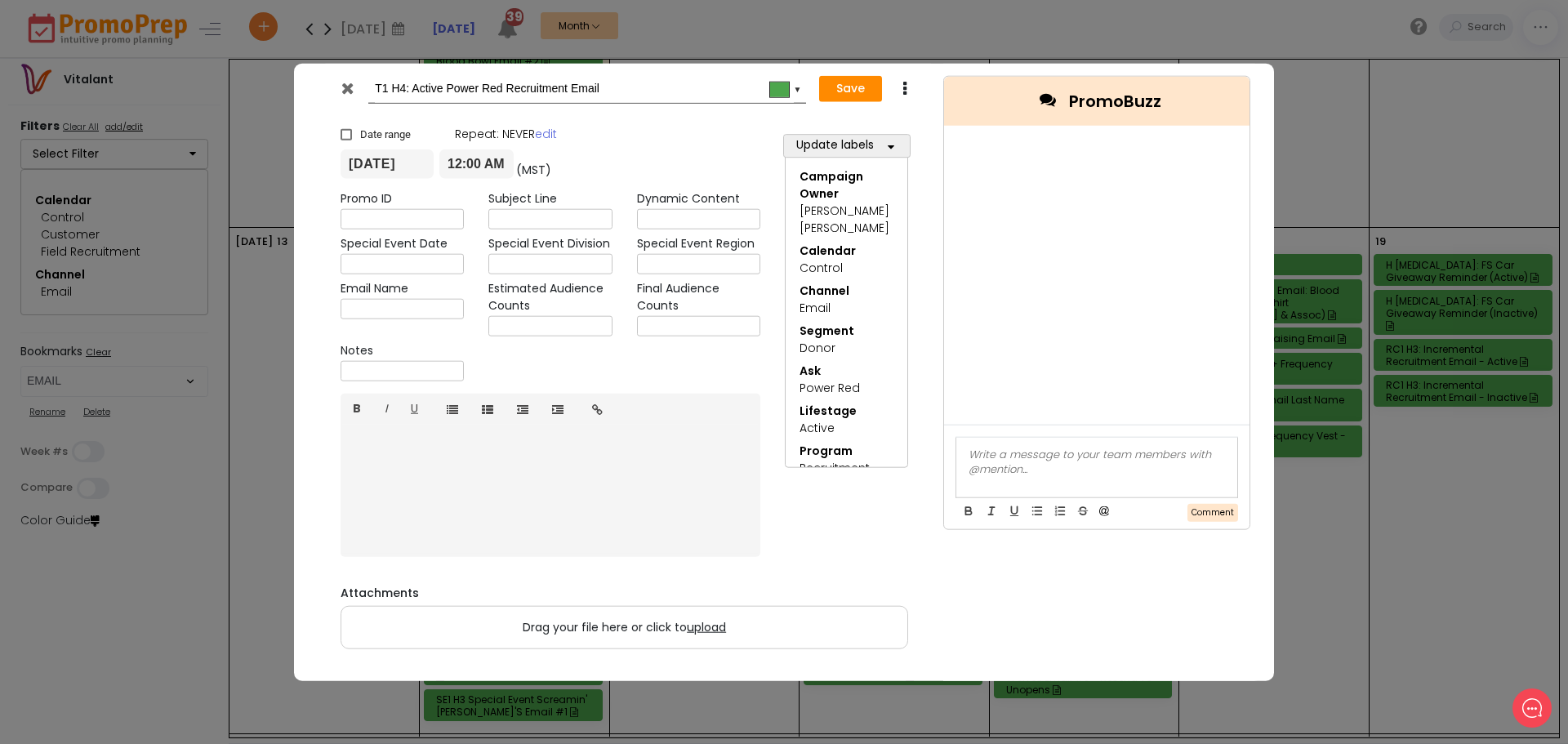 click at bounding box center [347, 87] 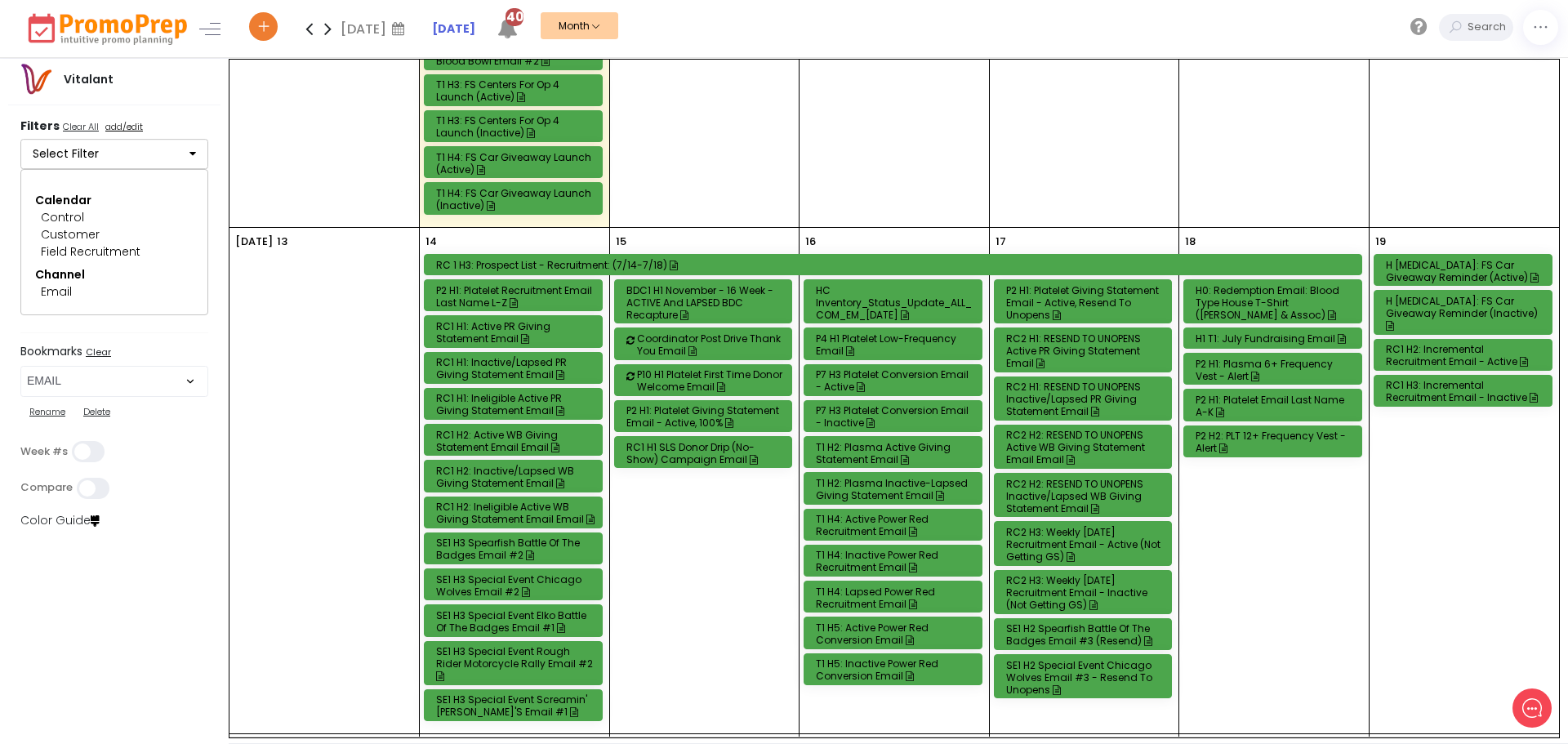 click on "P7 H3 Platelet Conversion Email - Active" at bounding box center (895, 381) 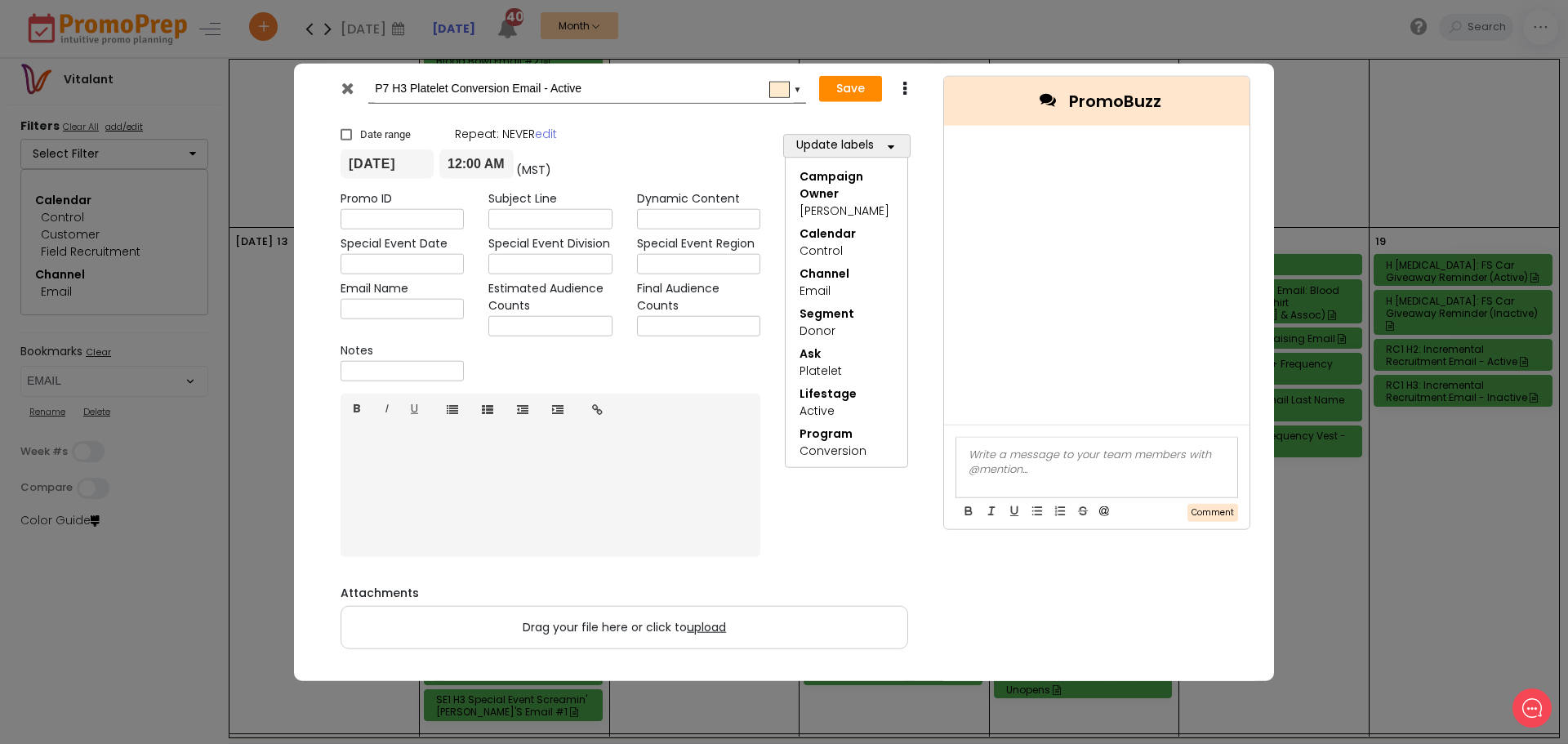 scroll, scrollTop: 0, scrollLeft: 0, axis: both 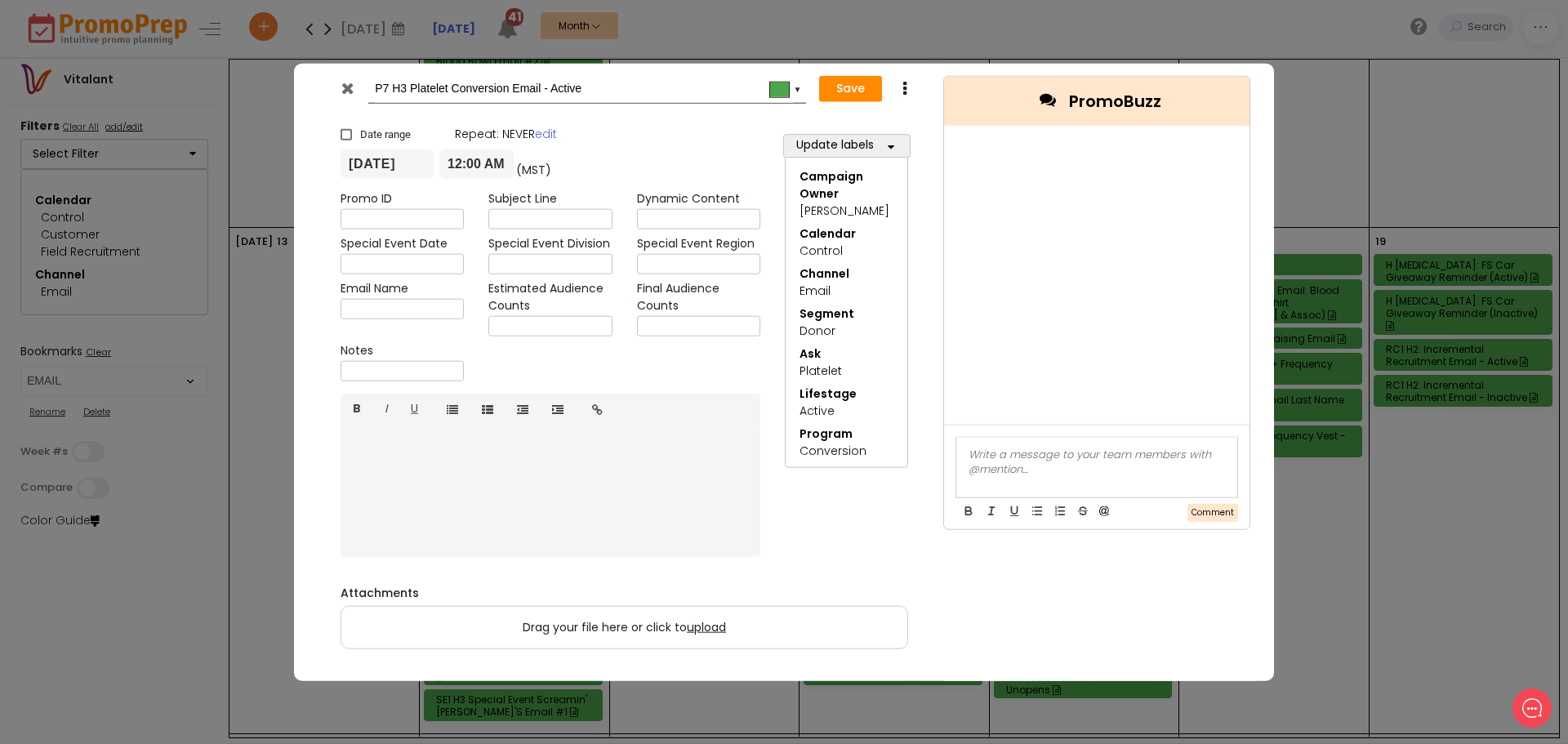 click at bounding box center [349, 91] 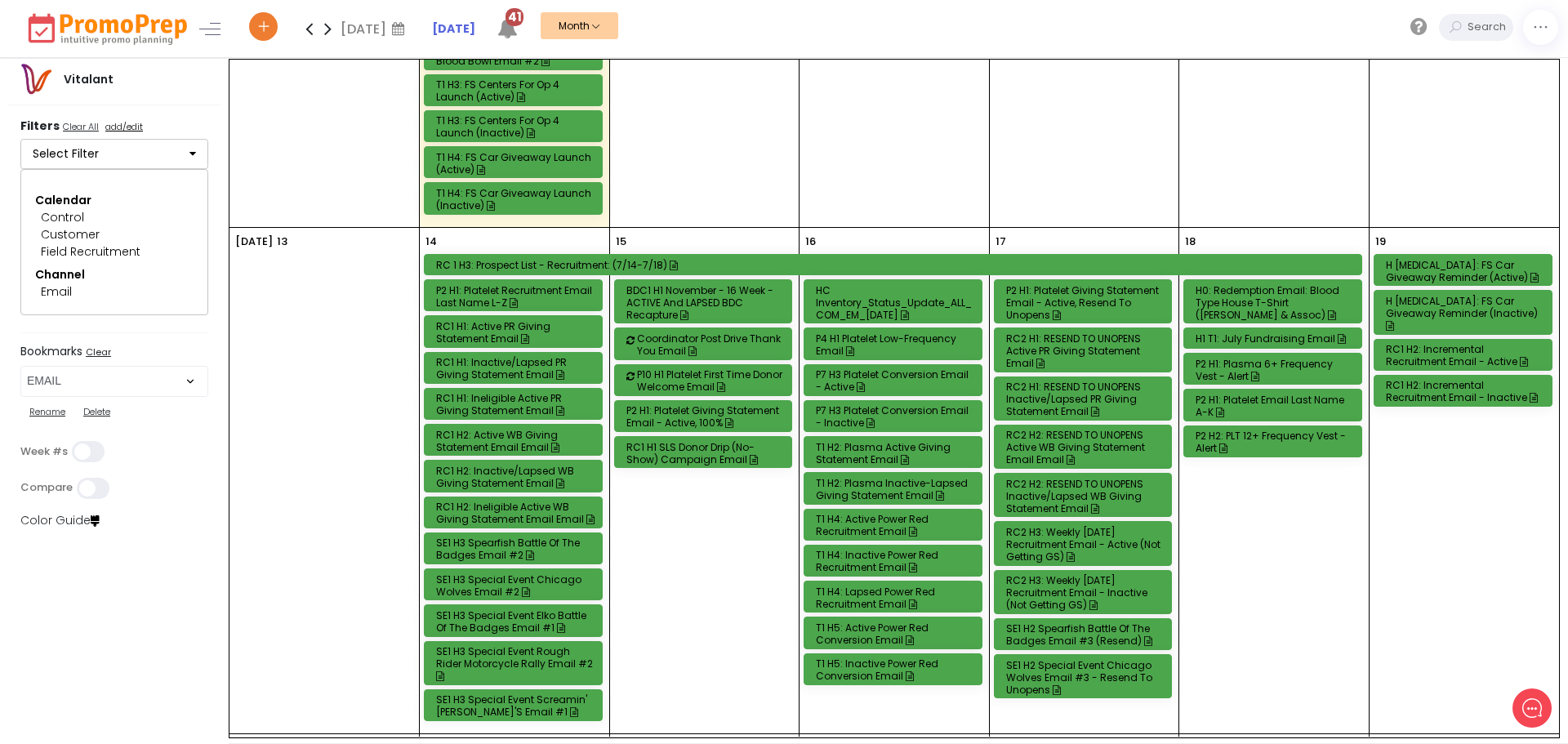 click on "T1 H4: Active Power Red Recruitment Email" at bounding box center (895, 525) 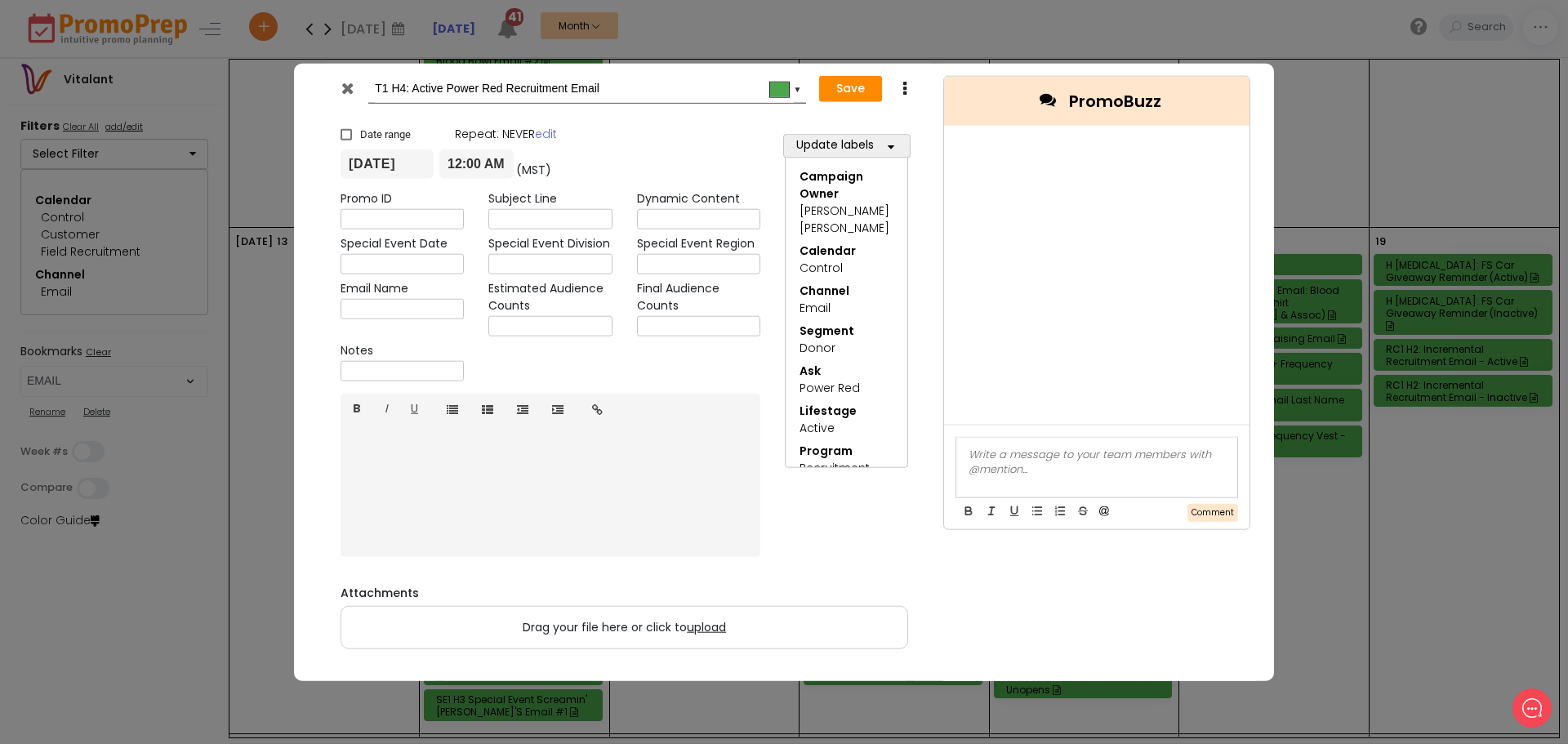 click at bounding box center (347, 87) 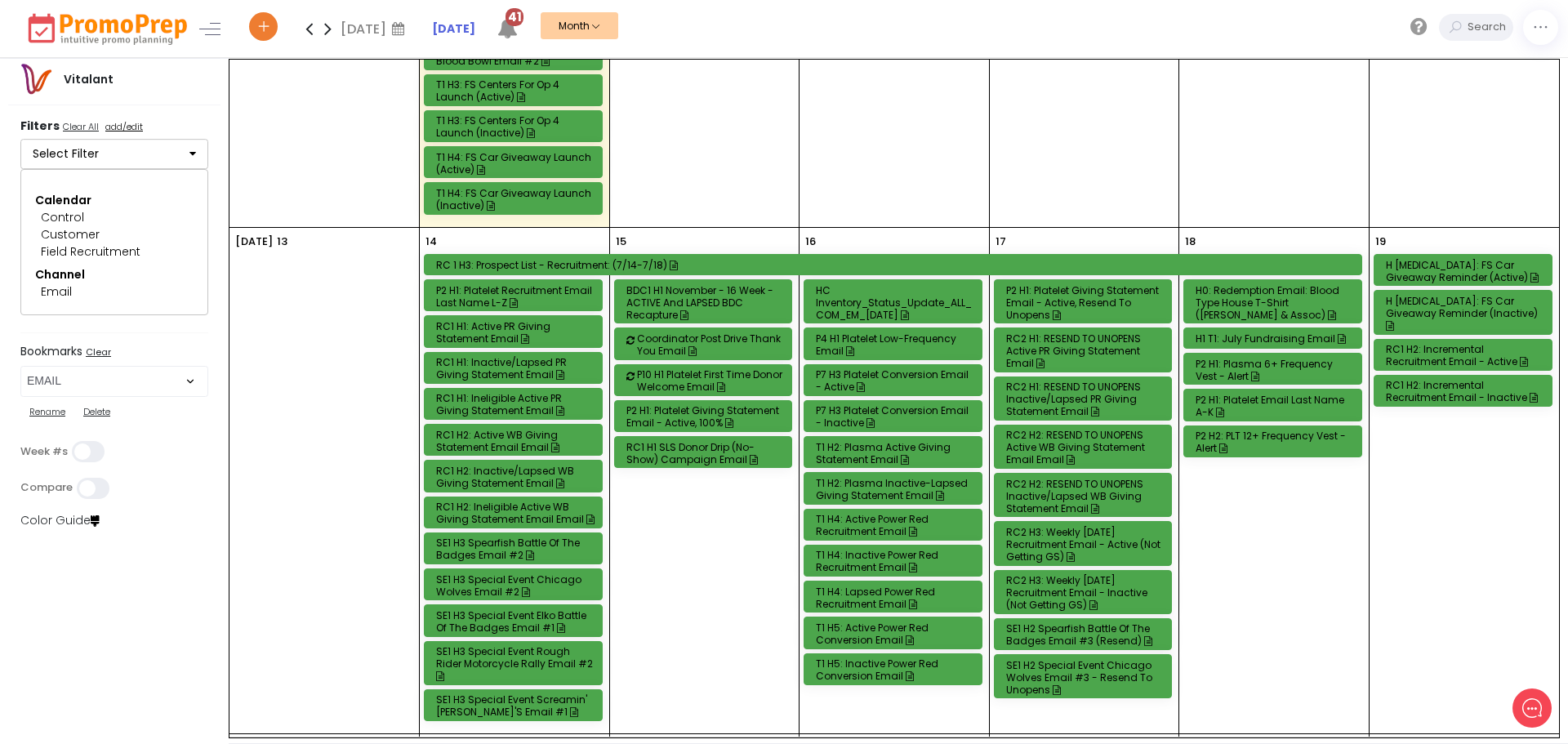 click on "T1 H4: Active Power Red Recruitment Email" at bounding box center [895, 525] 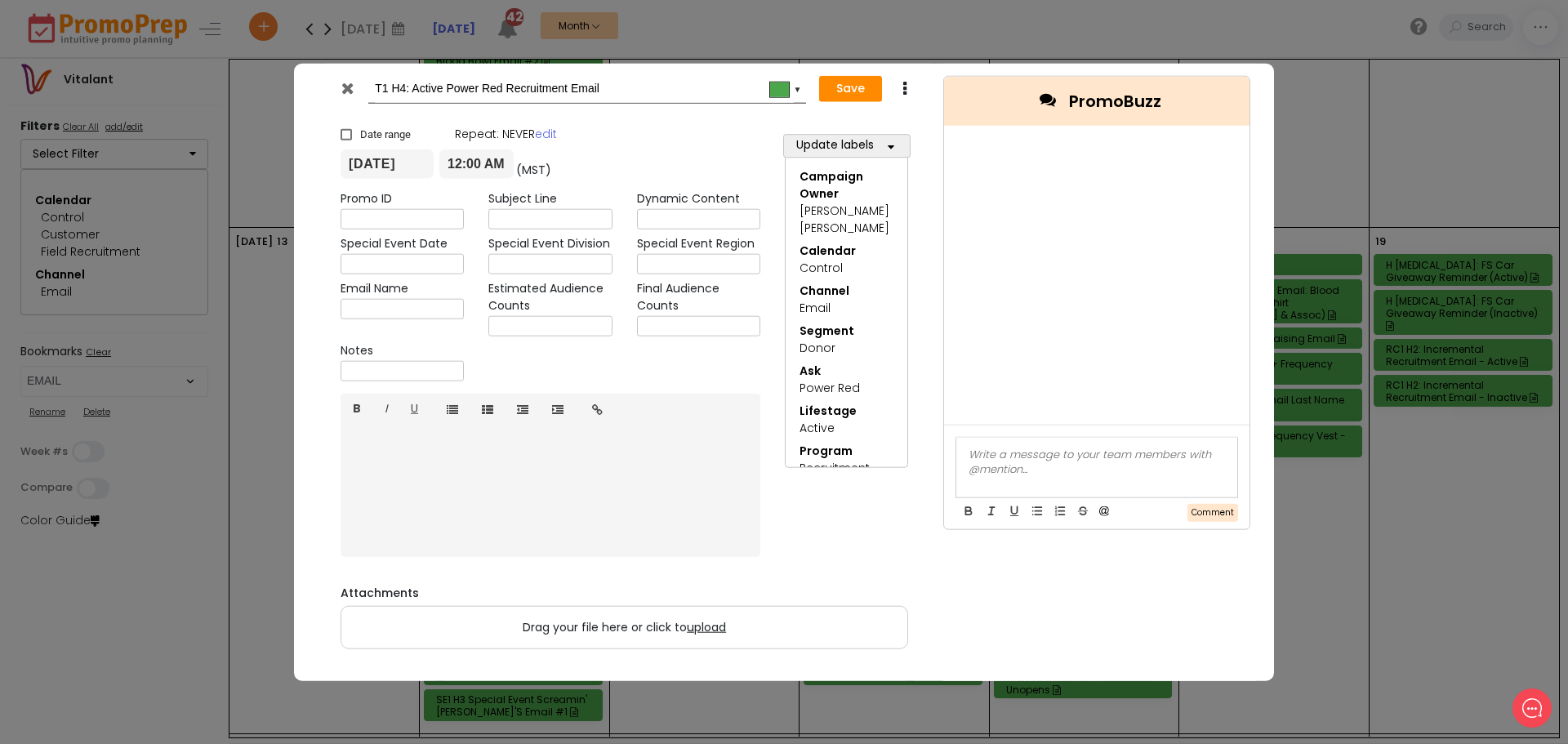 click at bounding box center [349, 91] 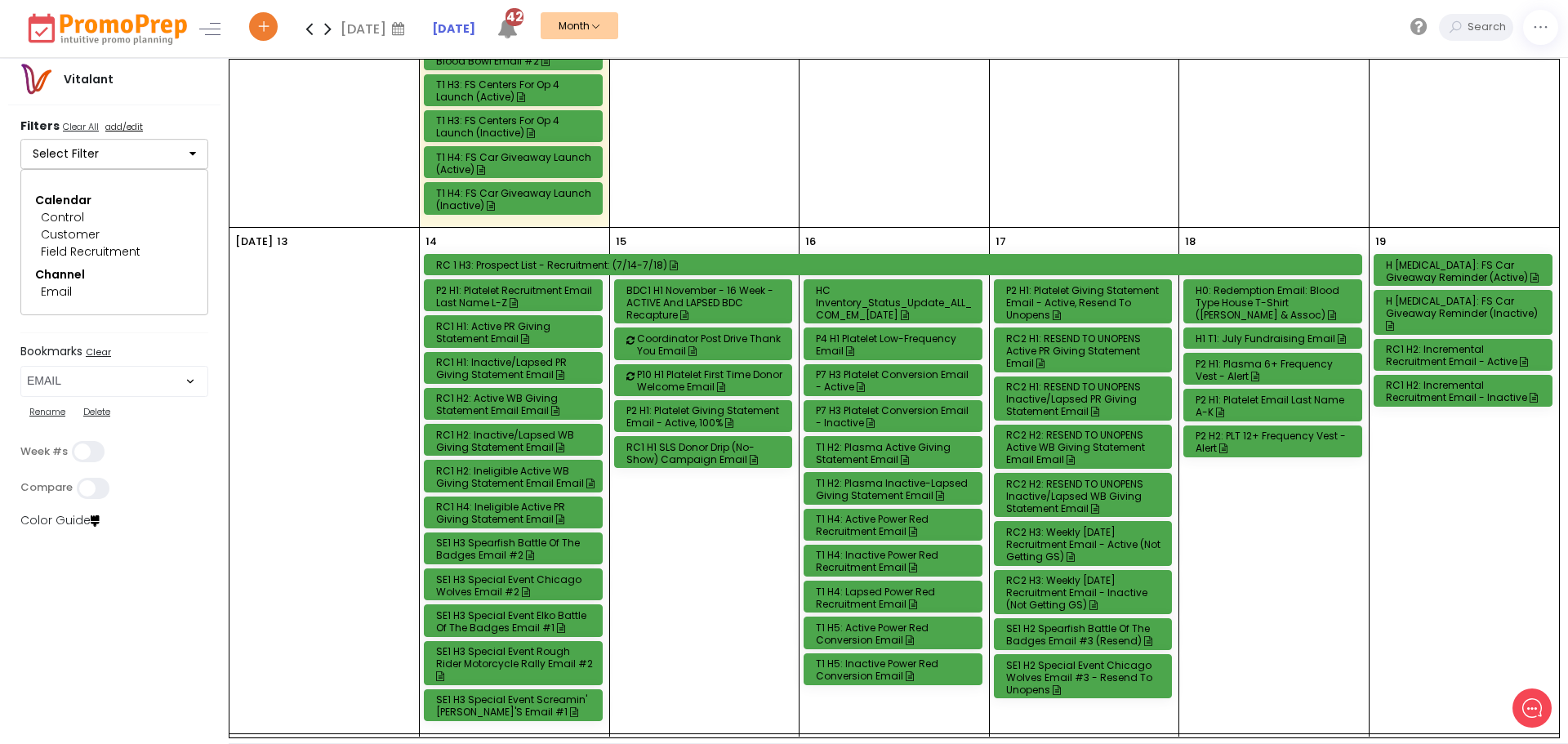 click on "P7 H3 Platelet Conversion Email - Active" at bounding box center (895, 381) 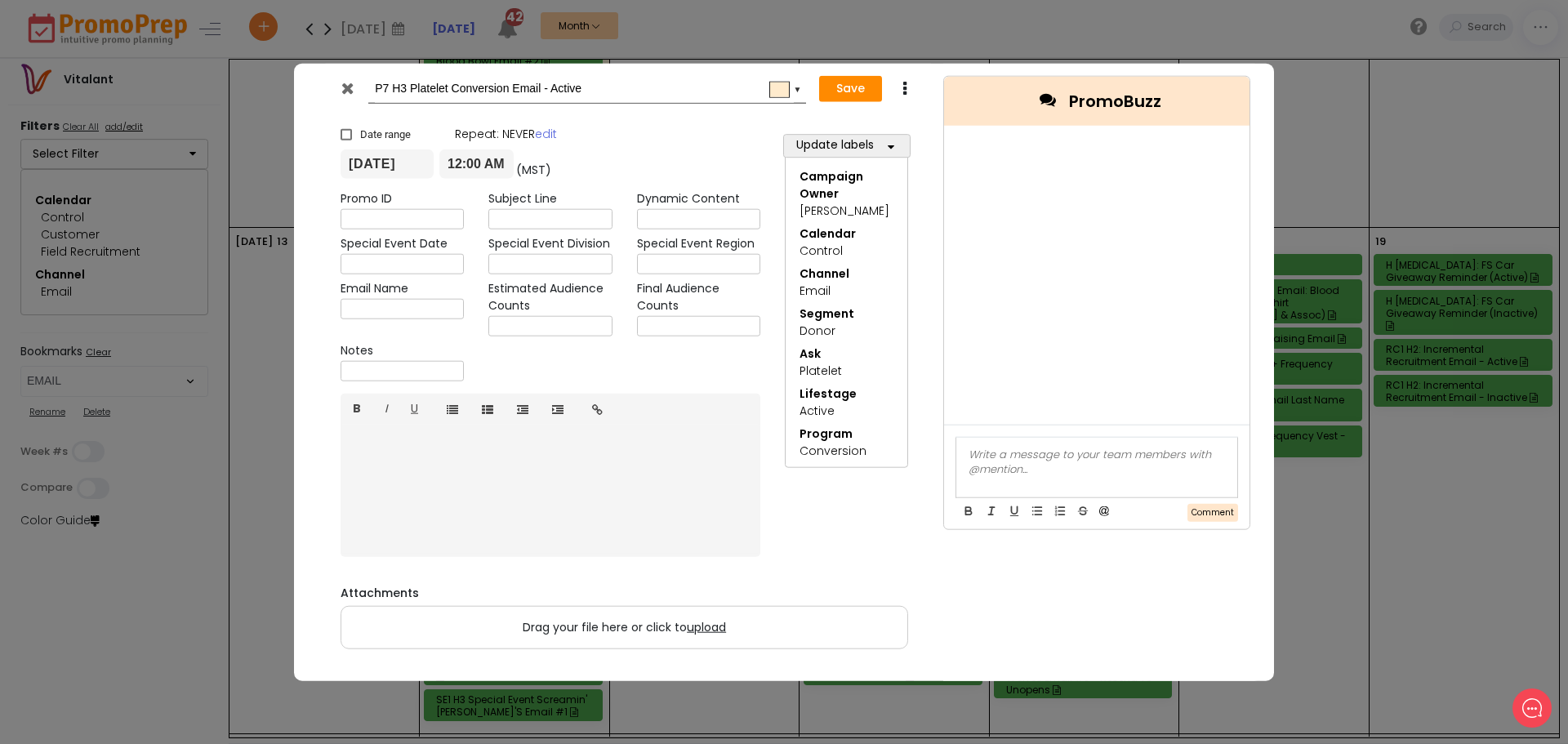 scroll, scrollTop: 0, scrollLeft: 0, axis: both 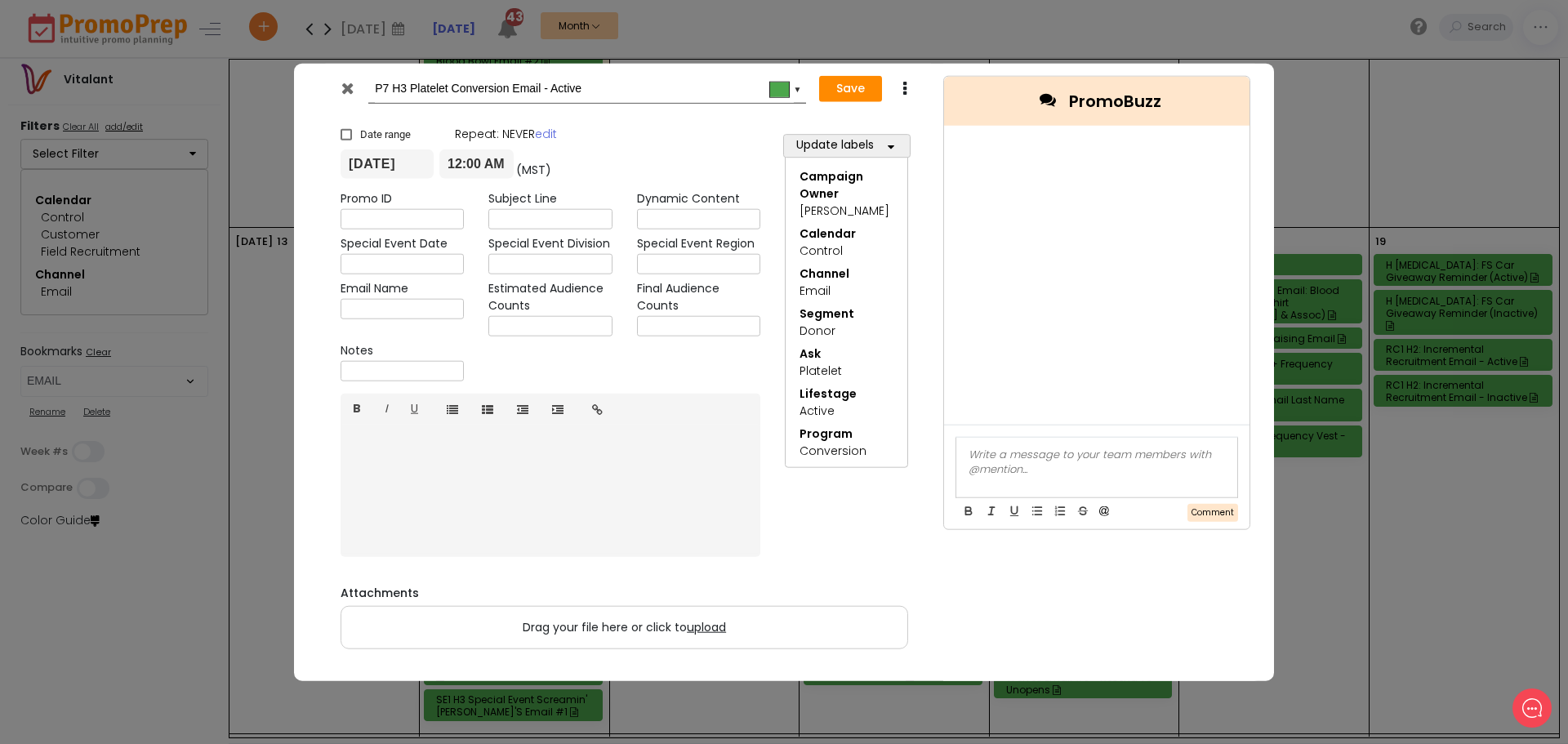 click at bounding box center [347, 87] 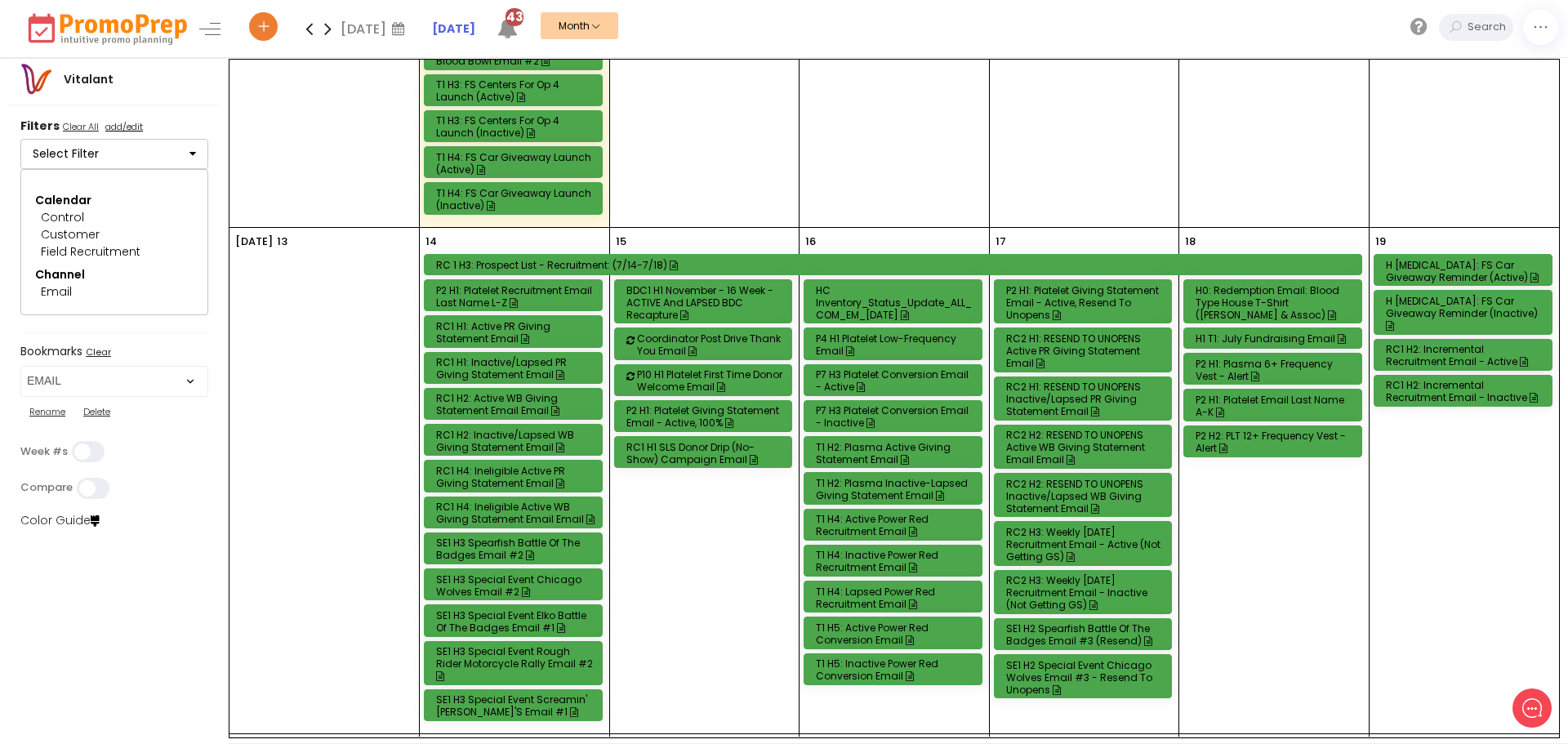 click on "P7 H3 Platelet Conversion Email - Active" at bounding box center [895, 381] 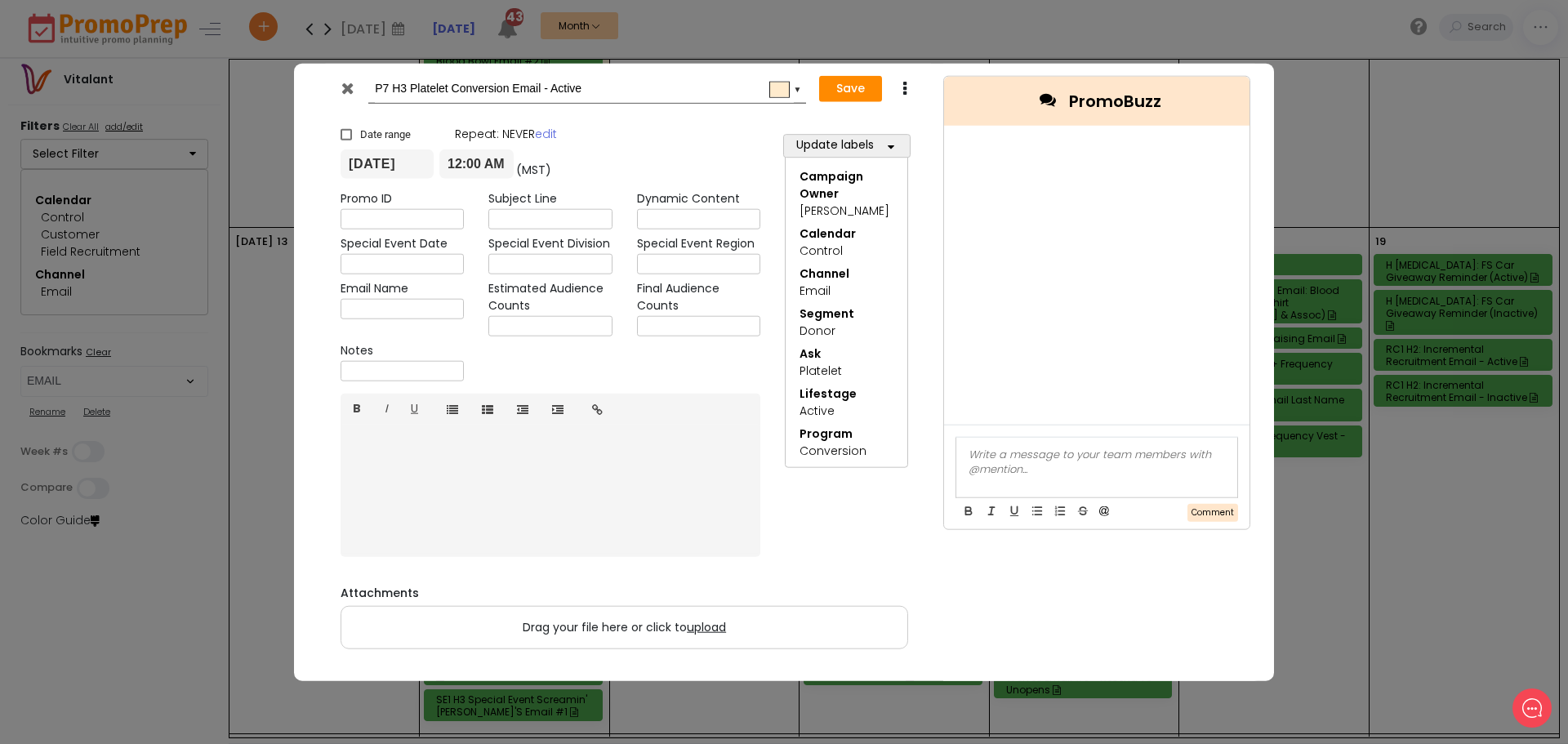 scroll, scrollTop: 0, scrollLeft: 0, axis: both 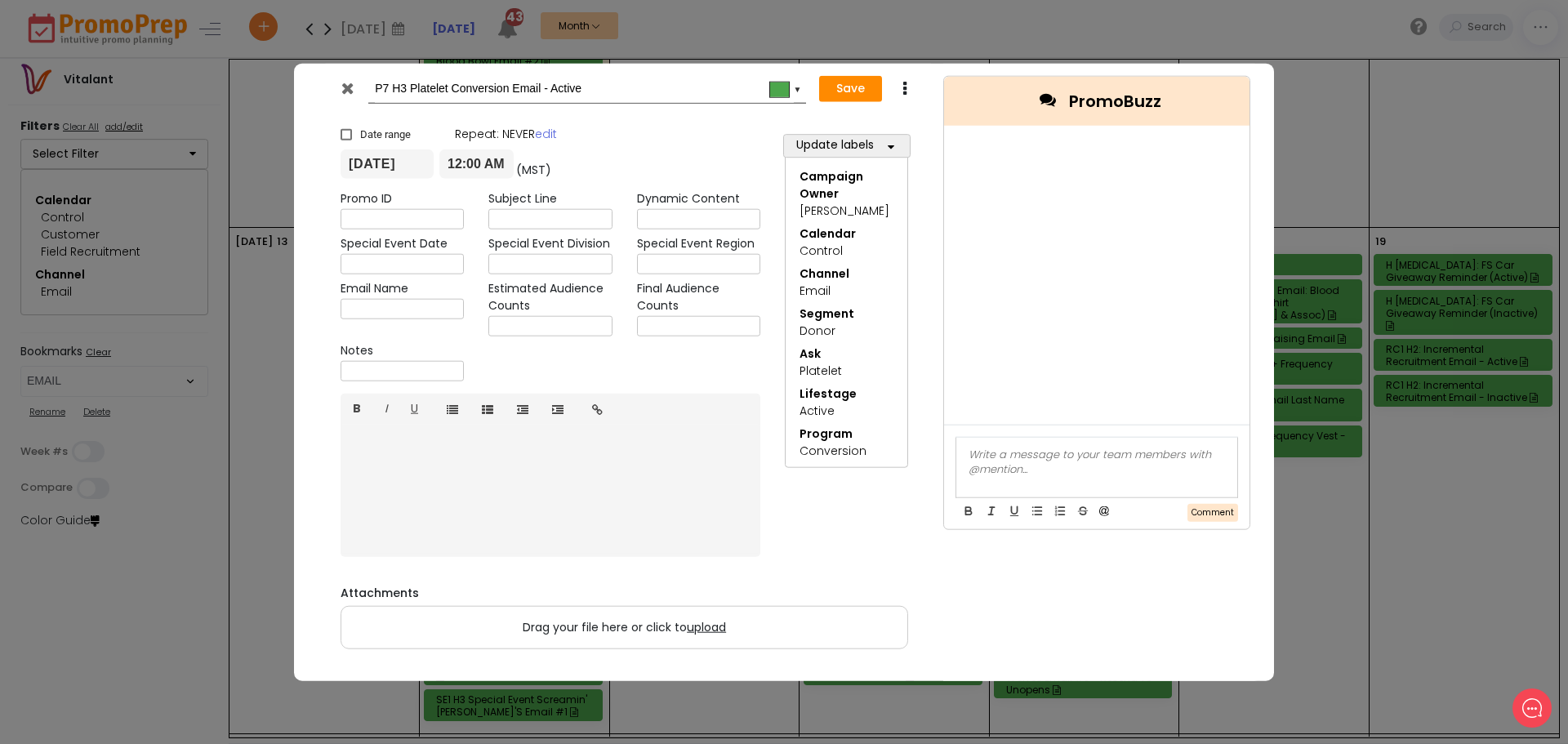 click at bounding box center [347, 87] 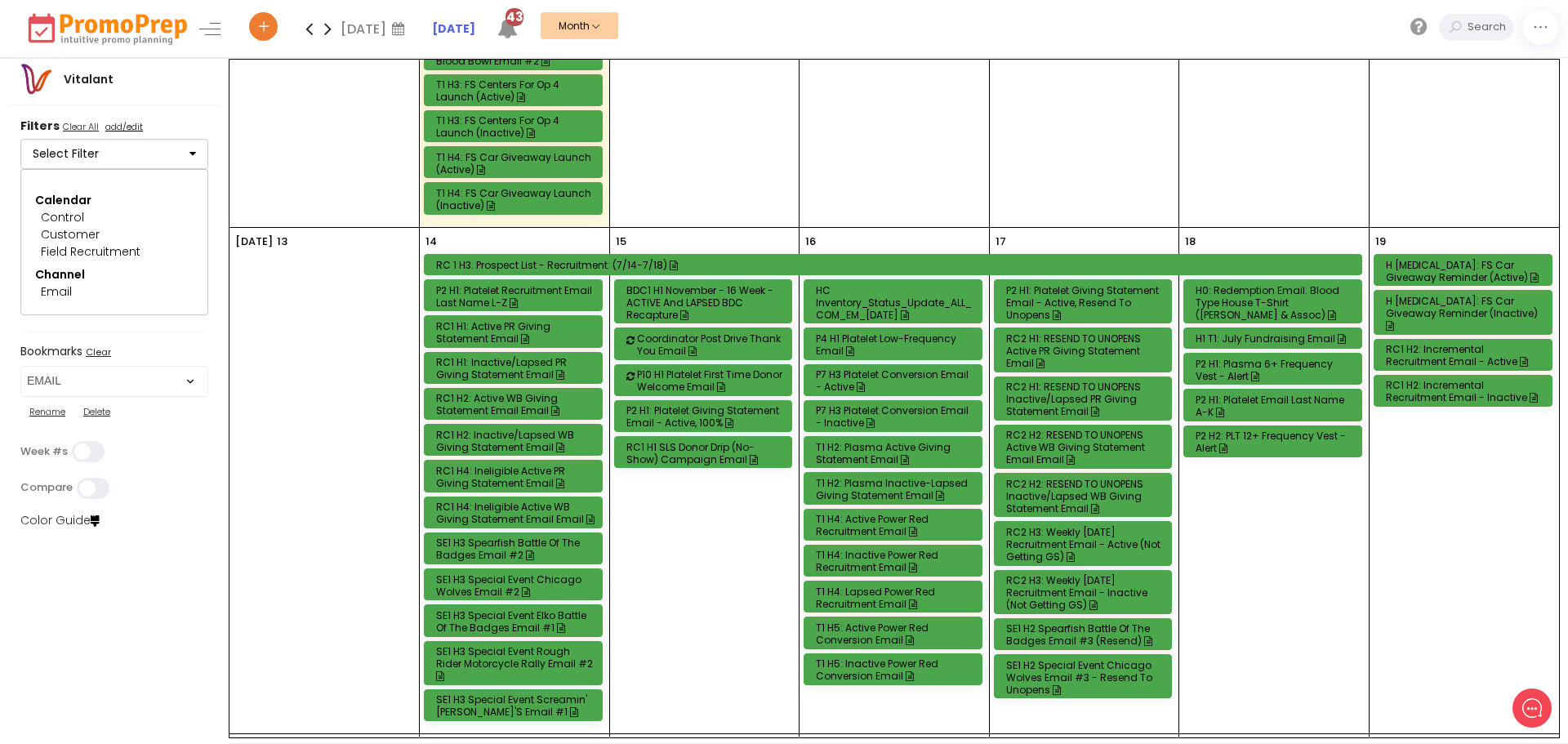 click on "T1 H5: Active Power Red Conversion Email" at bounding box center (894, 630) 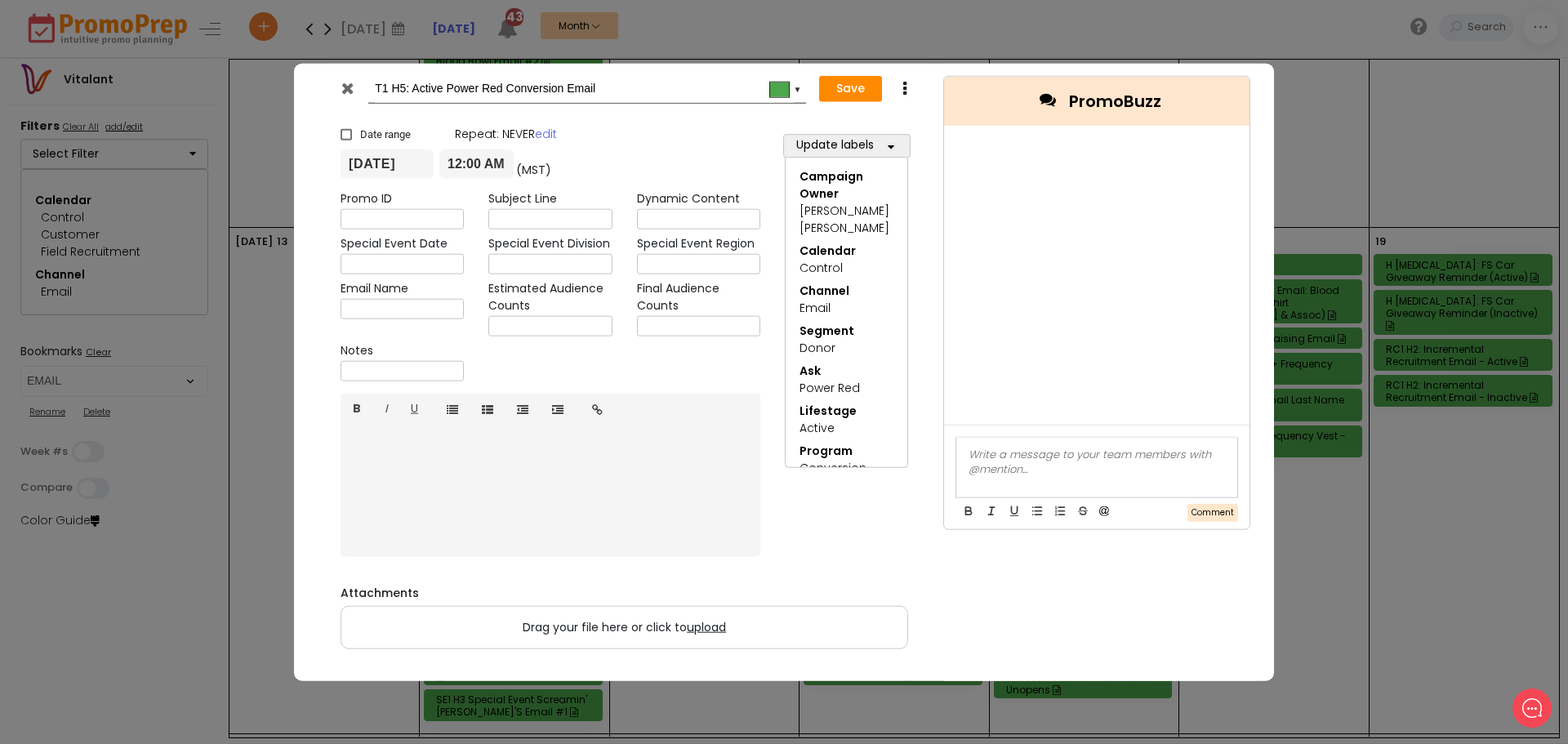 click at bounding box center [349, 91] 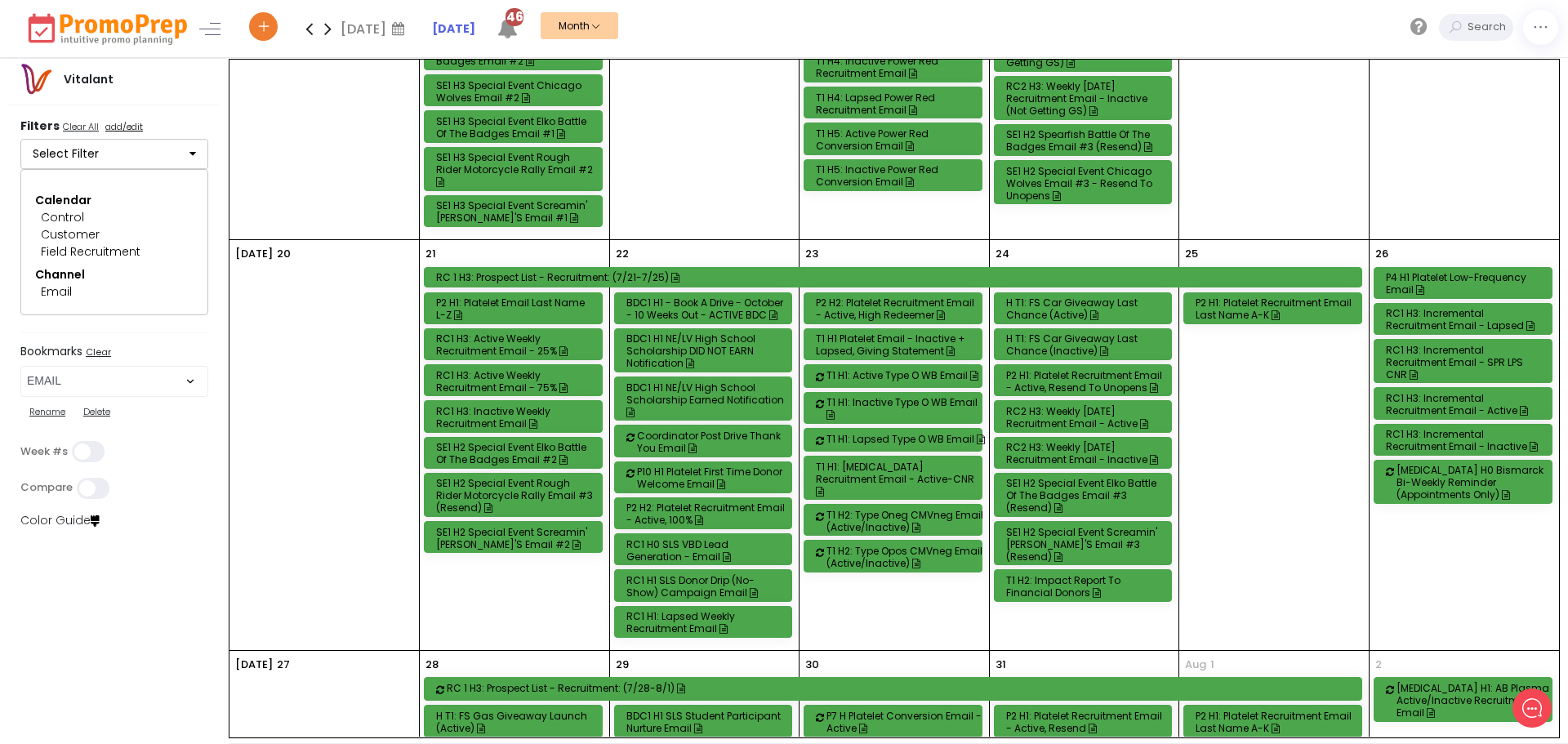 scroll, scrollTop: 1385, scrollLeft: 0, axis: vertical 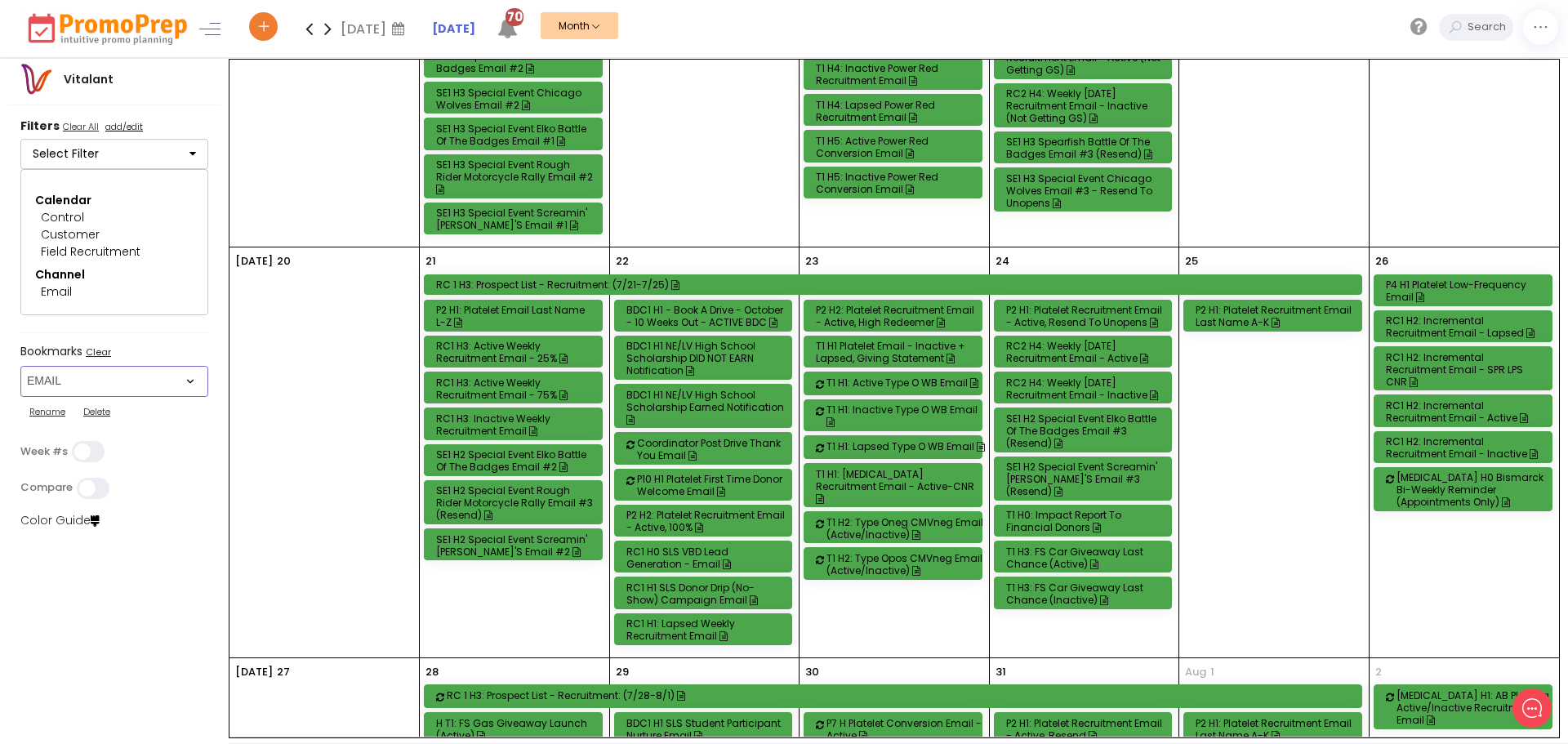 click on "Select Bookmark  Auto: SMS   BVR: Control, Customer, Field, Transactional   Control: Direct Mail   Control: Email   Control: Mail and Ads   Control: SMS   EMAIL   Fulfillment: FCI email included   Fulfillment: Redemption list only   Phone   Promo/Fulfillment   Push   Push and Message Center   Push: All   SMS: Control, Customer, Field, Transactional   SMS/MMS (Control, Cust, Field)   Special Events" at bounding box center (114, 381) 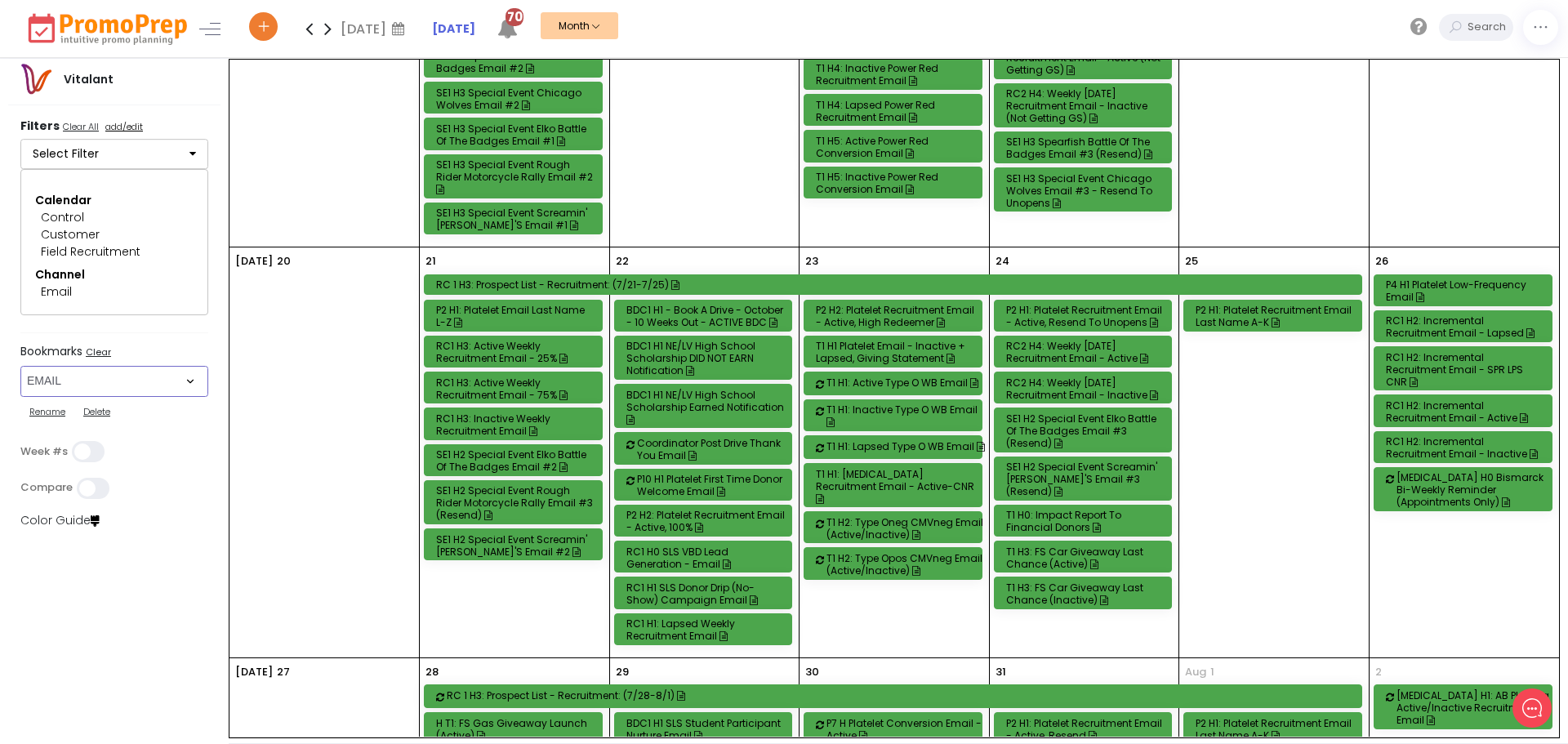 select on "249" 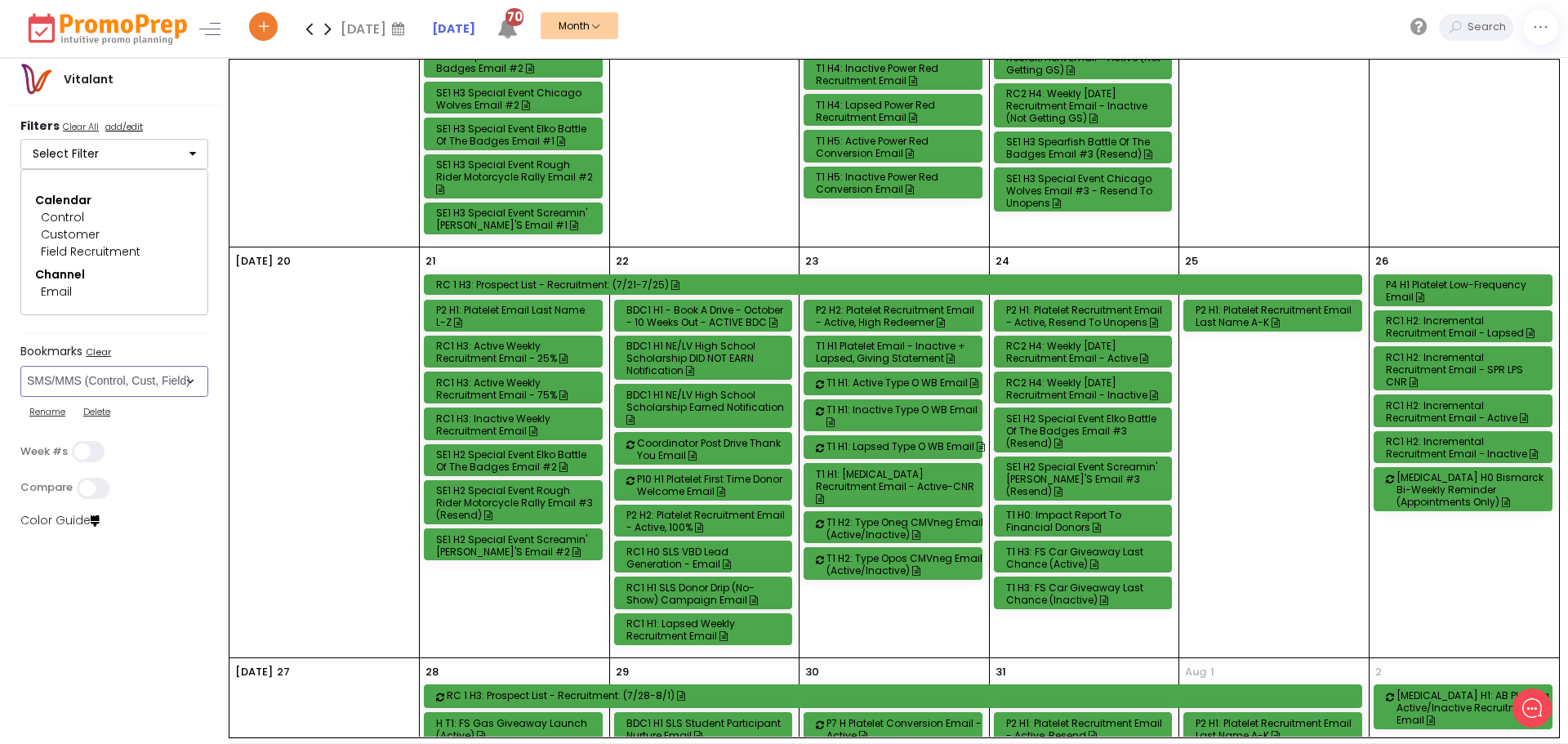 click on "Select Bookmark  Auto: SMS   BVR: Control, Customer, Field, Transactional   Control: Direct Mail   Control: Email   Control: Mail and Ads   Control: SMS   EMAIL   Fulfillment: FCI email included   Fulfillment: Redemption list only   Phone   Promo/Fulfillment   Push   Push and Message Center   Push: All   SMS: Control, Customer, Field, Transactional   SMS/MMS (Control, Cust, Field)   Special Events" at bounding box center (114, 381) 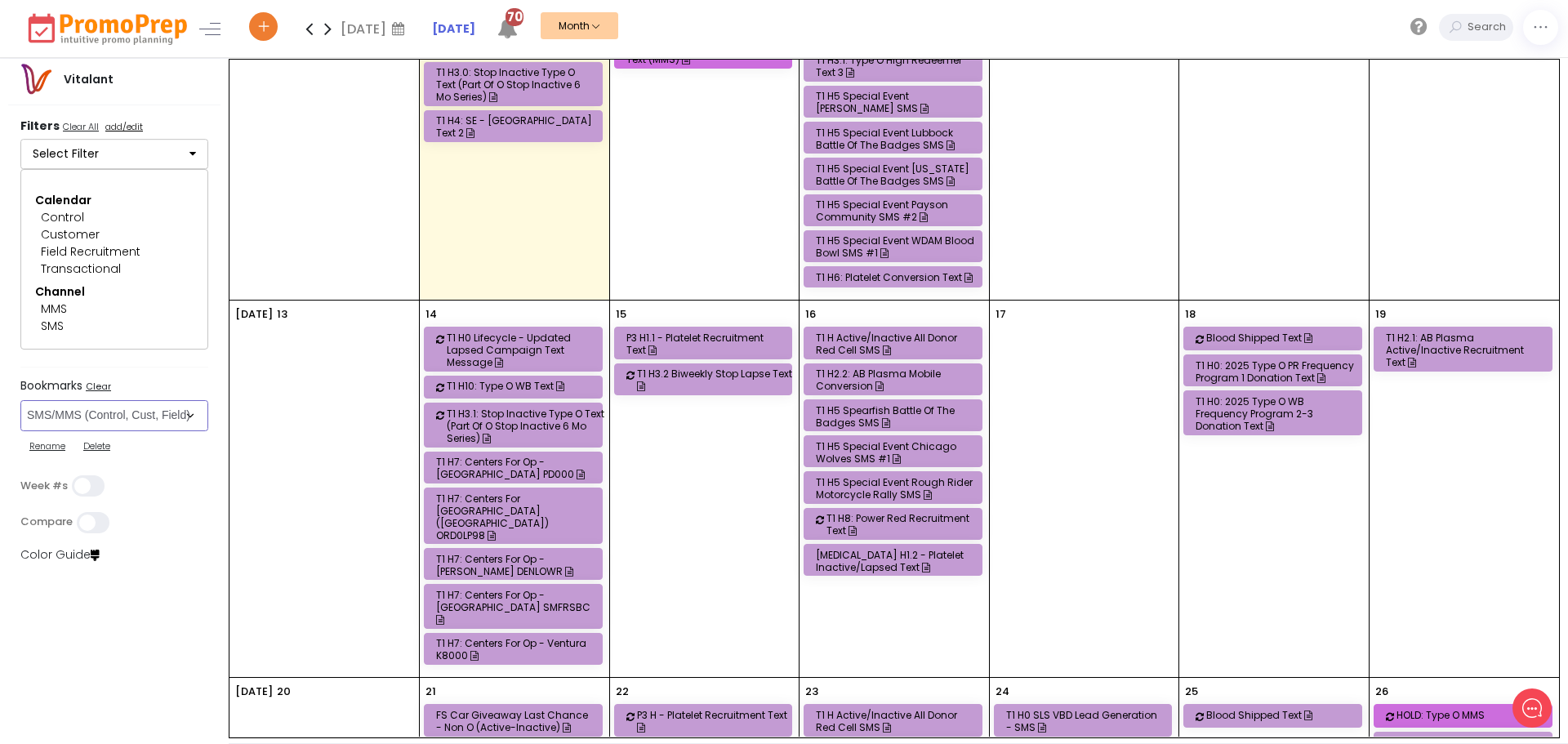 scroll, scrollTop: 490, scrollLeft: 0, axis: vertical 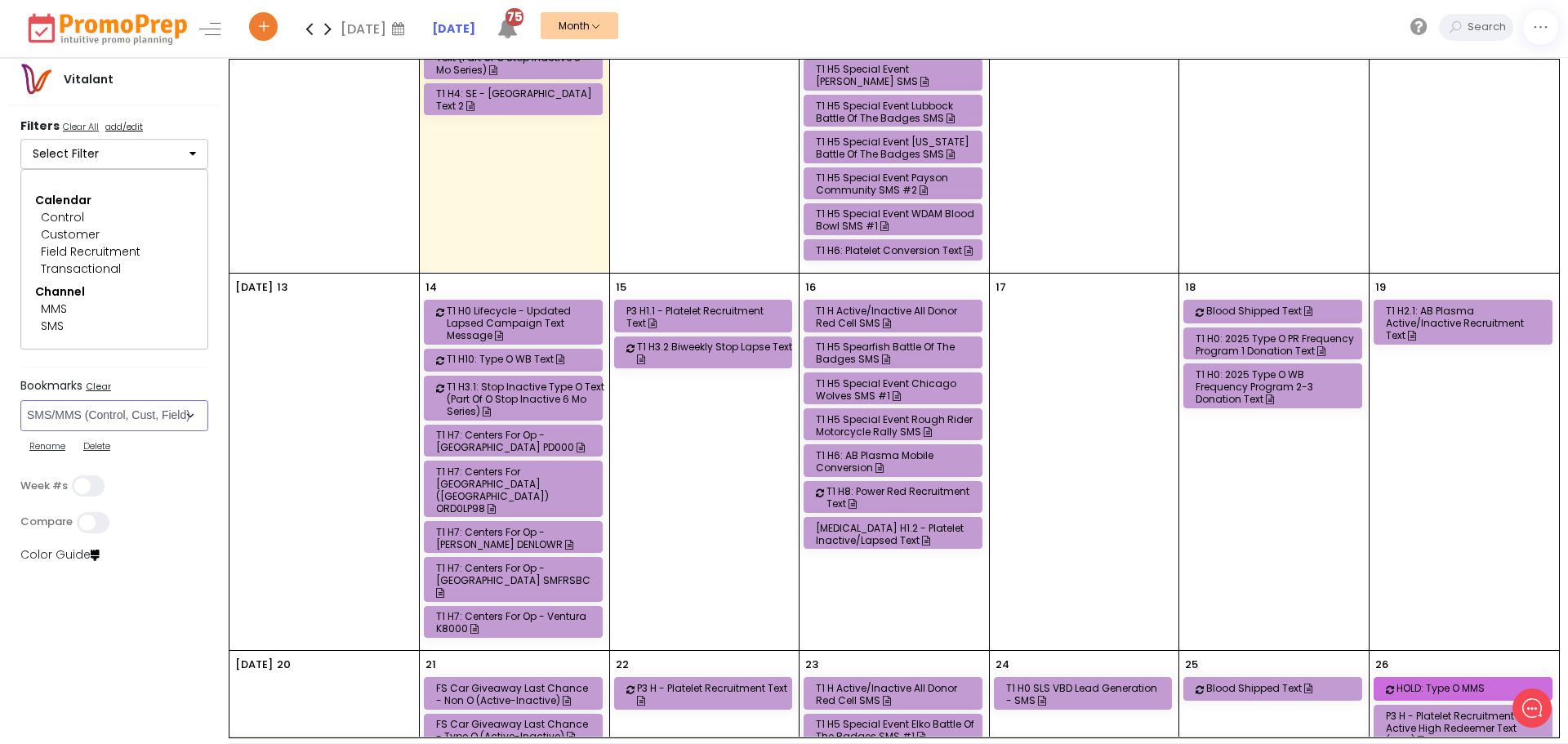 click on "T1 H6: AB Plasma Mobile Conversion" at bounding box center (895, 461) 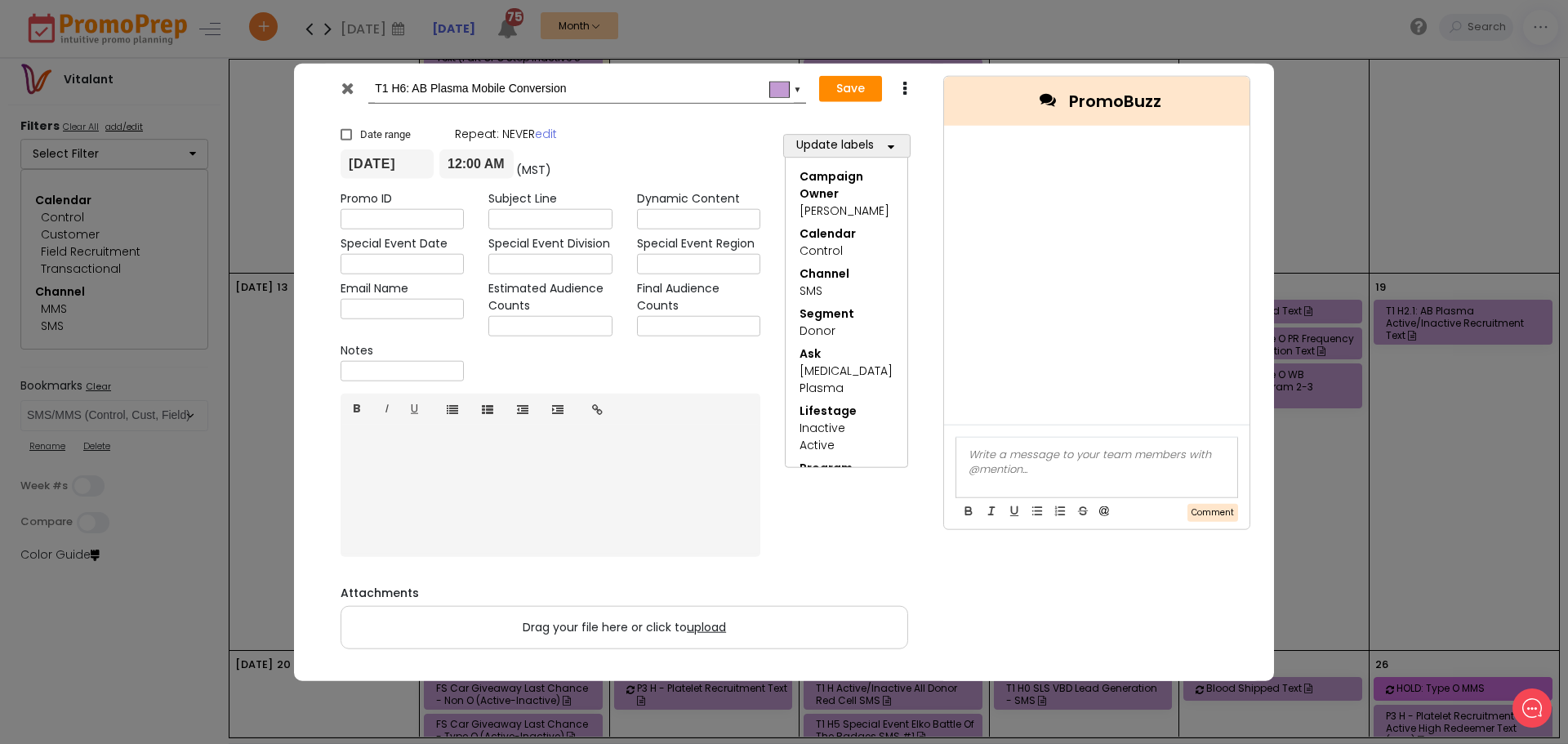 drag, startPoint x: 586, startPoint y: 89, endPoint x: 412, endPoint y: 99, distance: 174.28712 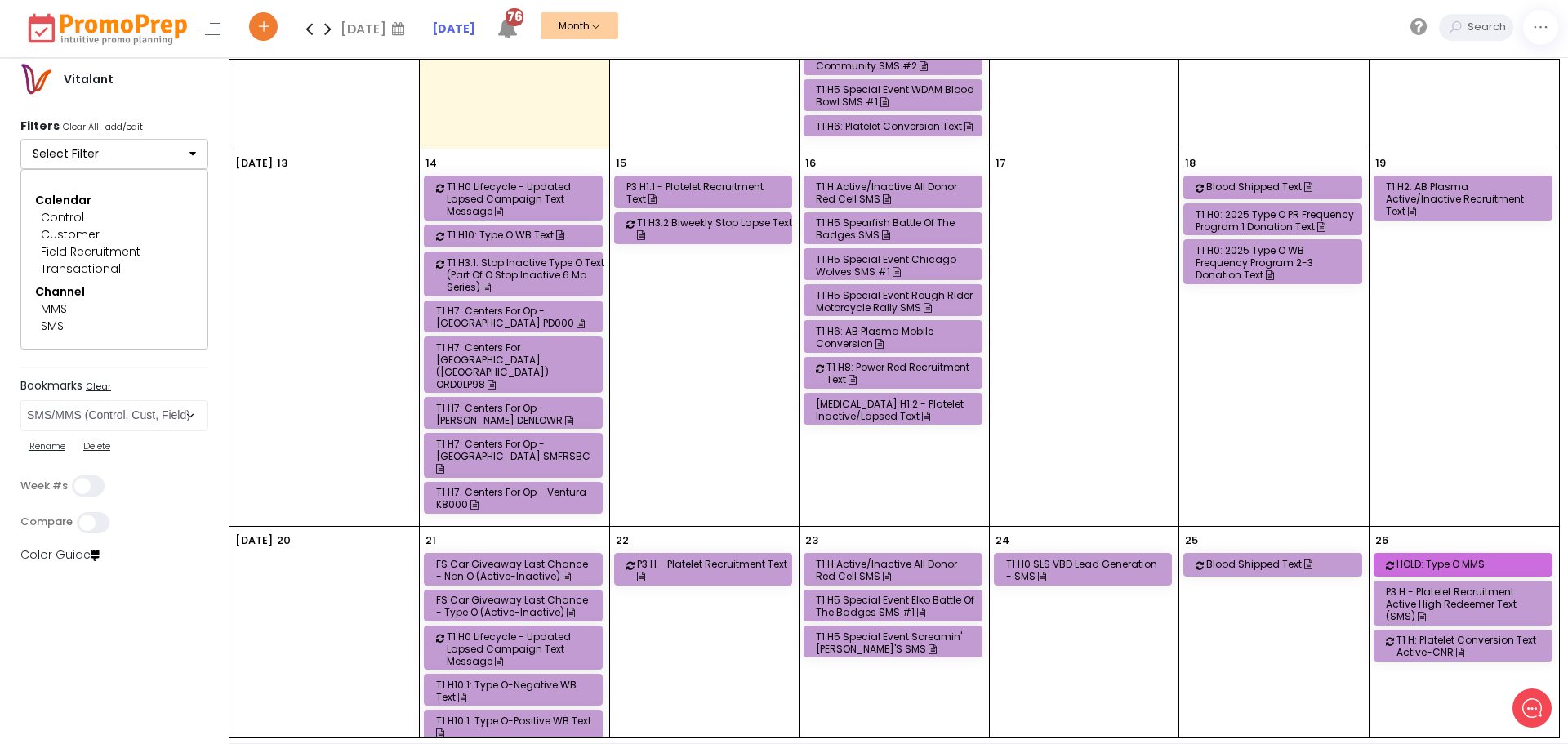 scroll, scrollTop: 653, scrollLeft: 0, axis: vertical 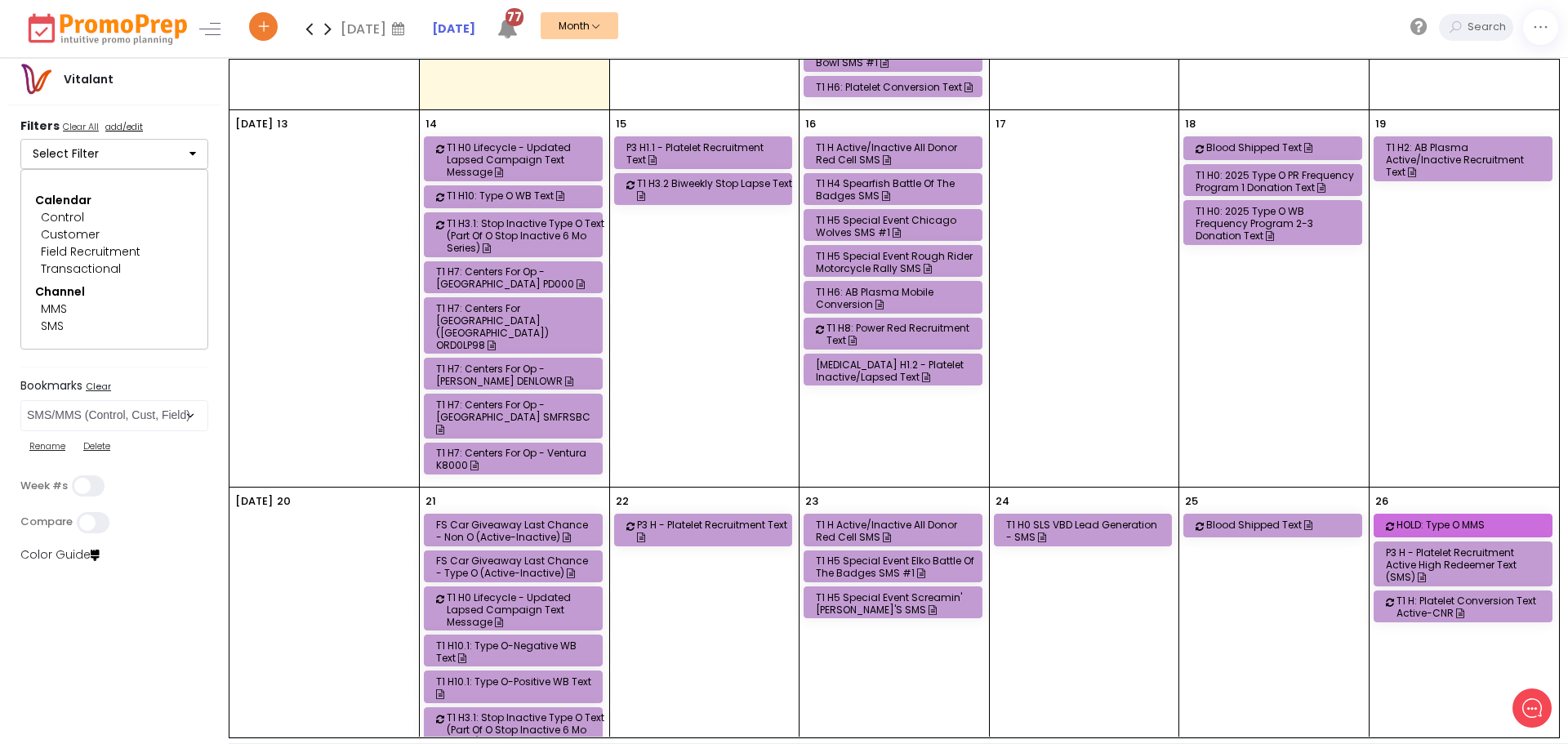 click on "T1 H7: Centers for Op - [PERSON_NAME] DENLOWR" at bounding box center [515, 375] 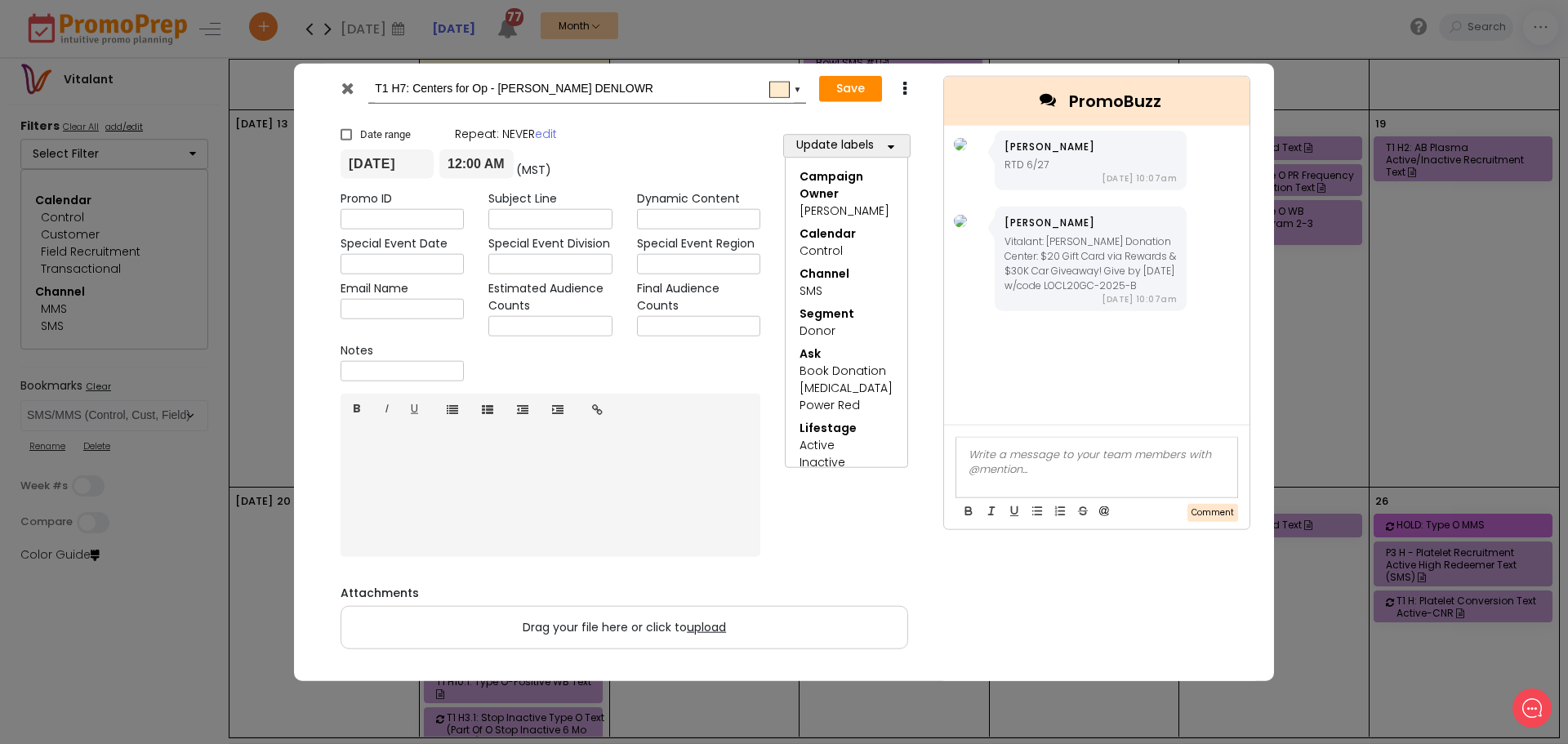 scroll, scrollTop: 0, scrollLeft: 0, axis: both 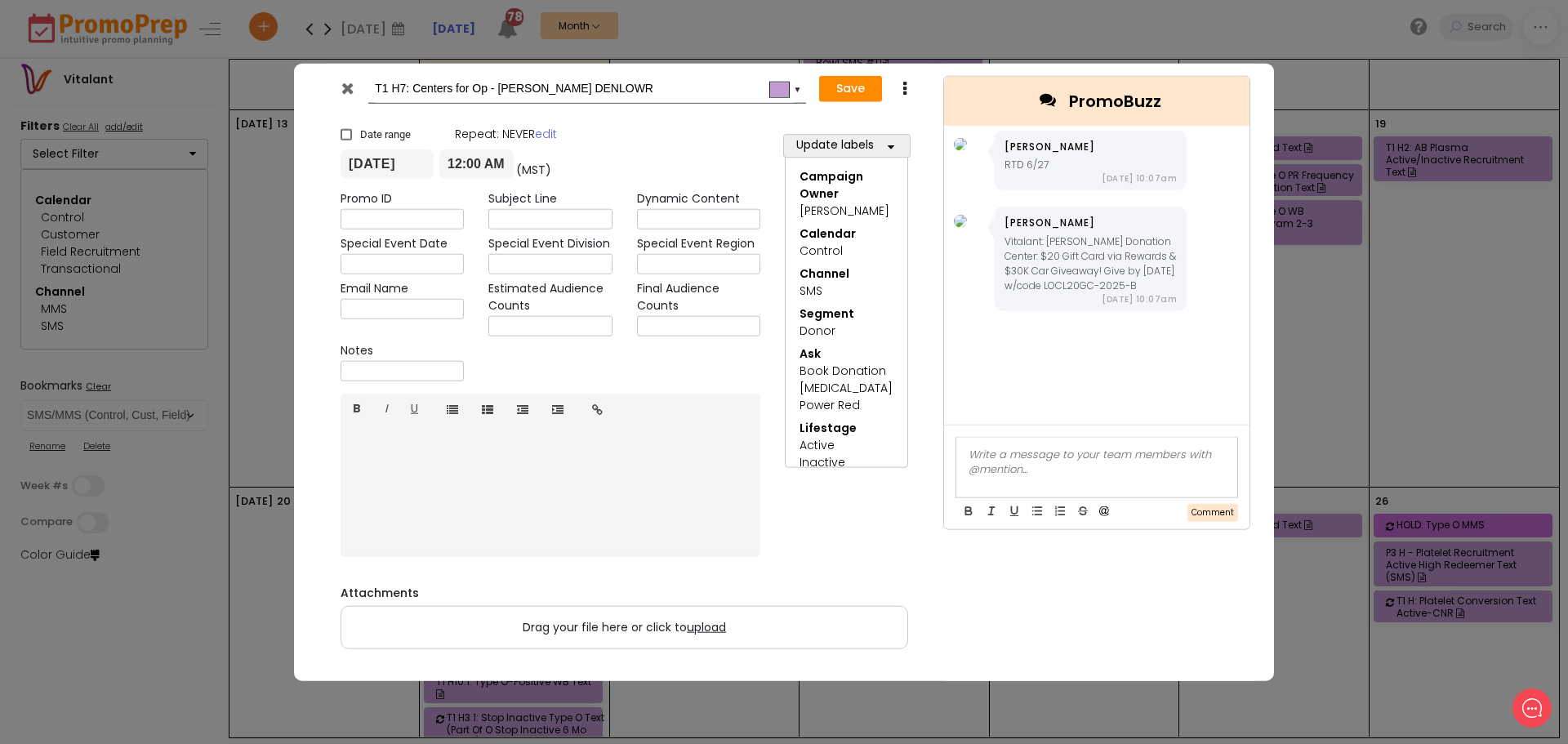 click at bounding box center [347, 87] 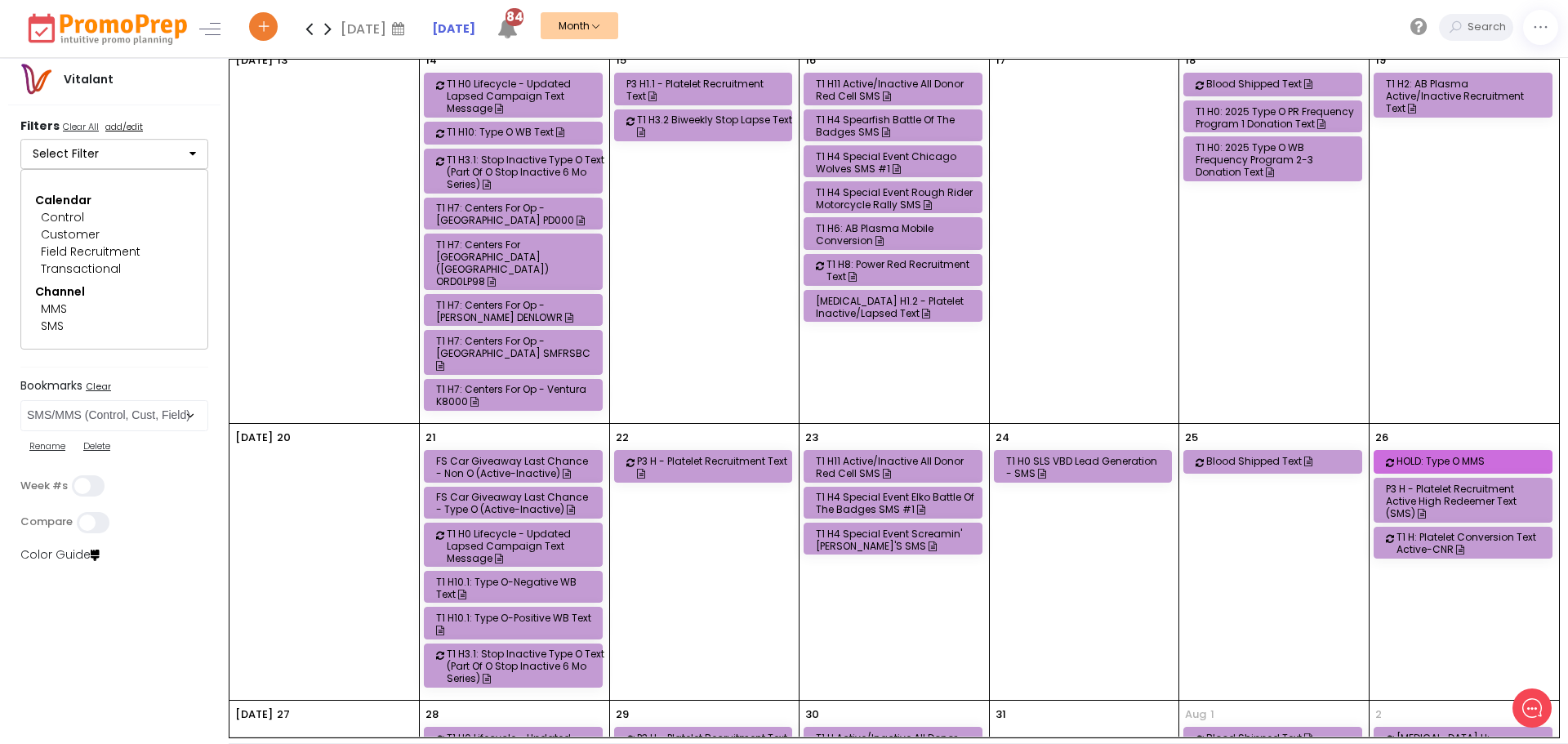 scroll, scrollTop: 799, scrollLeft: 0, axis: vertical 